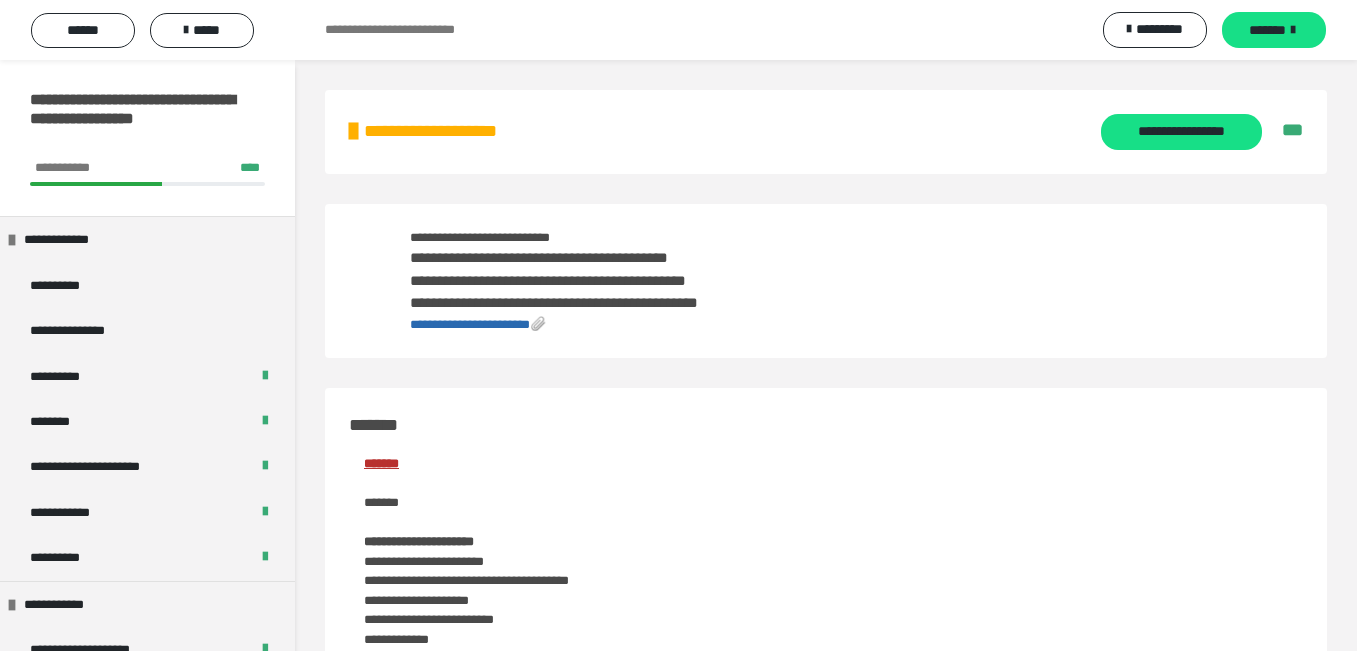 scroll, scrollTop: 2541, scrollLeft: 0, axis: vertical 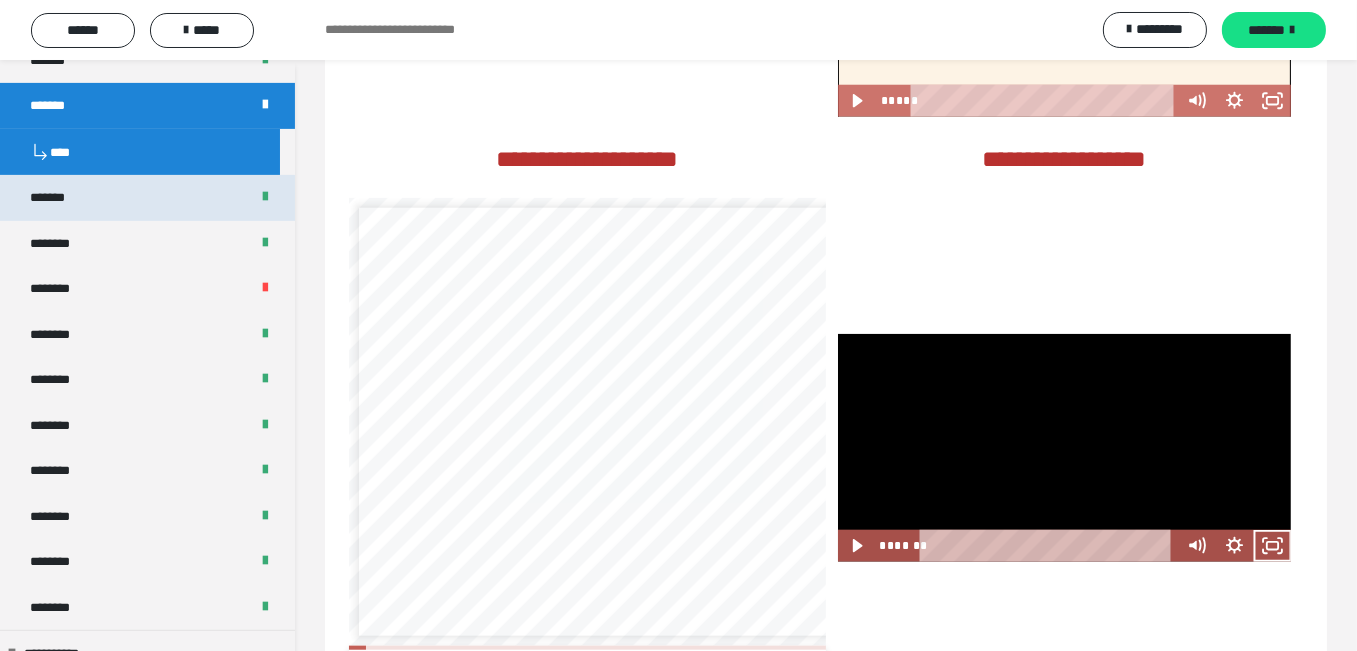 click on "*******" at bounding box center (58, 197) 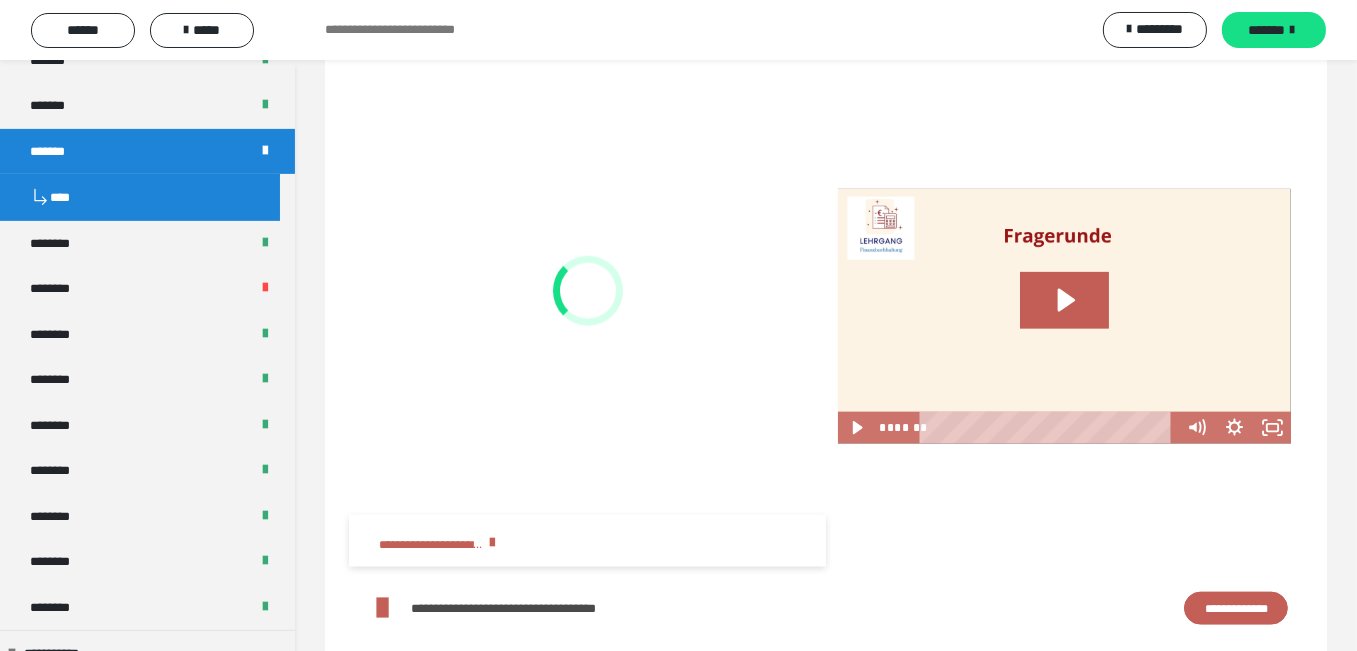scroll, scrollTop: 3207, scrollLeft: 0, axis: vertical 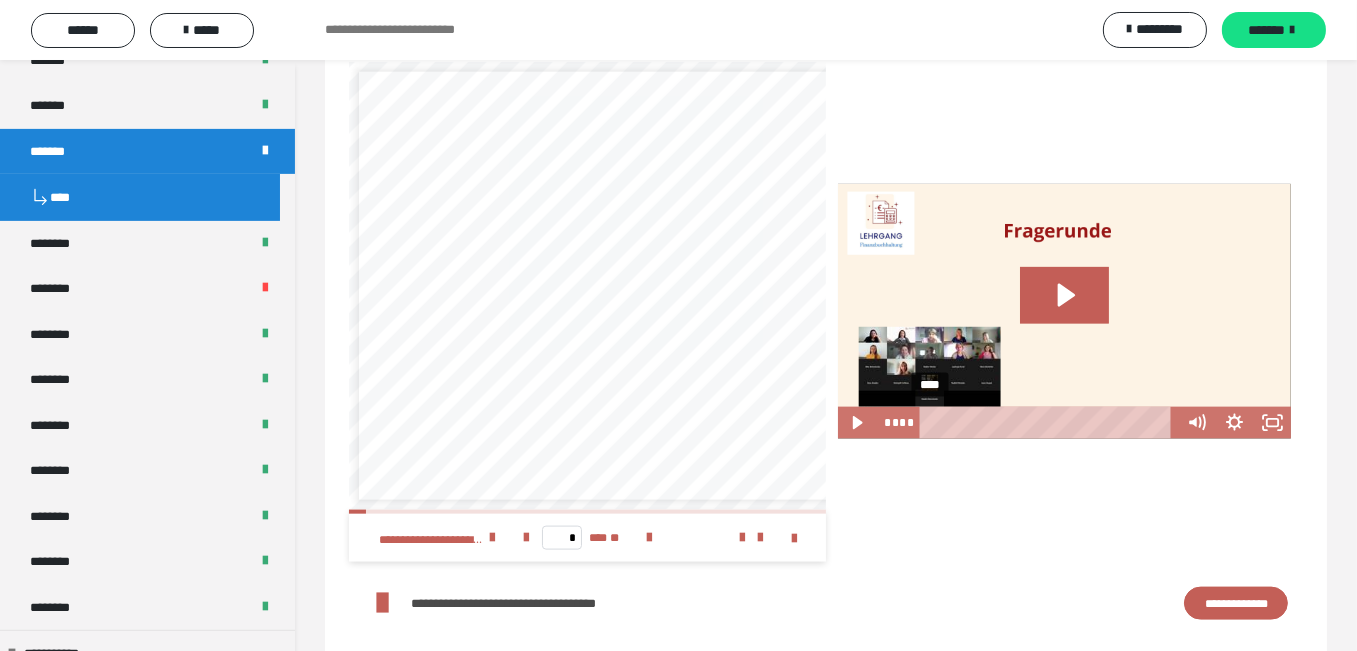 click on "****" at bounding box center (1049, 423) 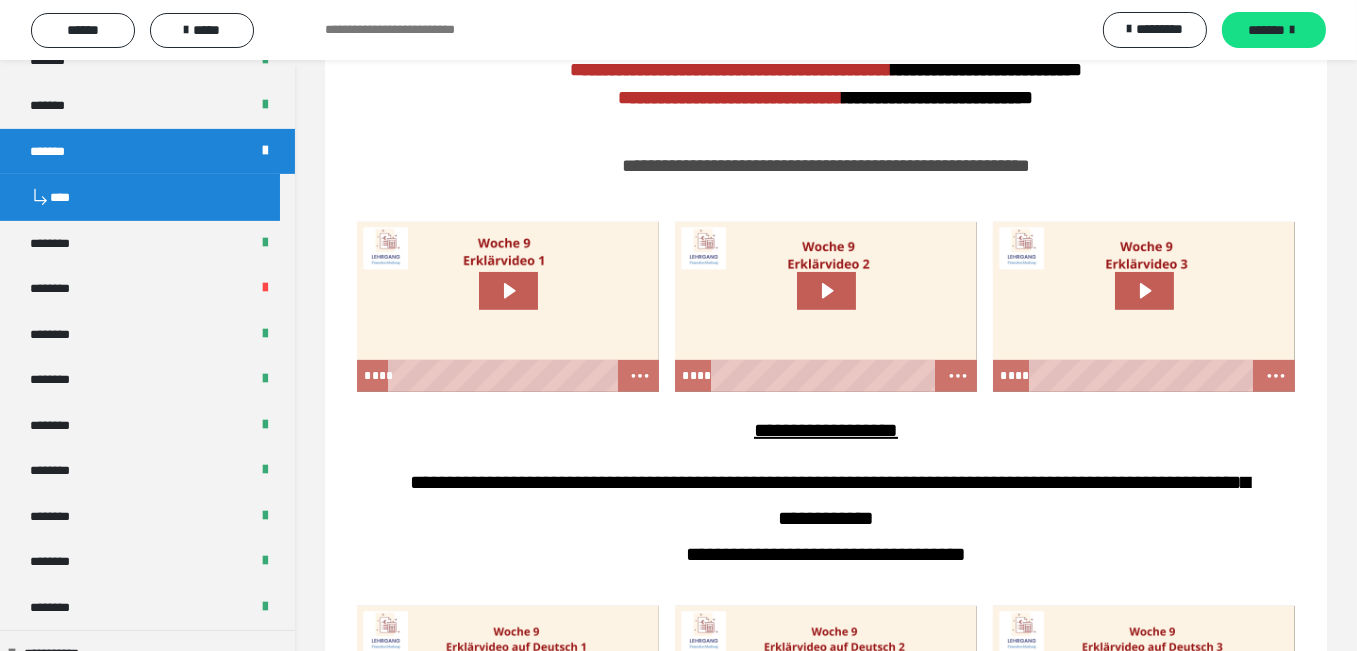 scroll, scrollTop: 907, scrollLeft: 0, axis: vertical 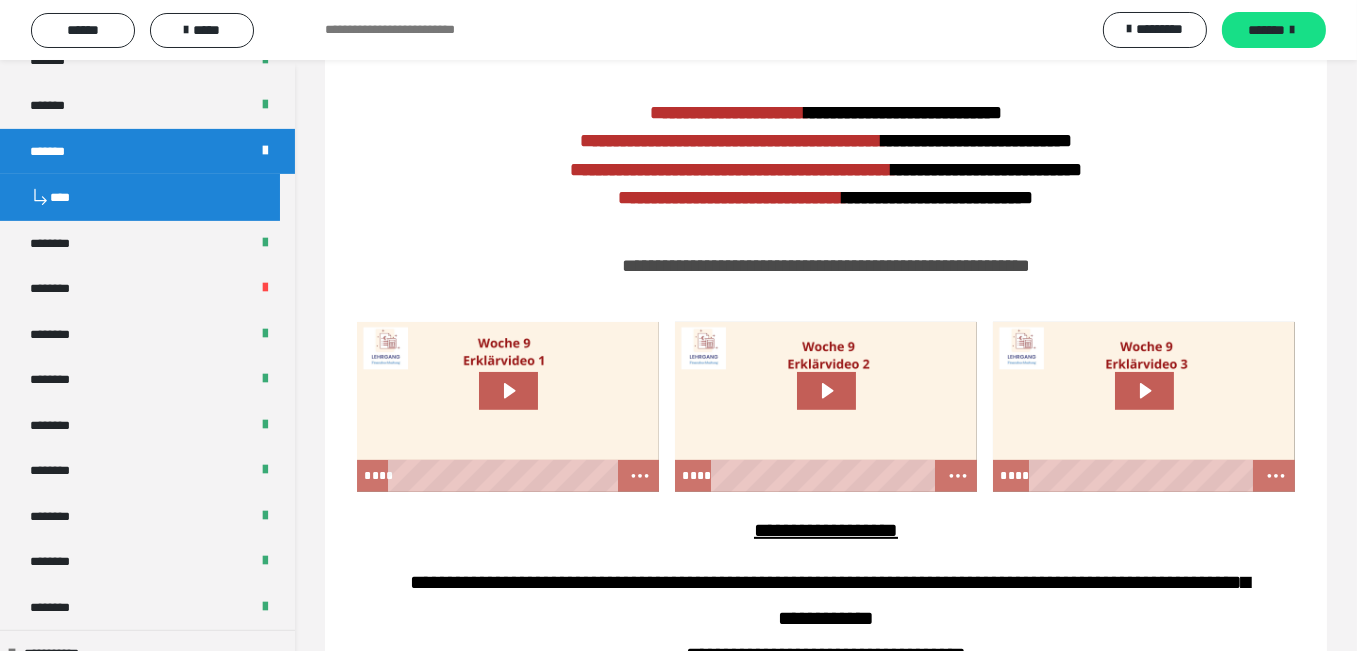 click on "**** ****" at bounding box center [489, 476] 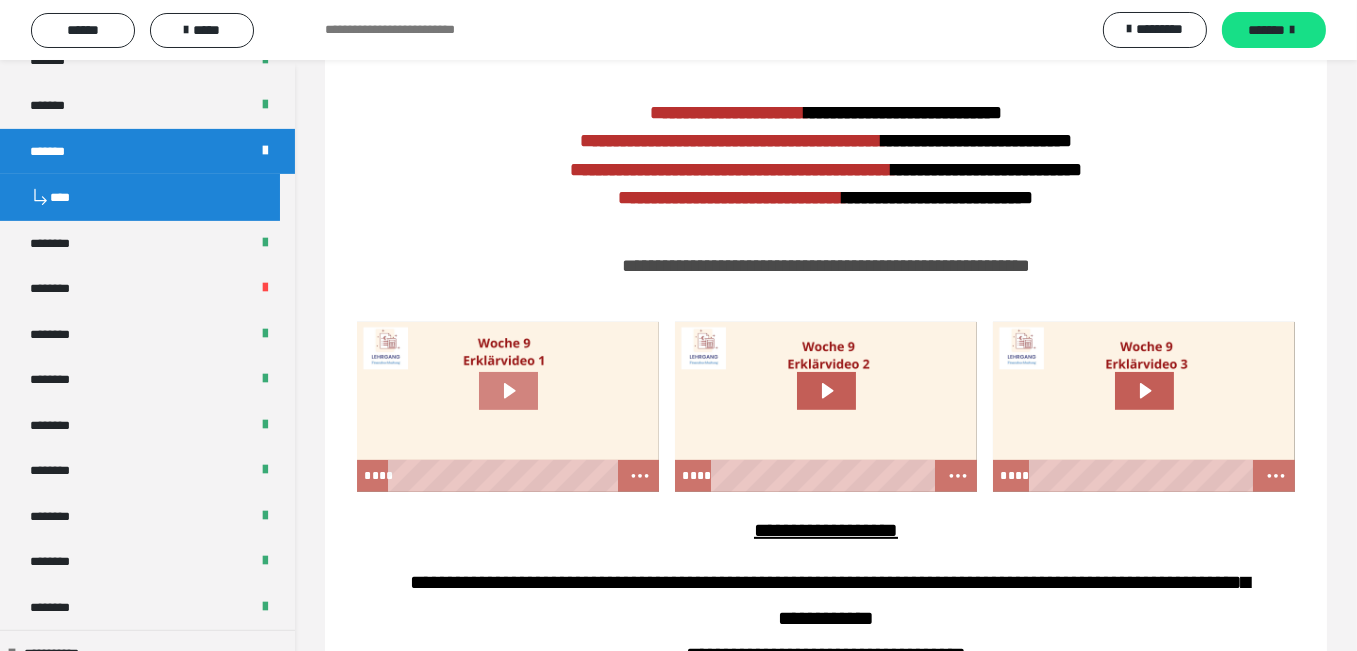 click 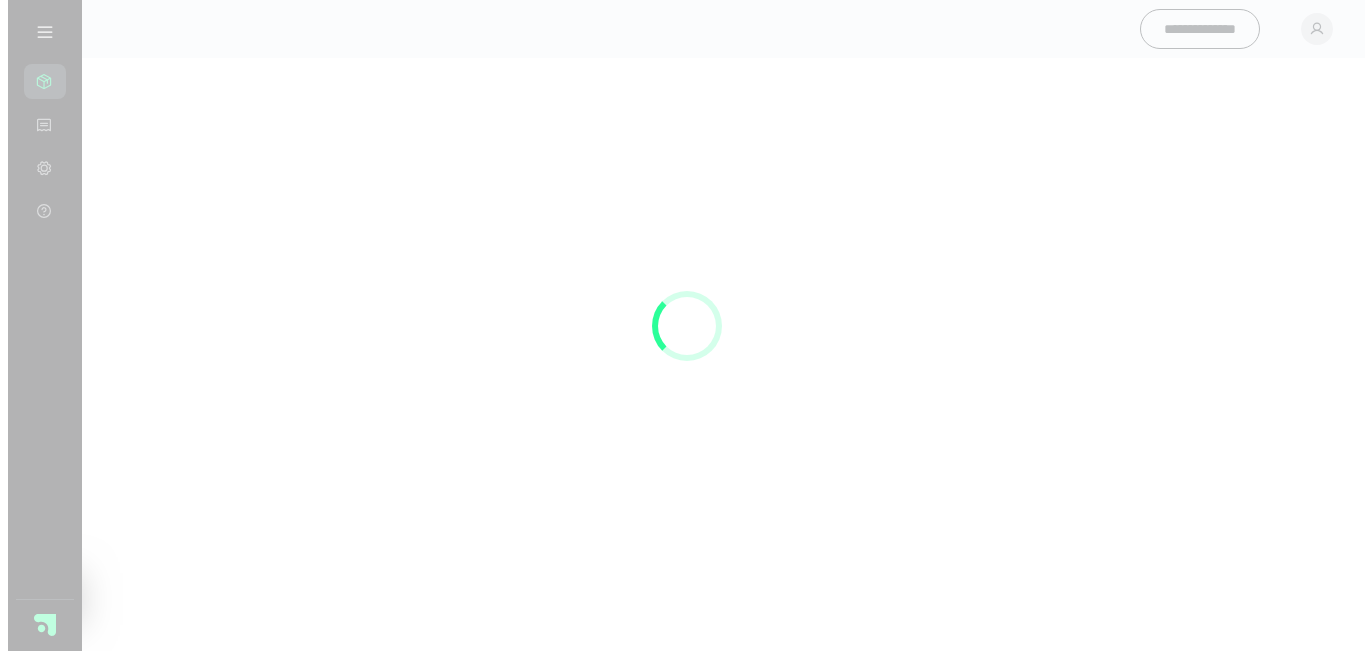 scroll, scrollTop: 0, scrollLeft: 0, axis: both 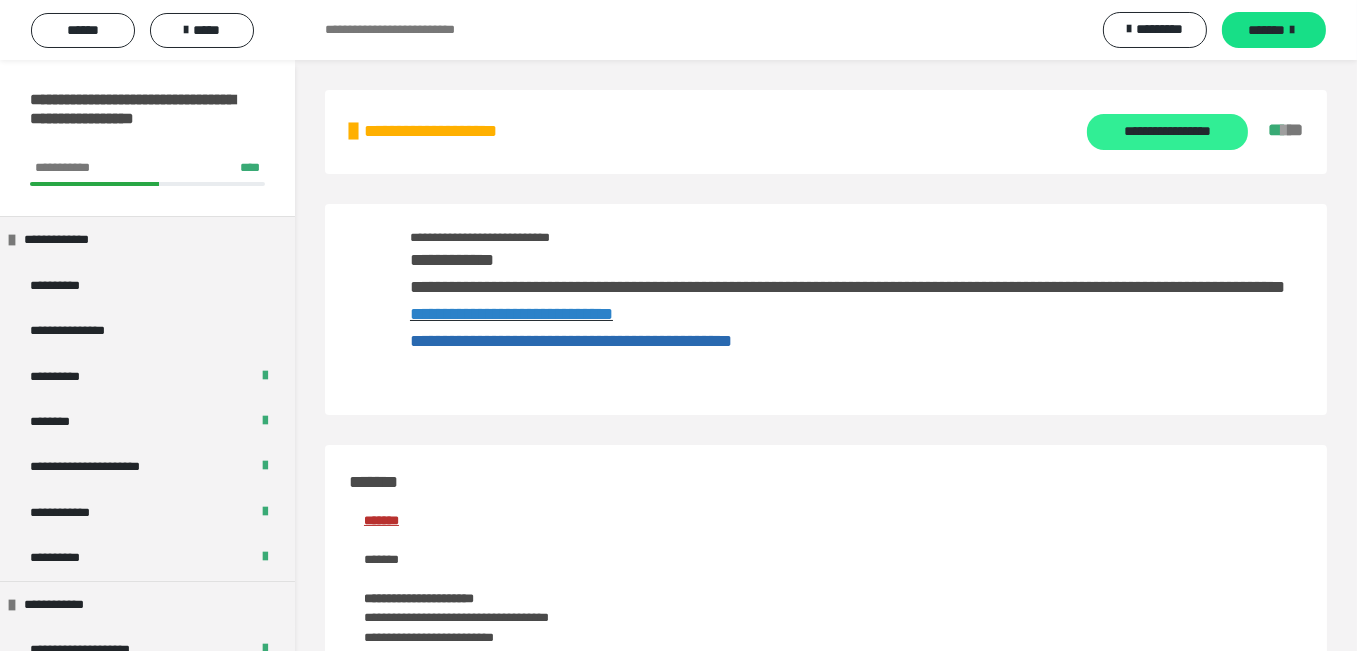 click on "**********" at bounding box center [1167, 132] 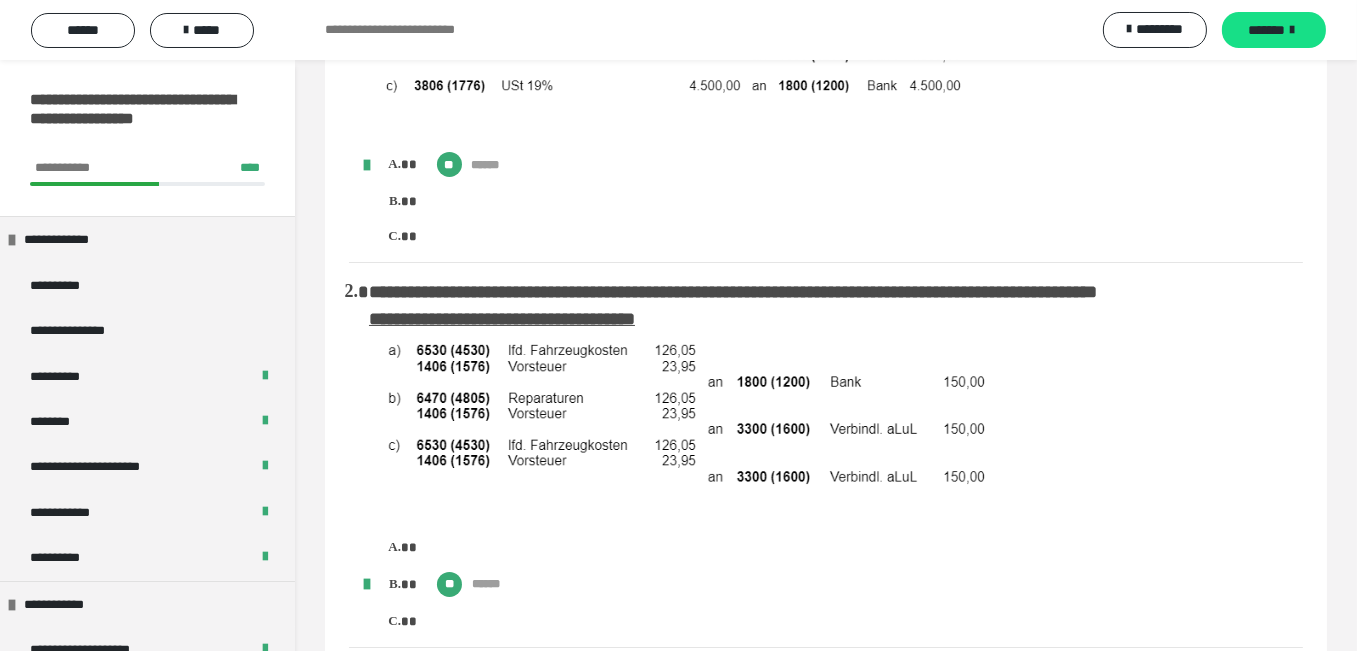 scroll, scrollTop: 0, scrollLeft: 0, axis: both 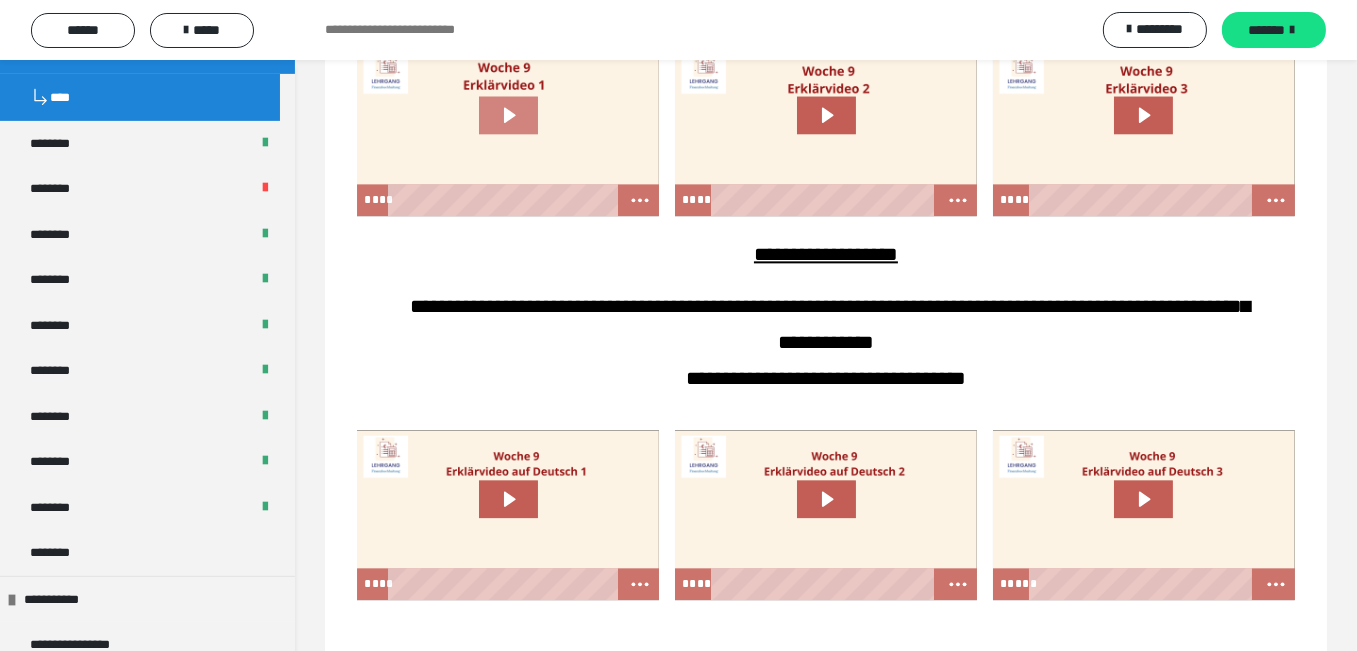 click 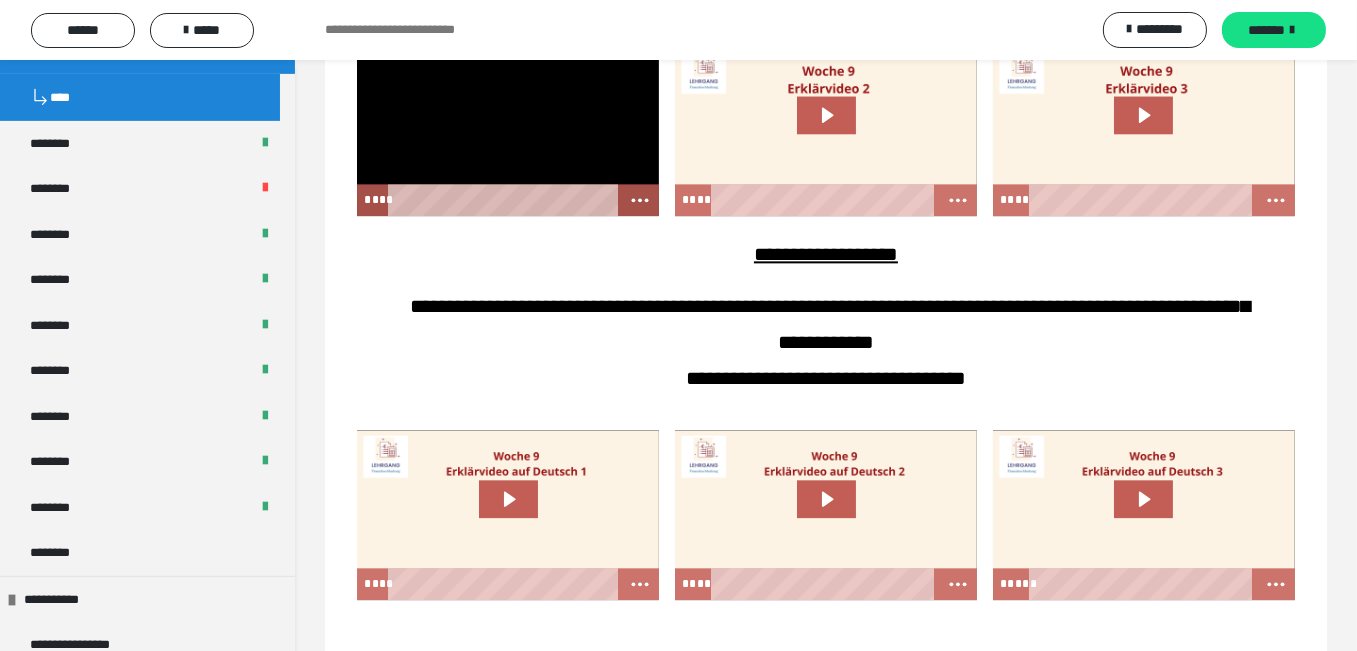 click on "**** ****" at bounding box center (489, 200) 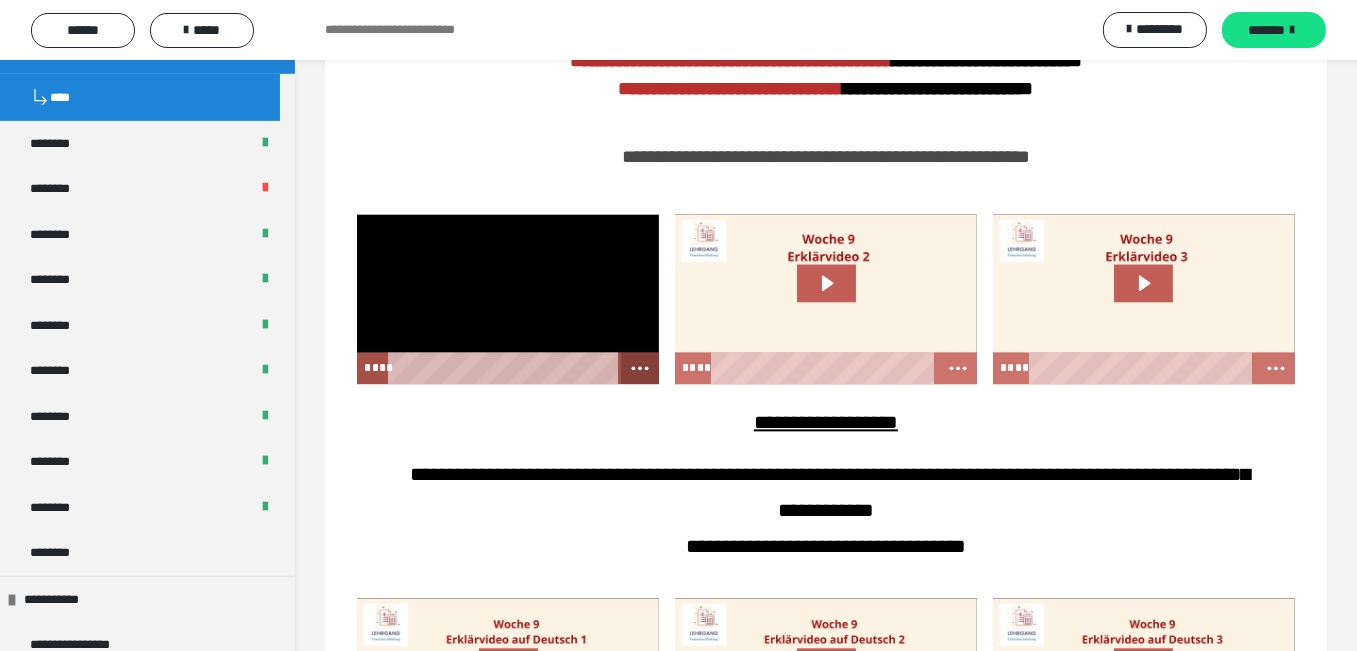 scroll, scrollTop: 5600, scrollLeft: 0, axis: vertical 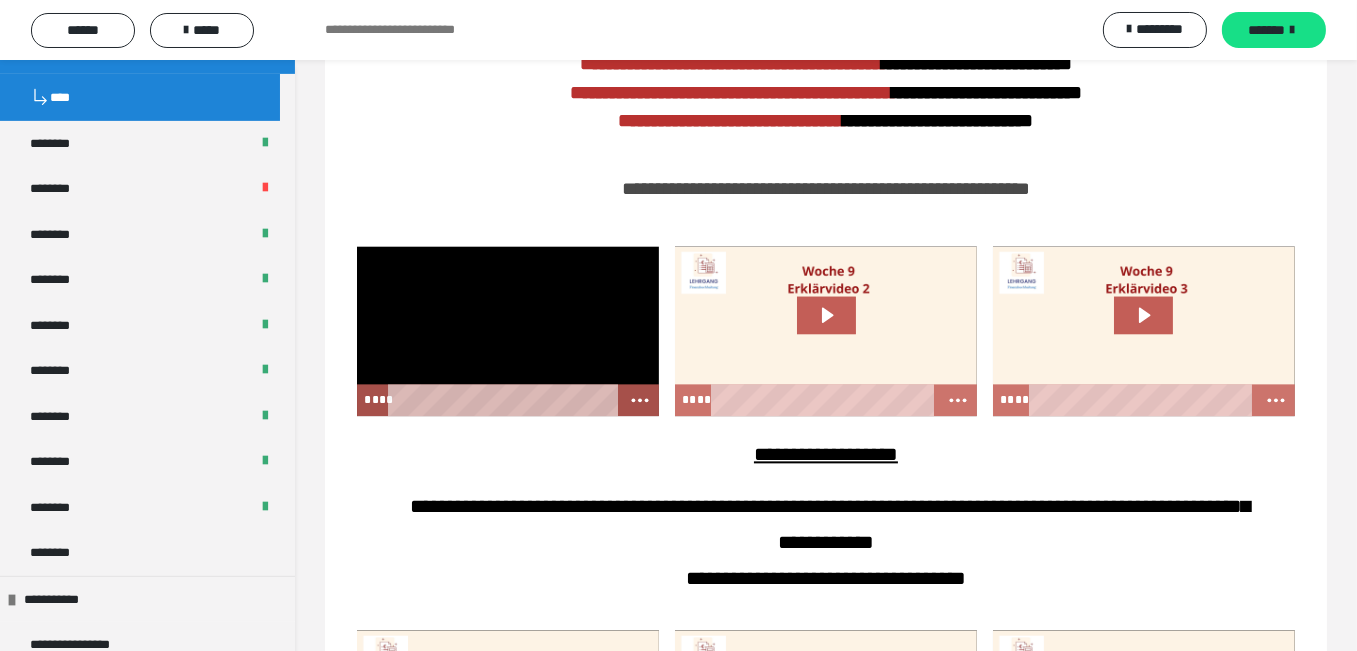 click at bounding box center (508, 331) 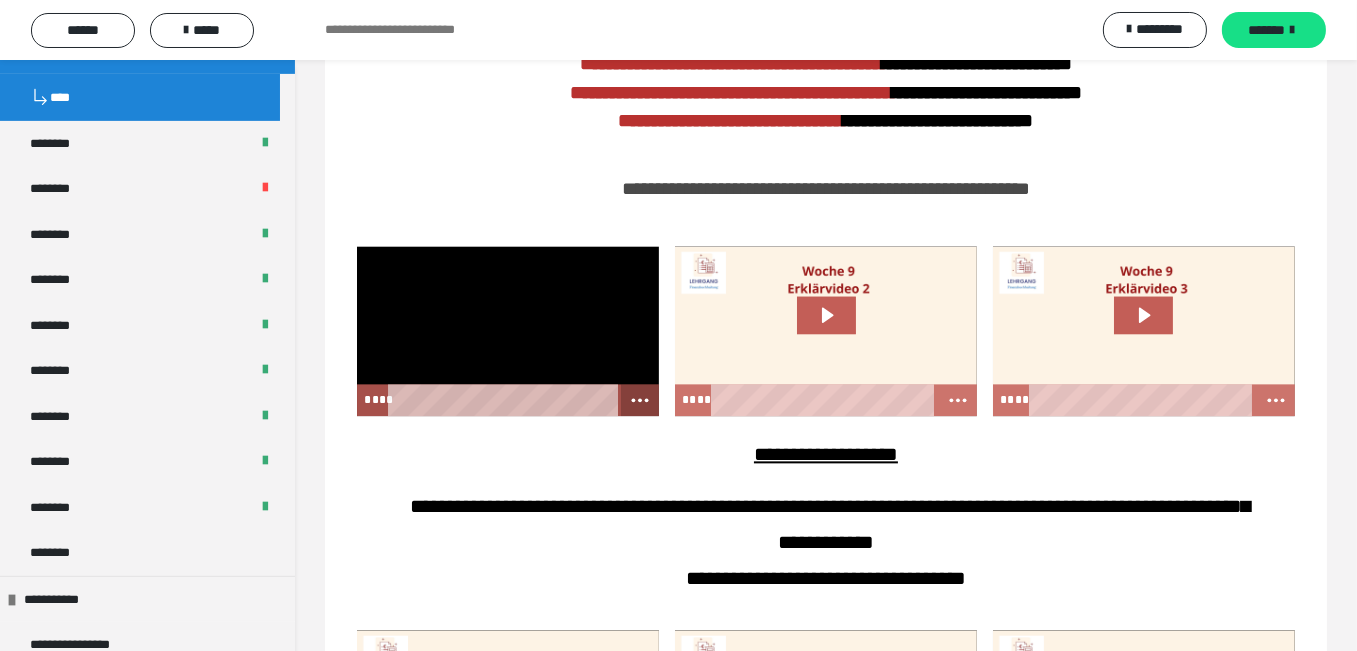 click 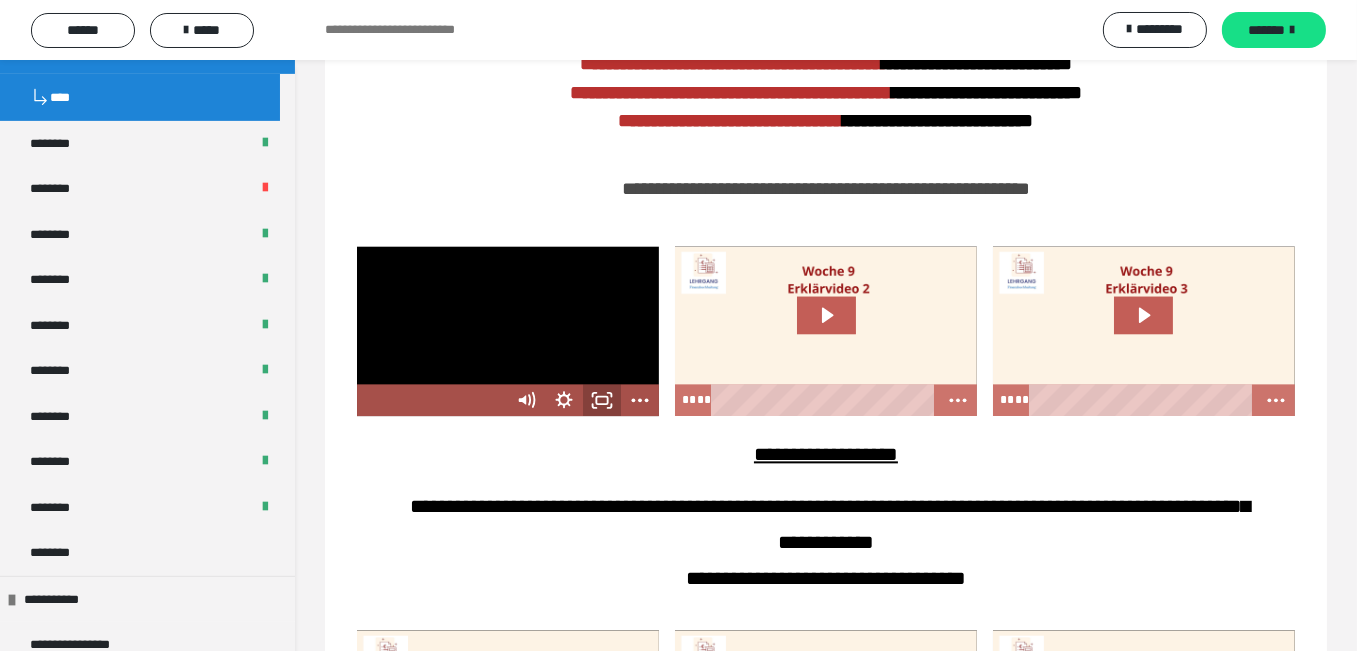 click 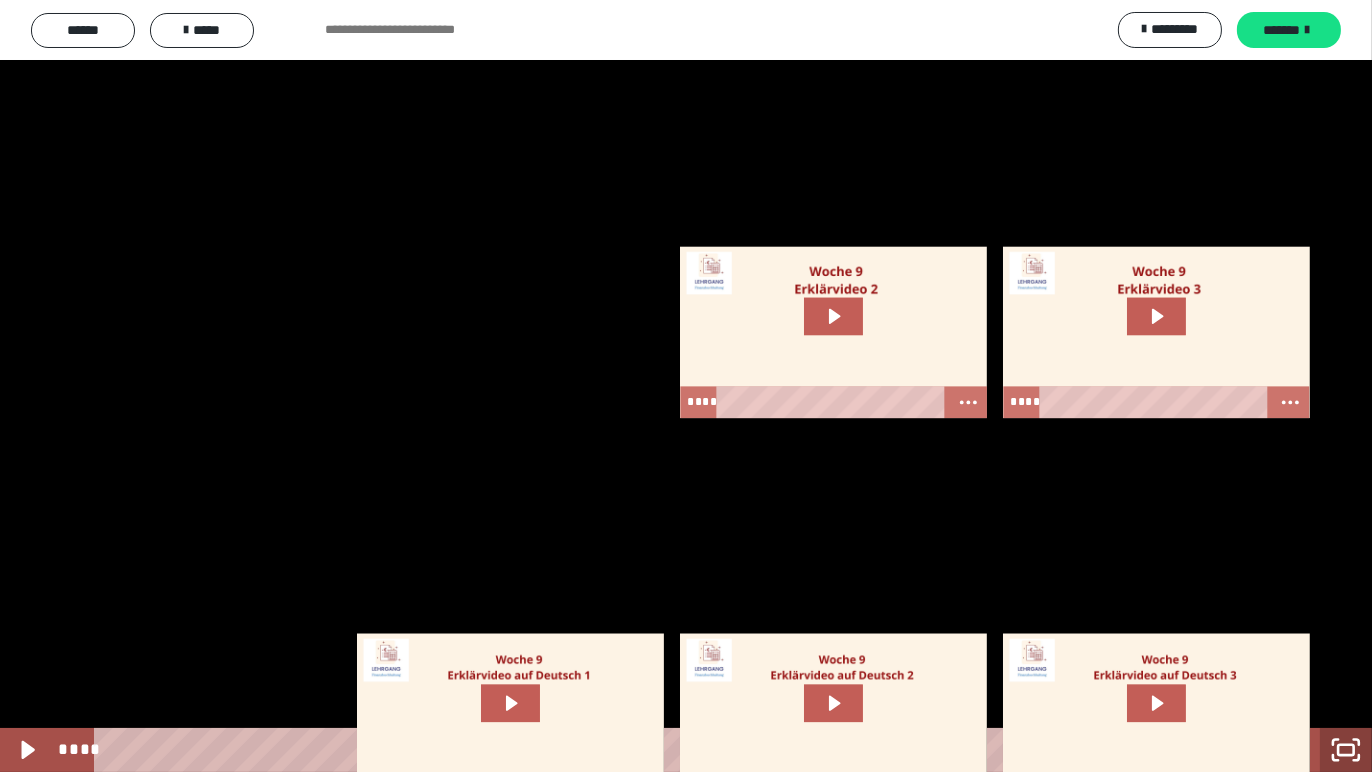 click 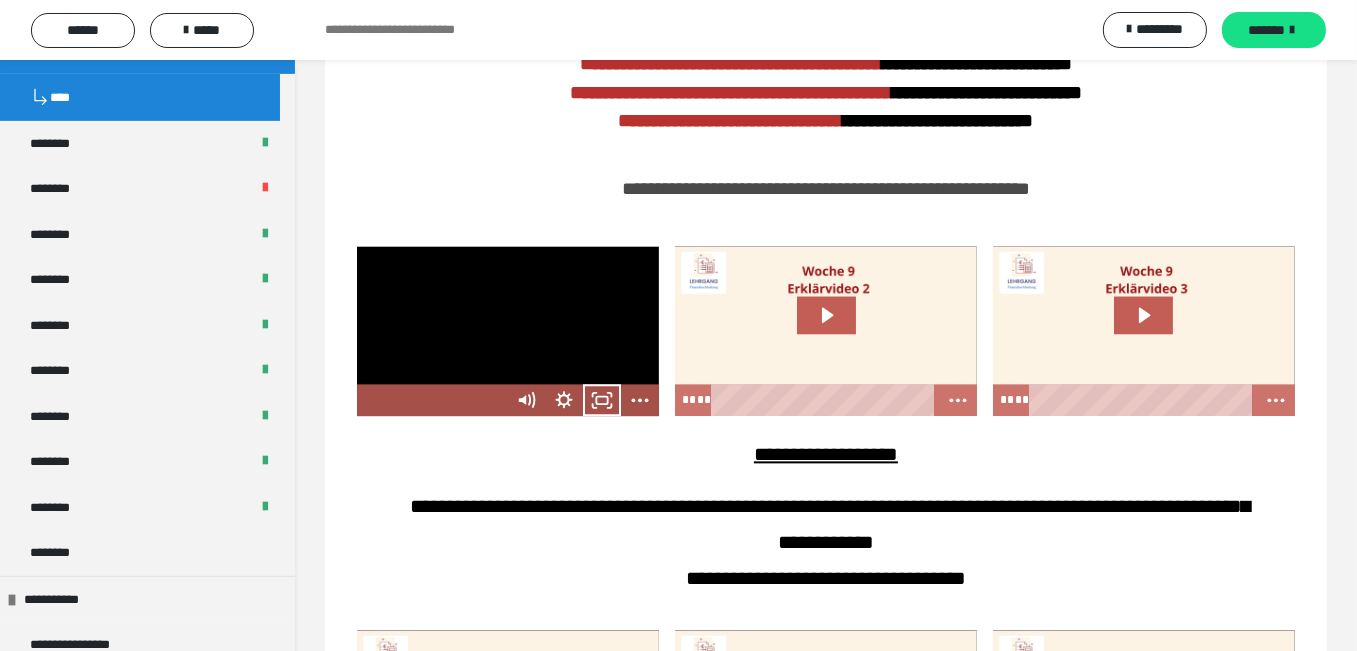 click at bounding box center (508, 331) 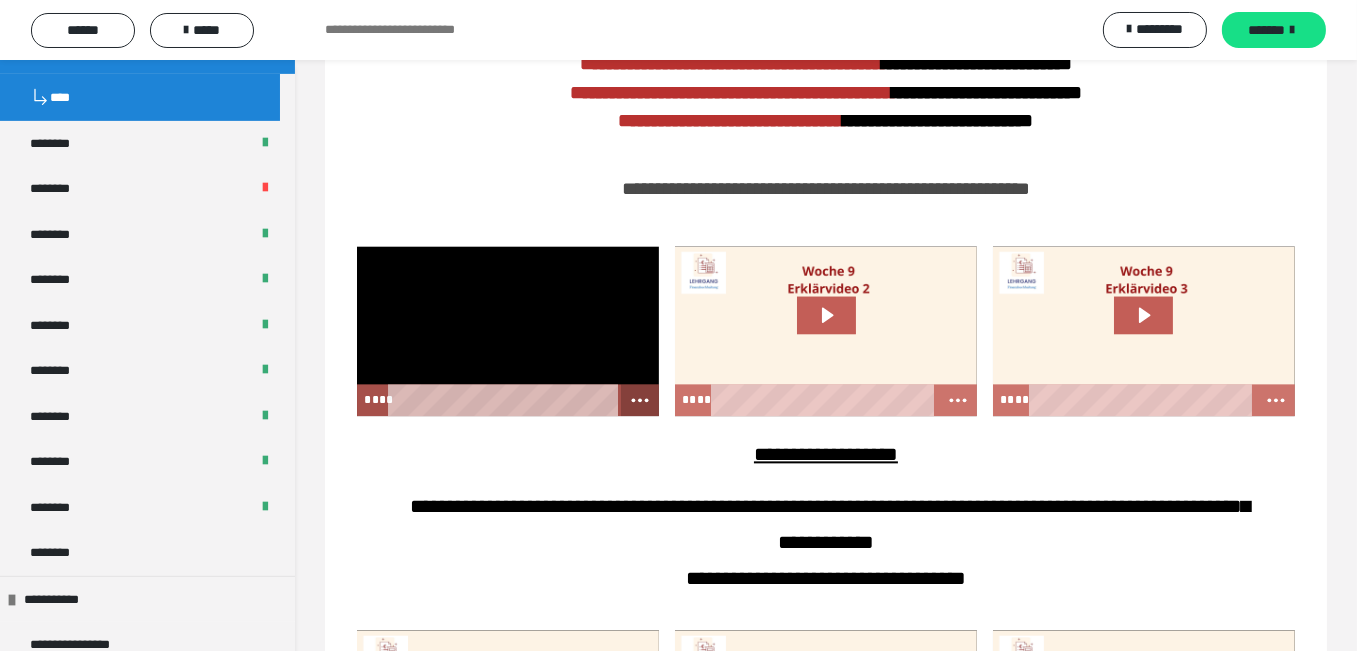 click 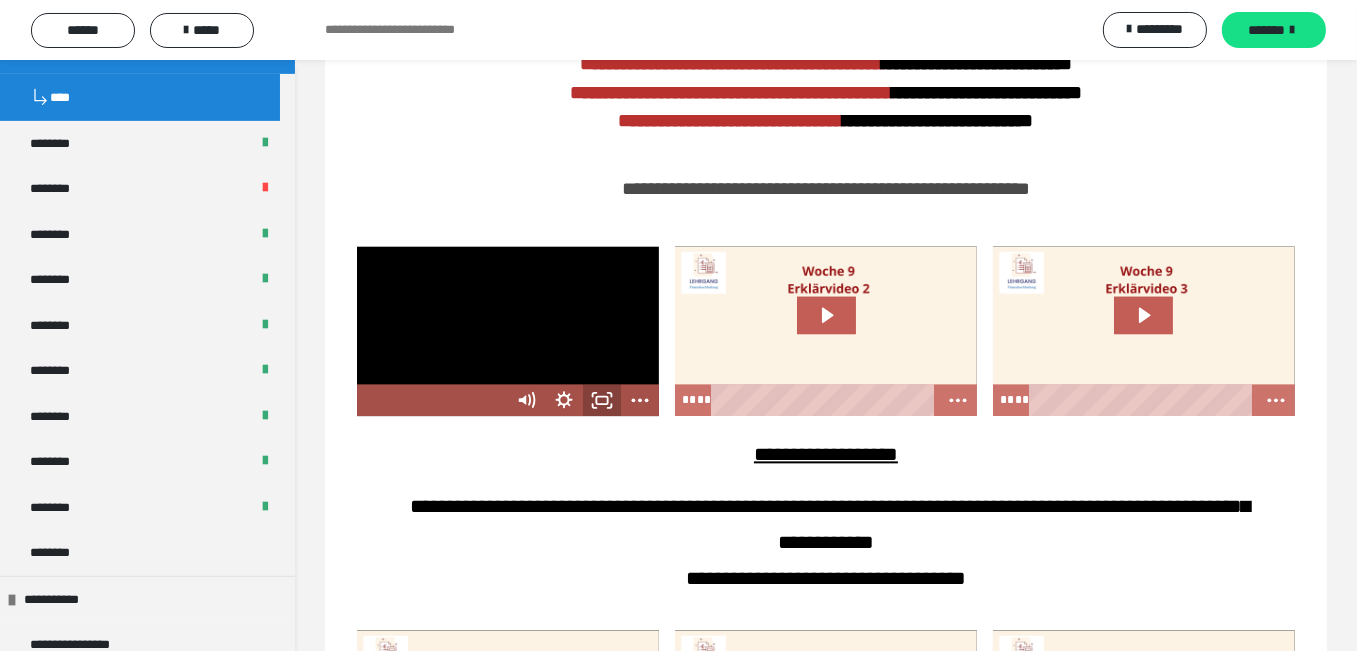 click 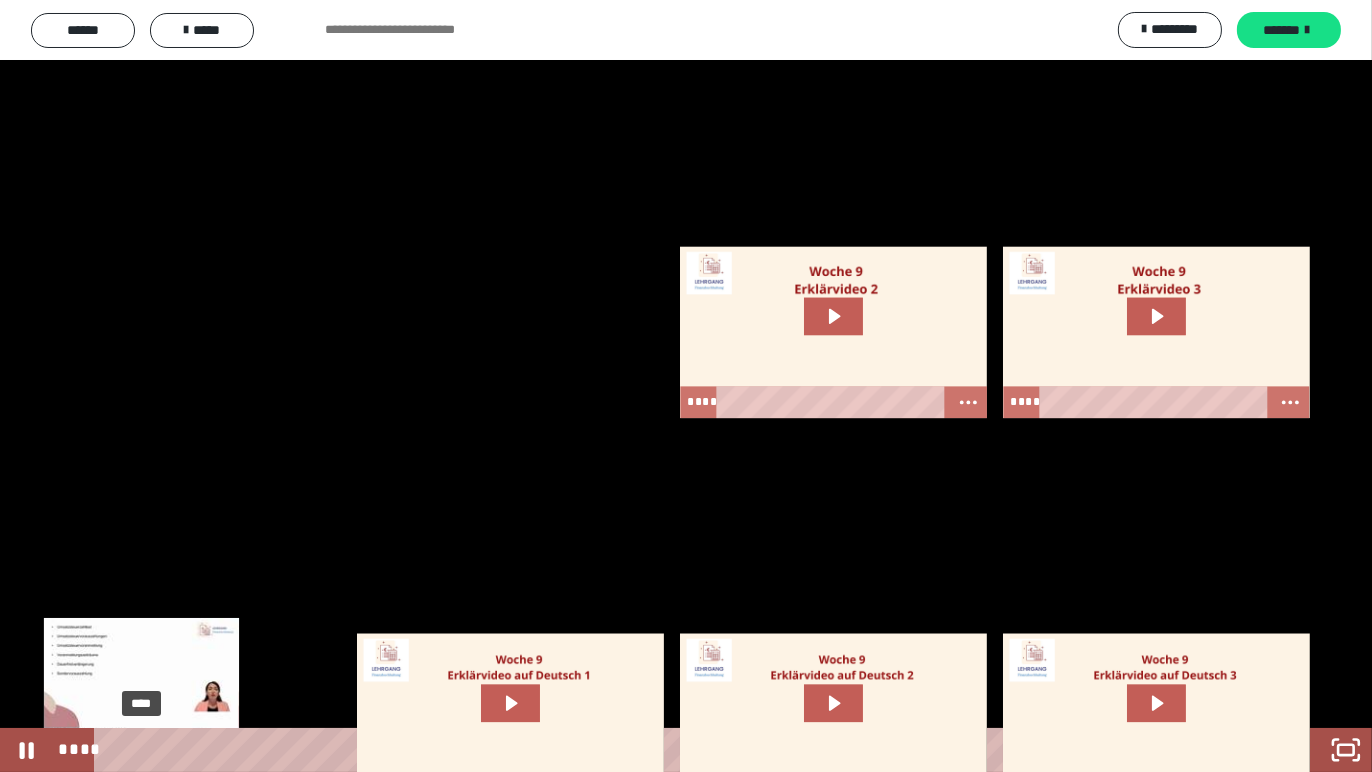 click on "****" at bounding box center (658, 750) 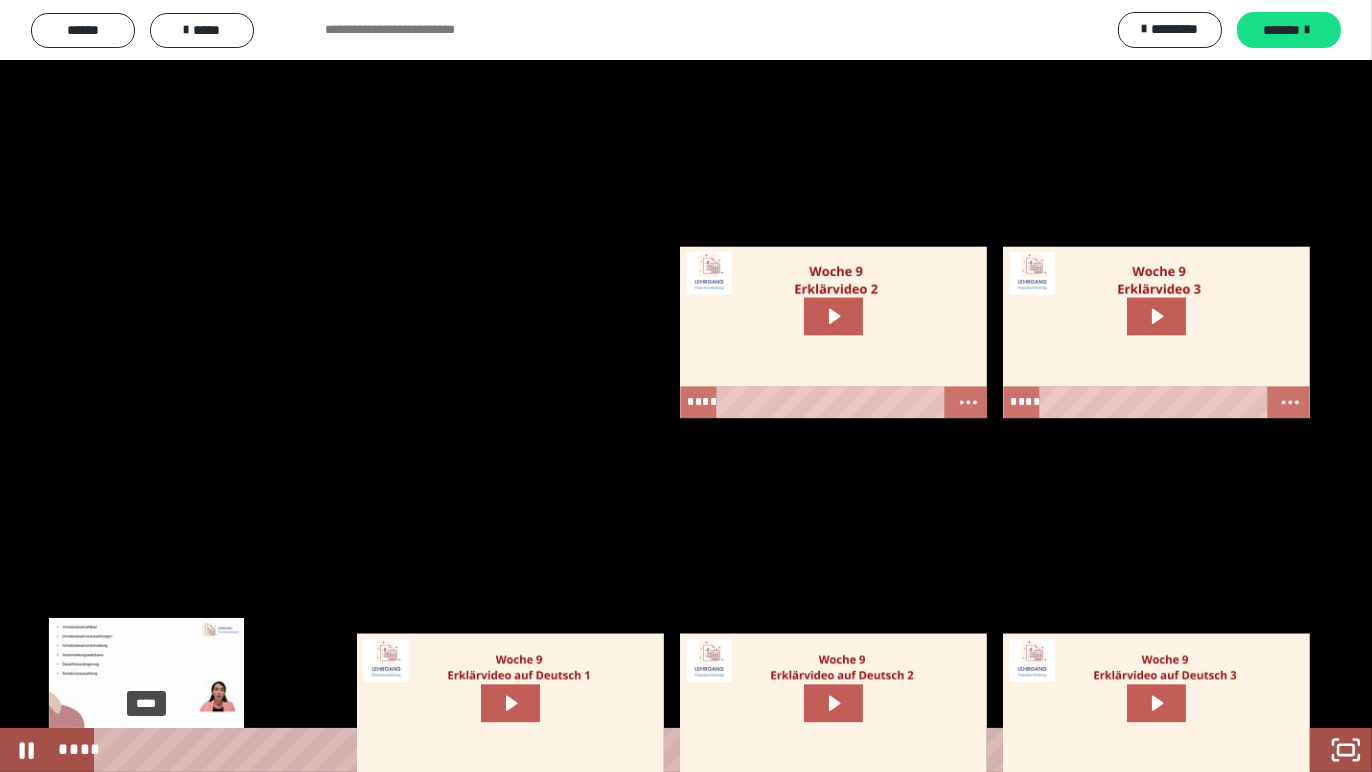click at bounding box center [146, 750] 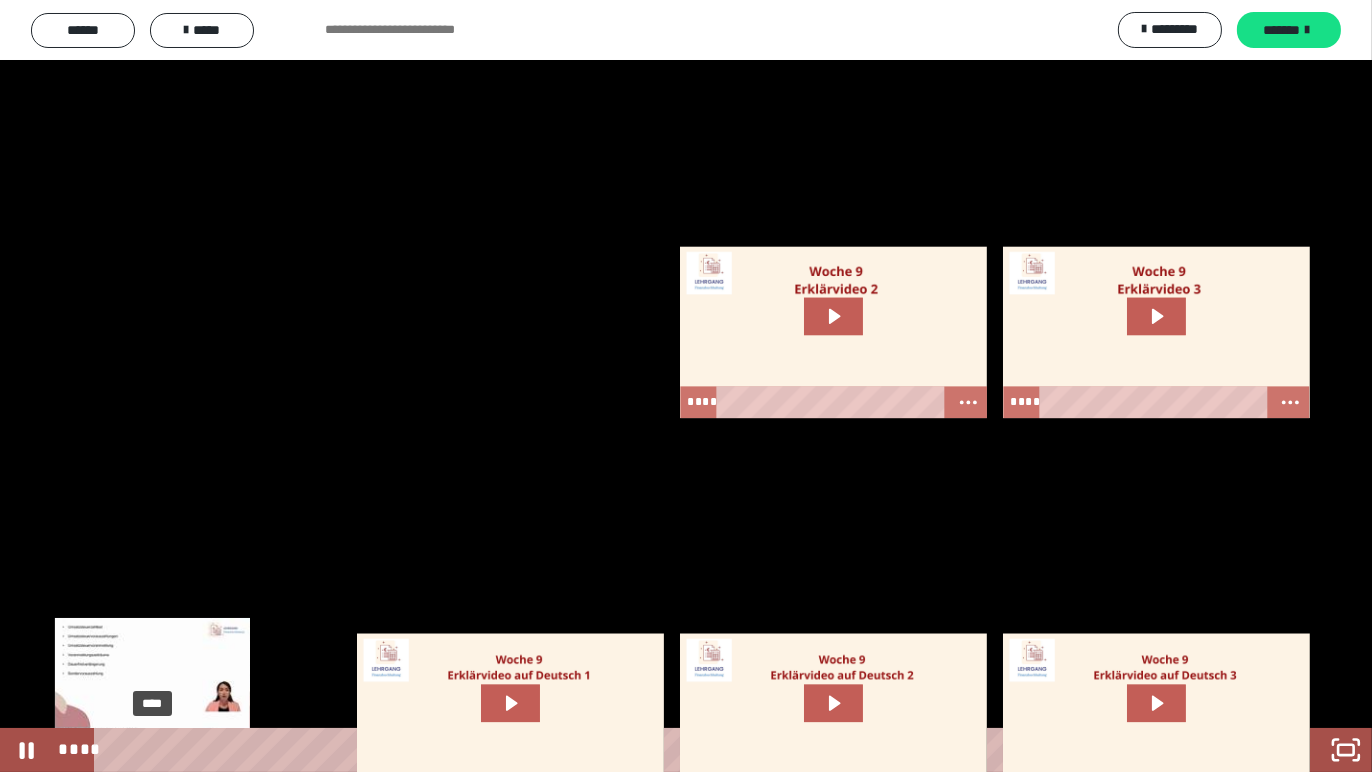 click at bounding box center [152, 750] 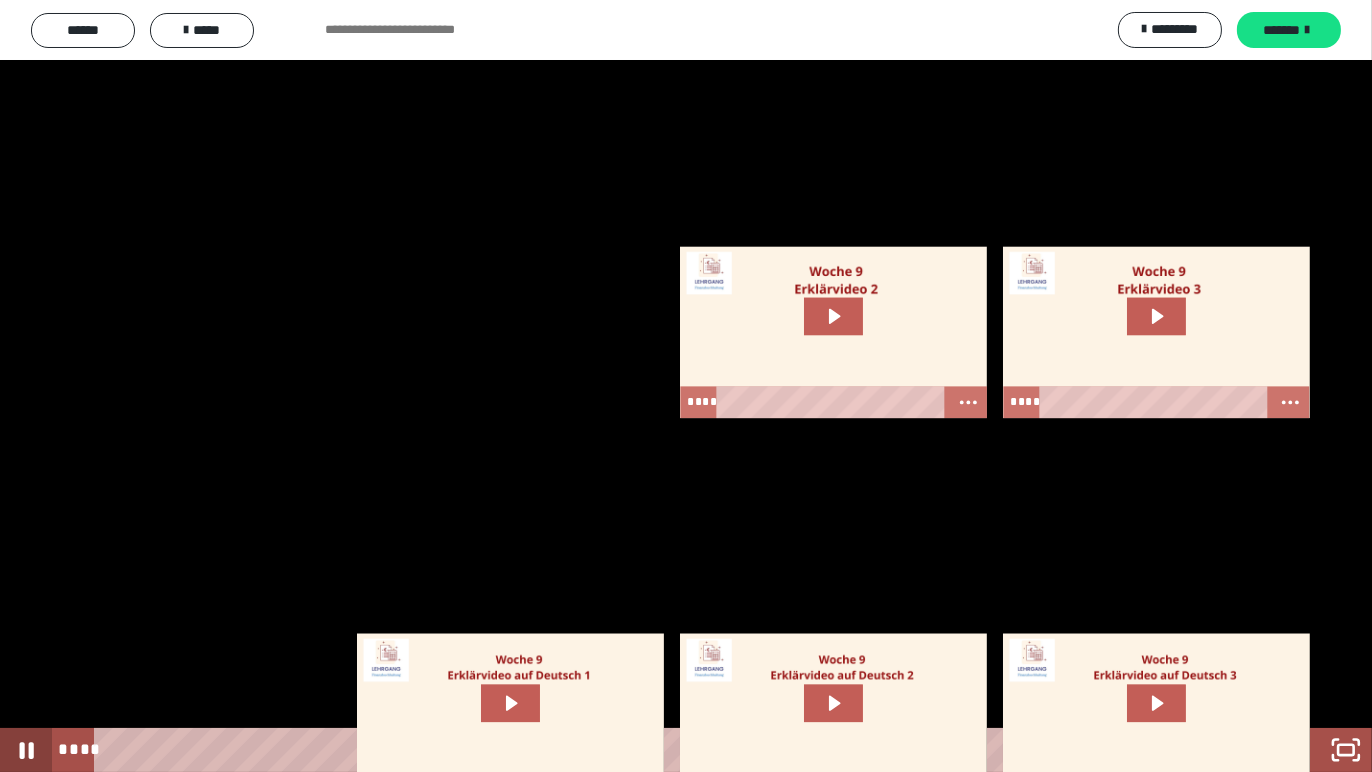 click 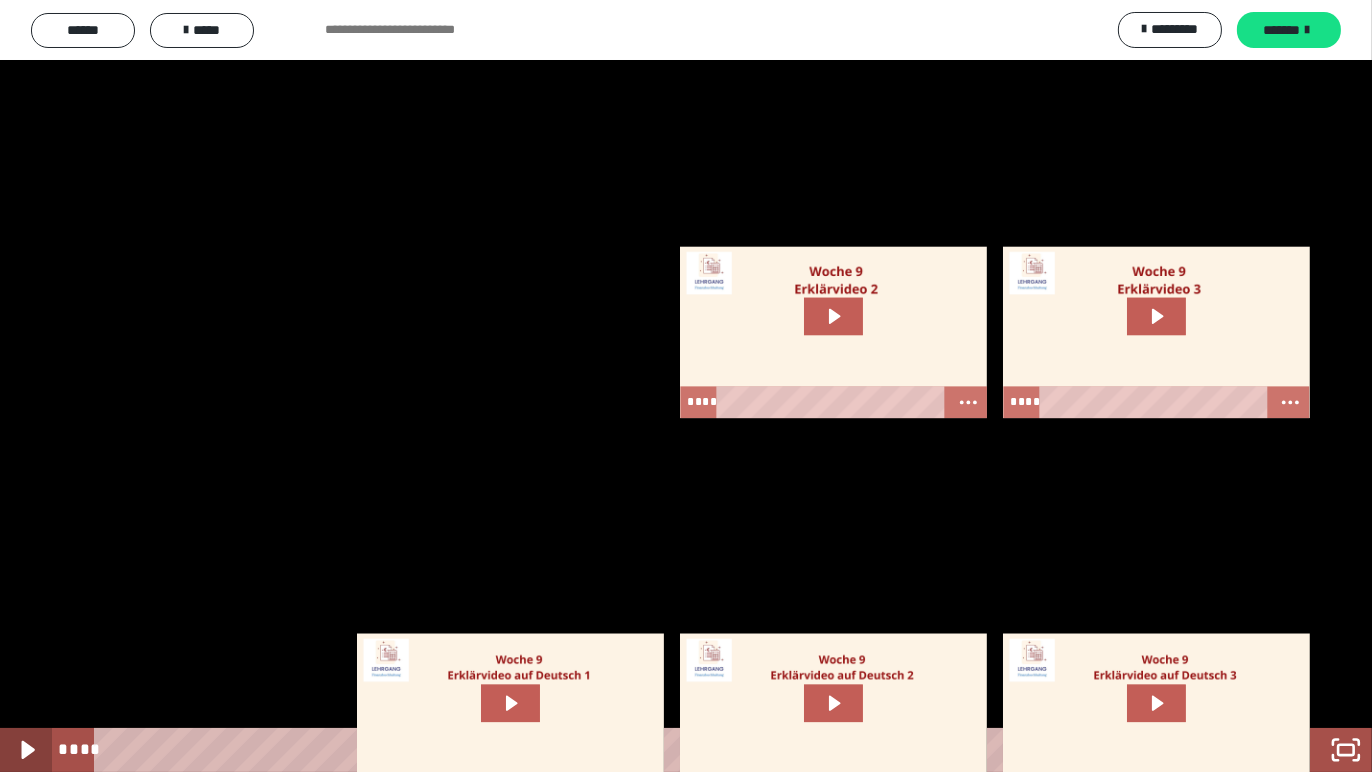 click 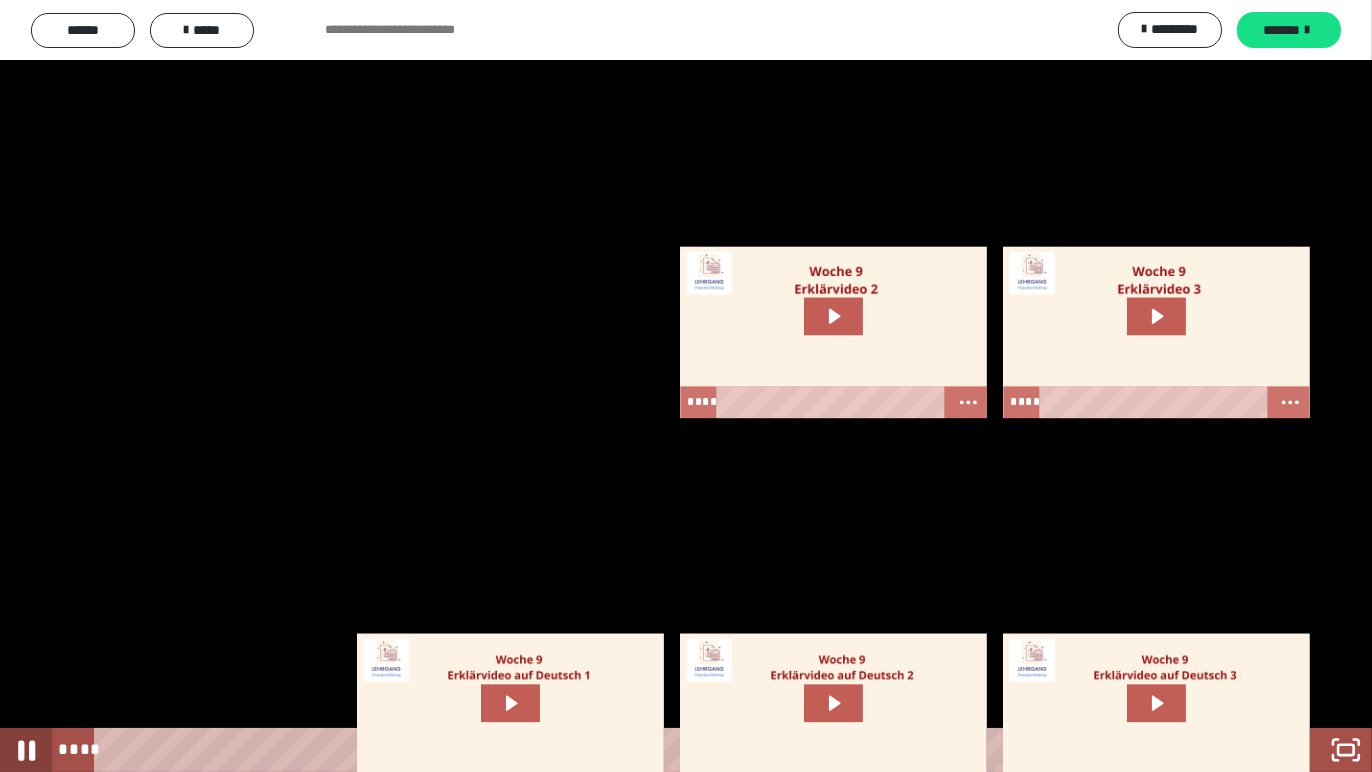 click 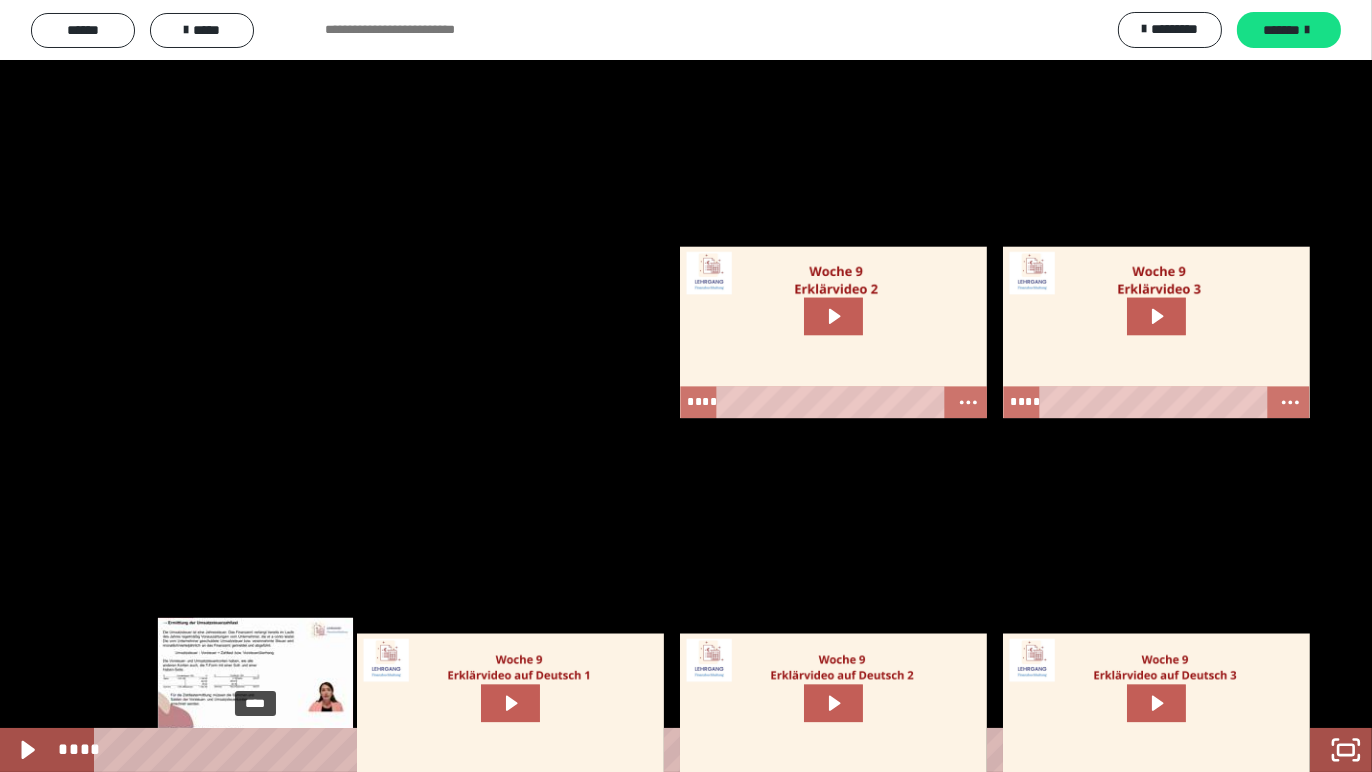 click on "****" at bounding box center (658, 750) 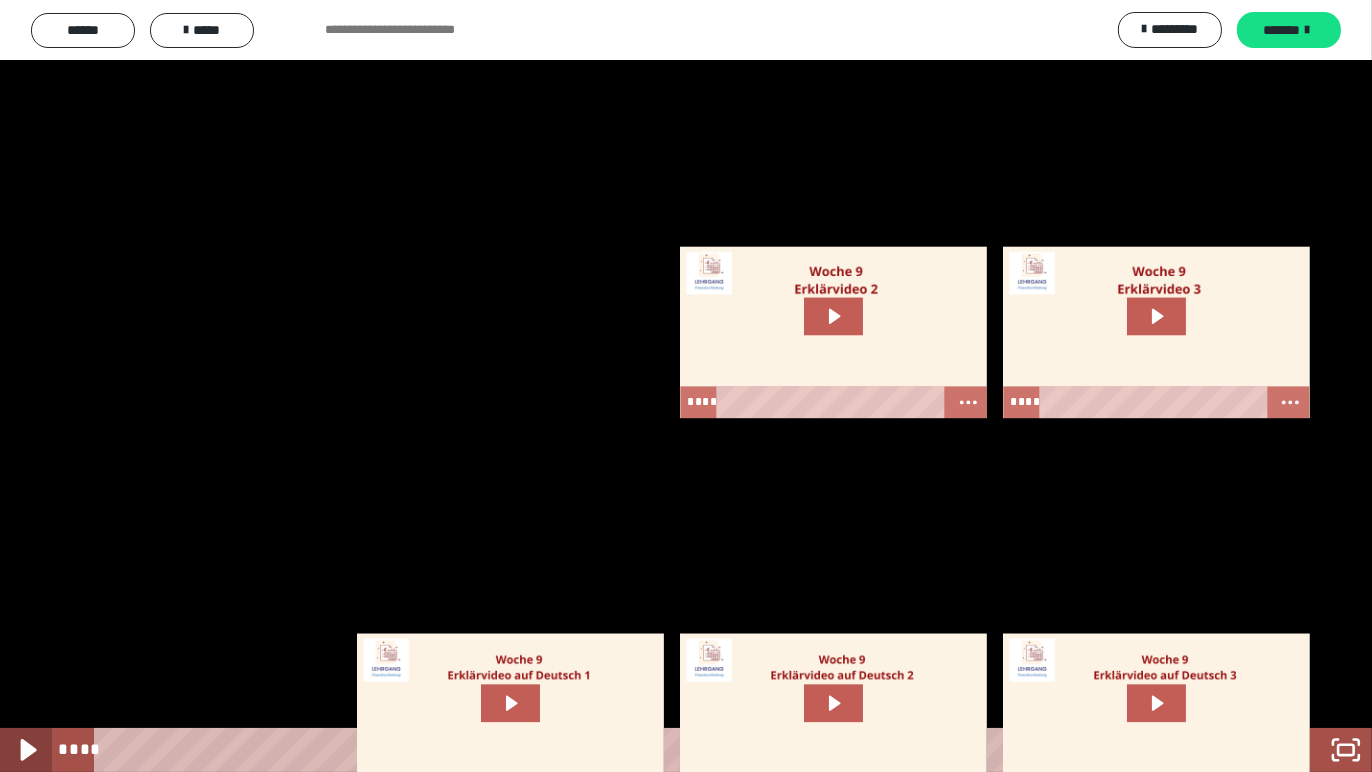 click 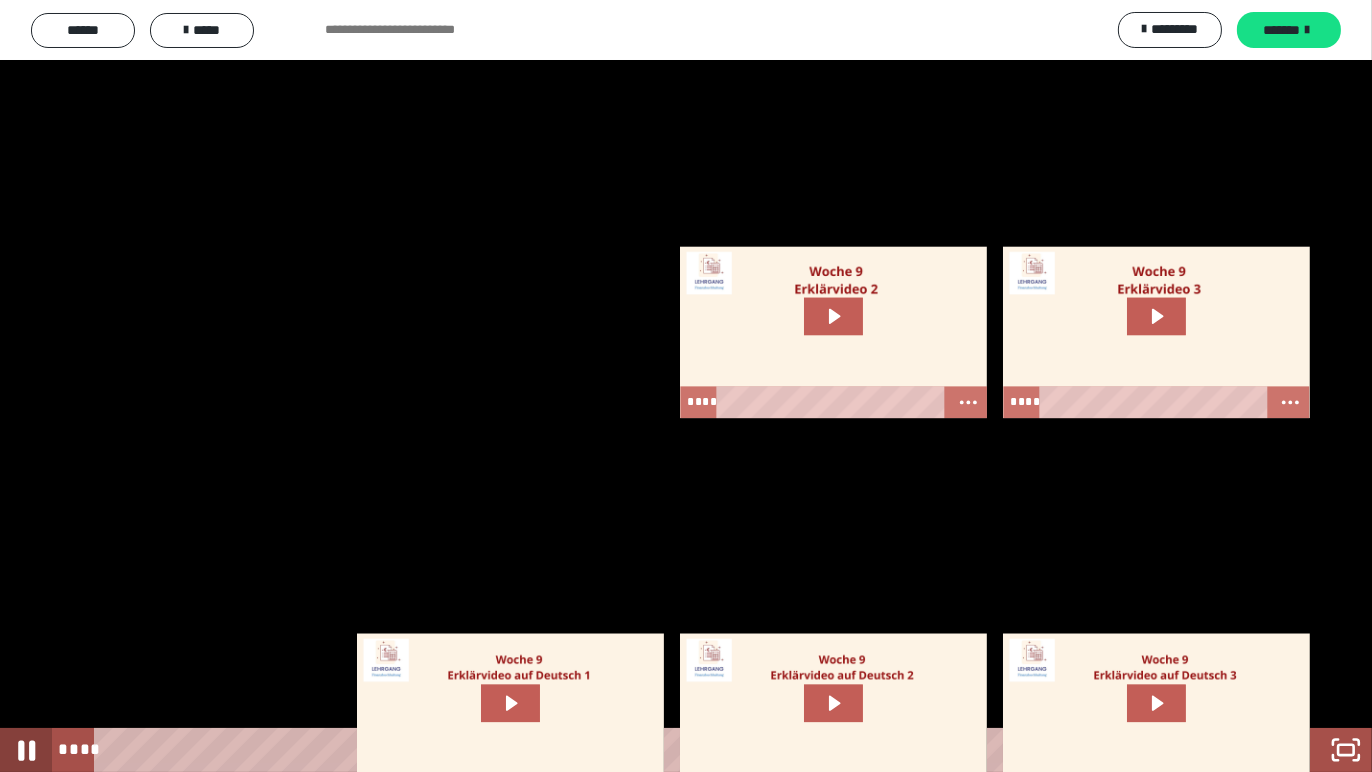 click 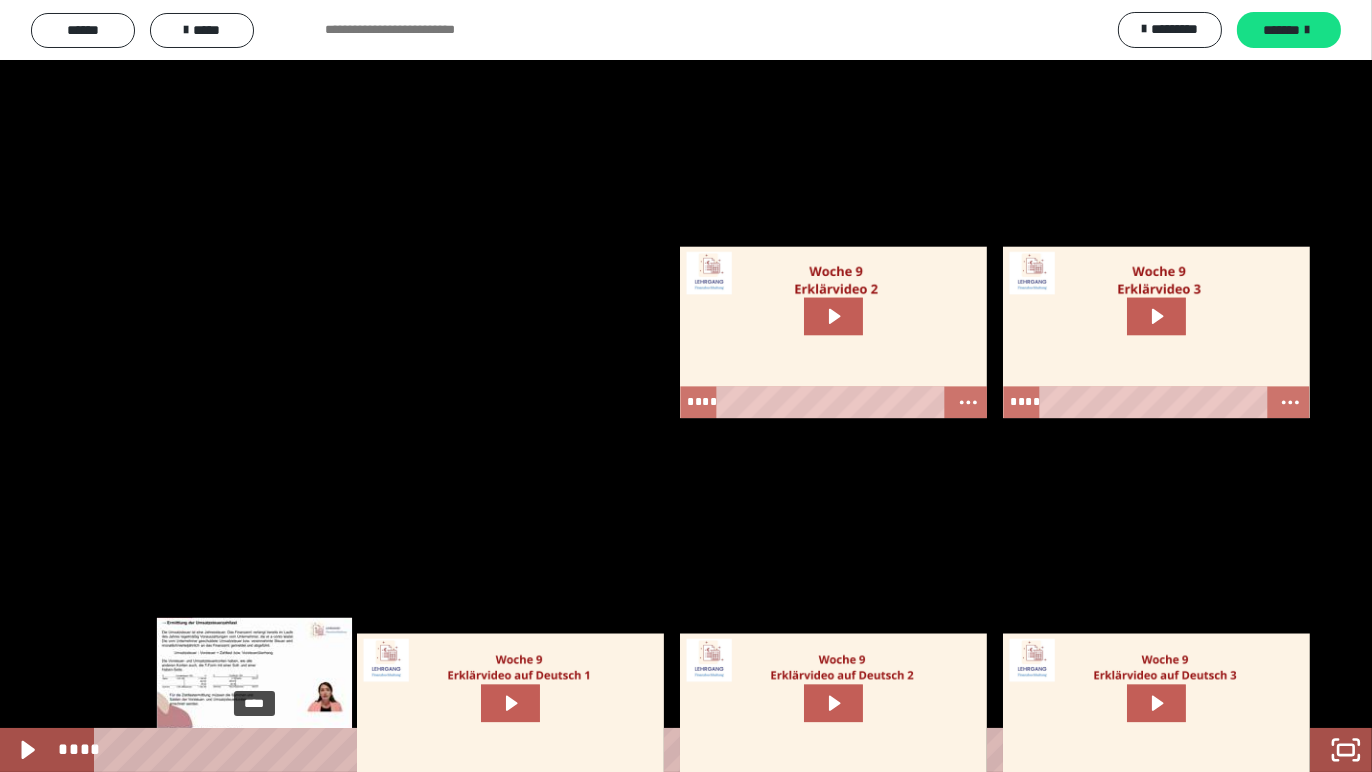 click on "****" at bounding box center (658, 750) 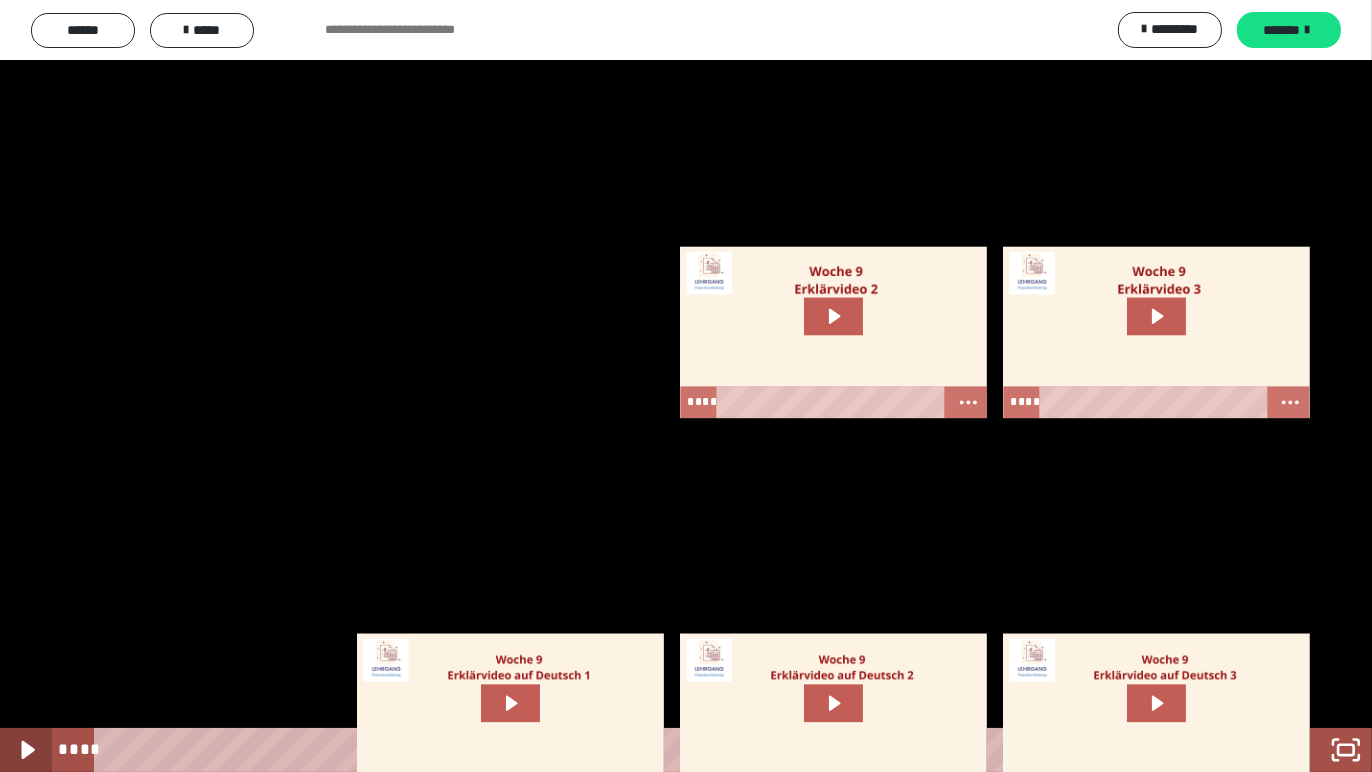 click 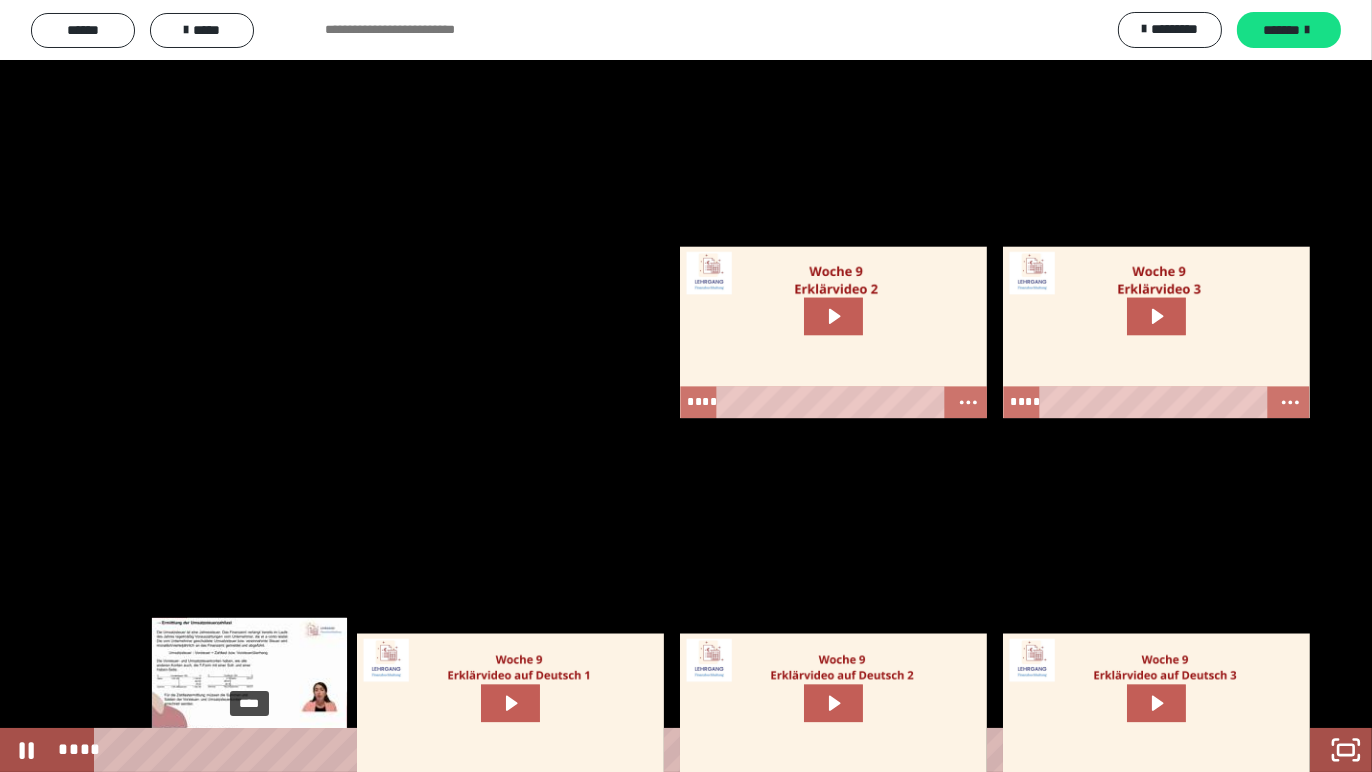 click on "****" at bounding box center (658, 750) 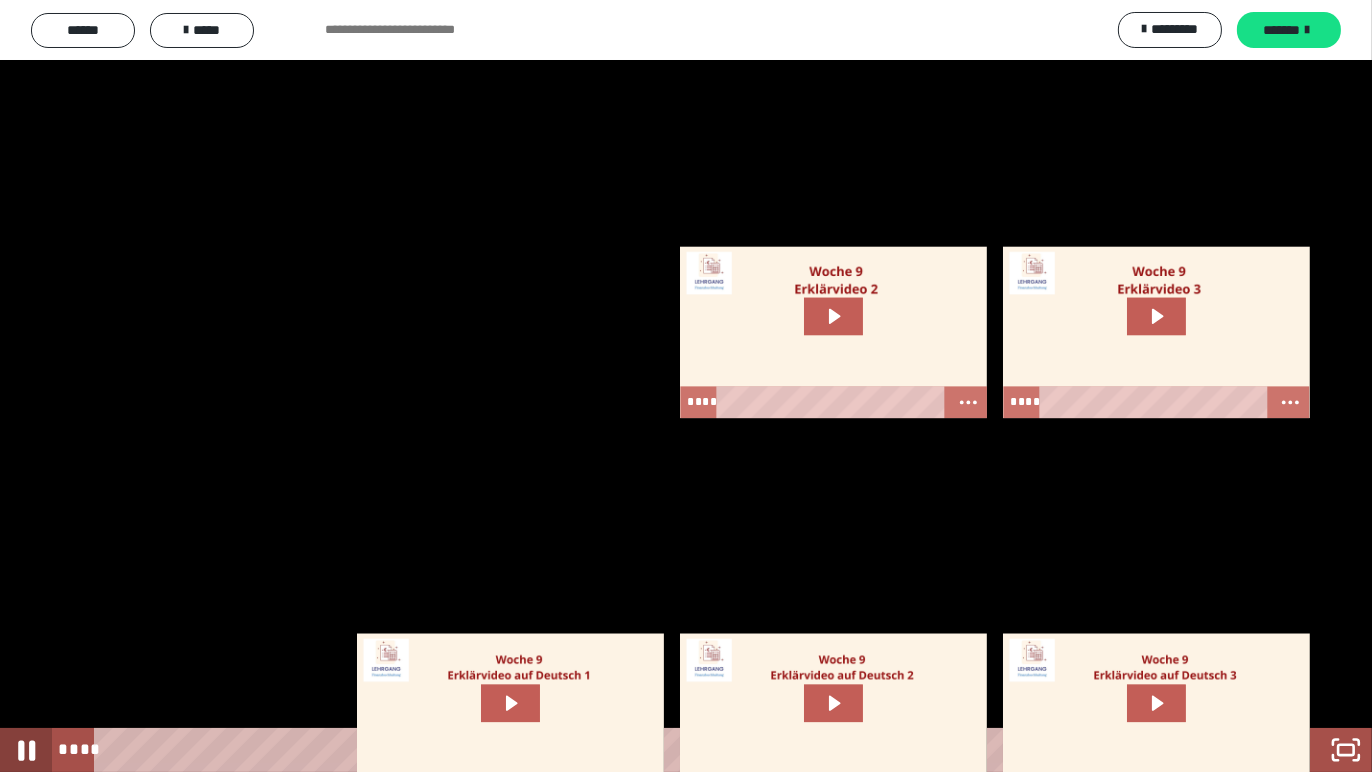 click 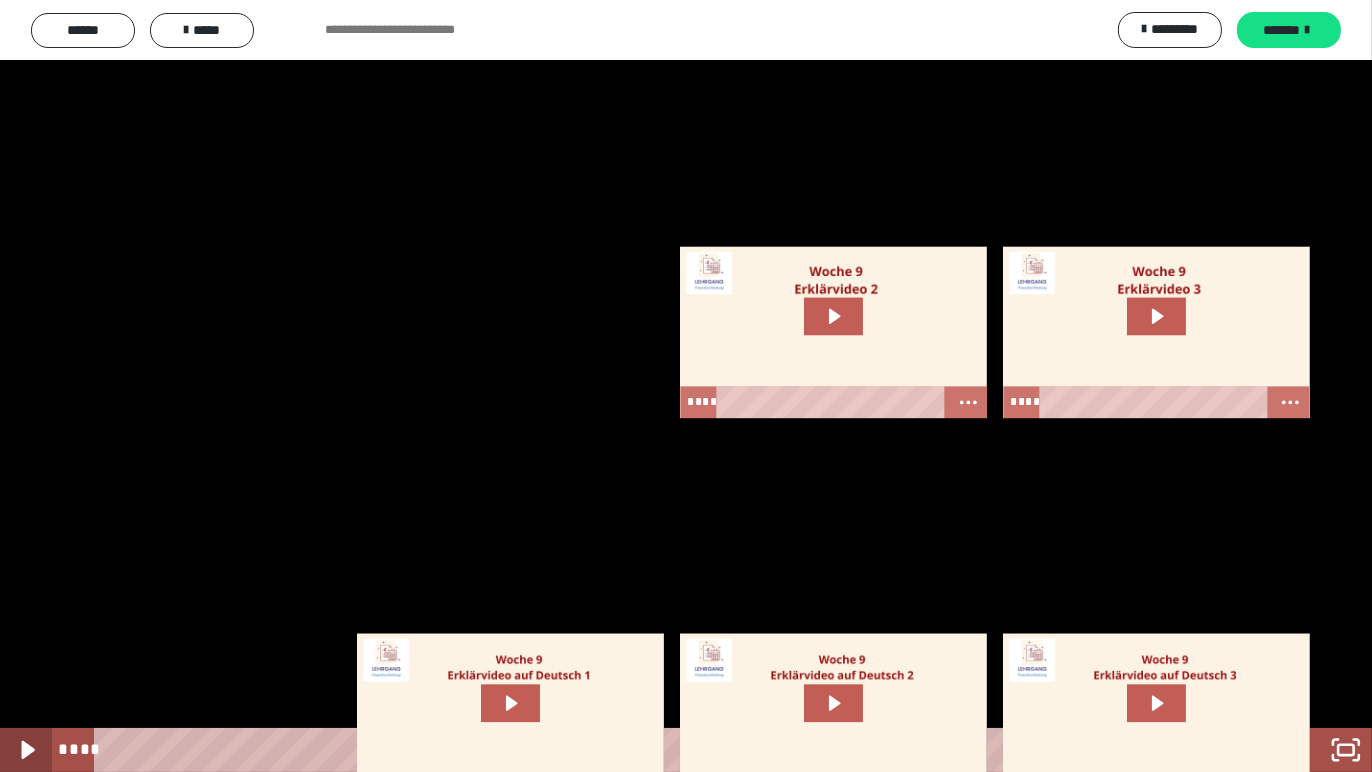 click 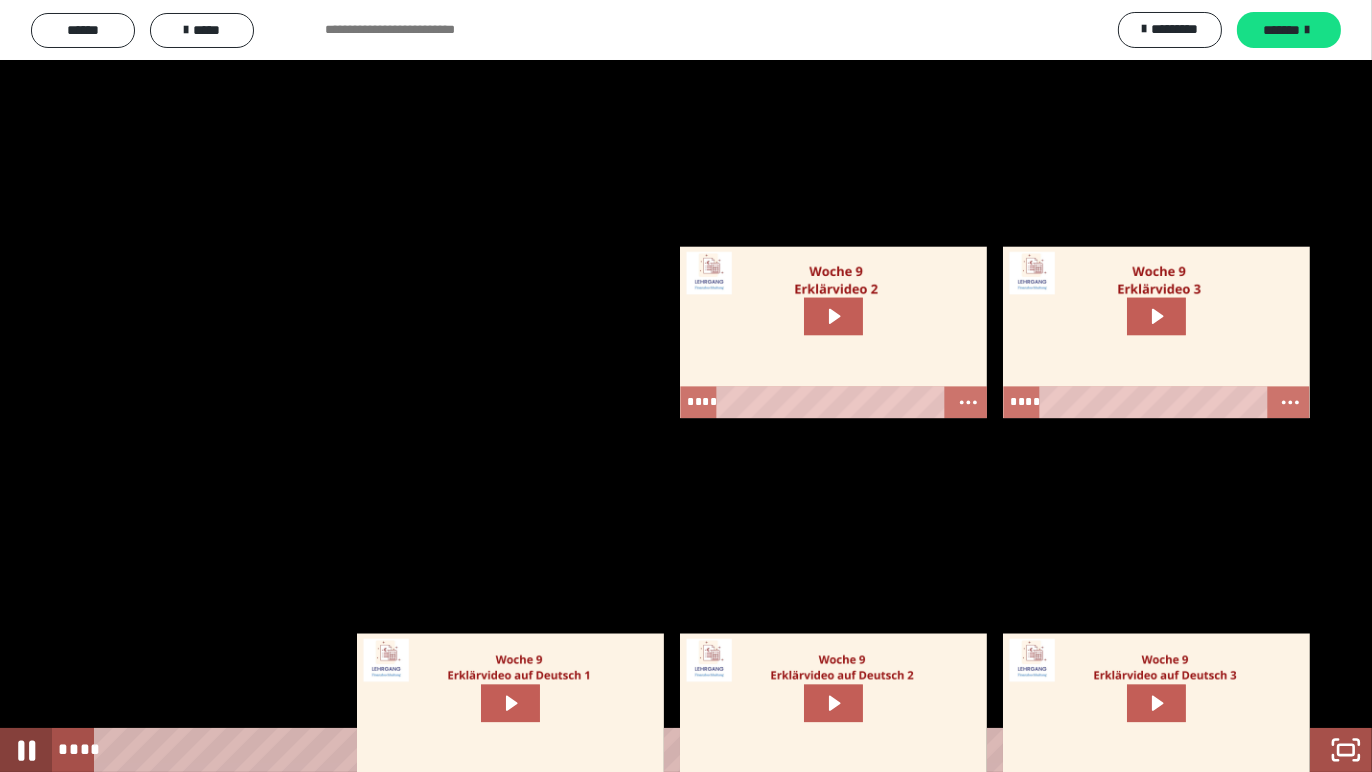 click 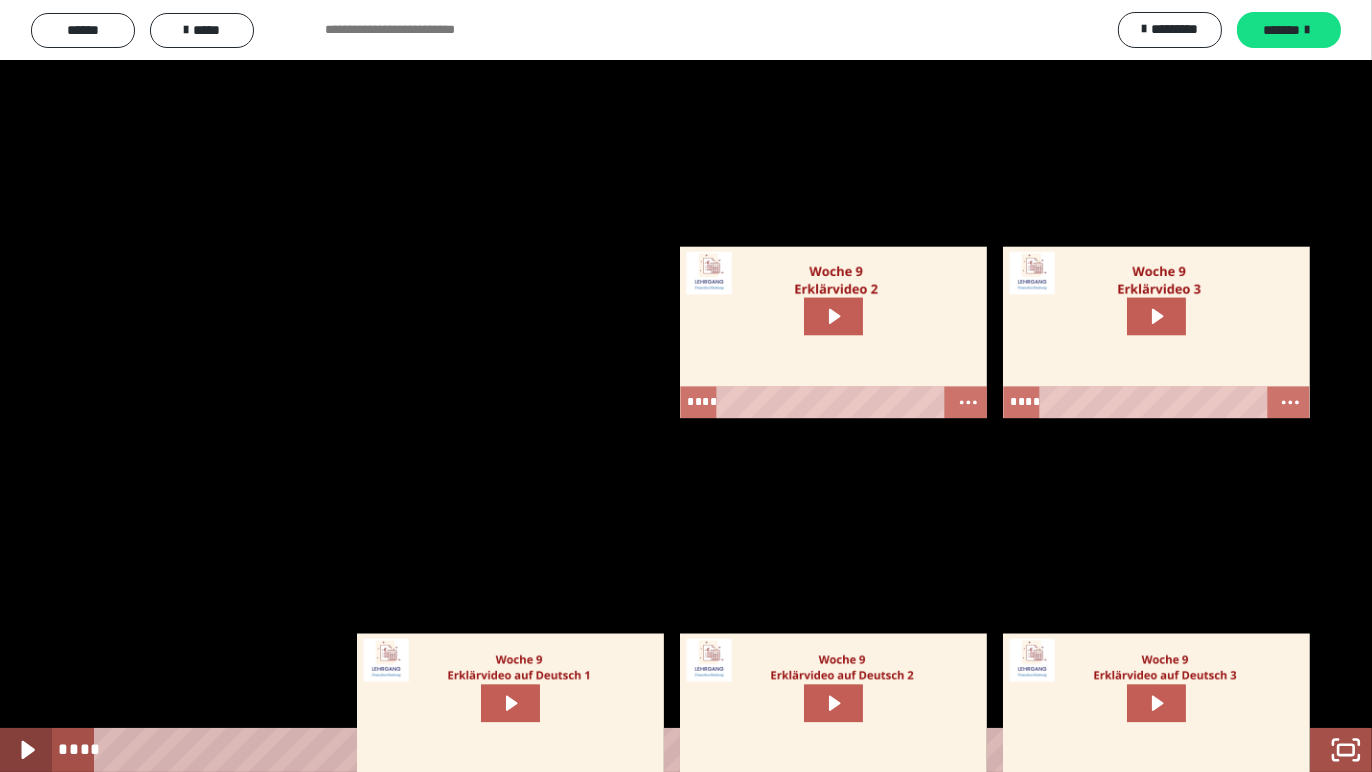 click 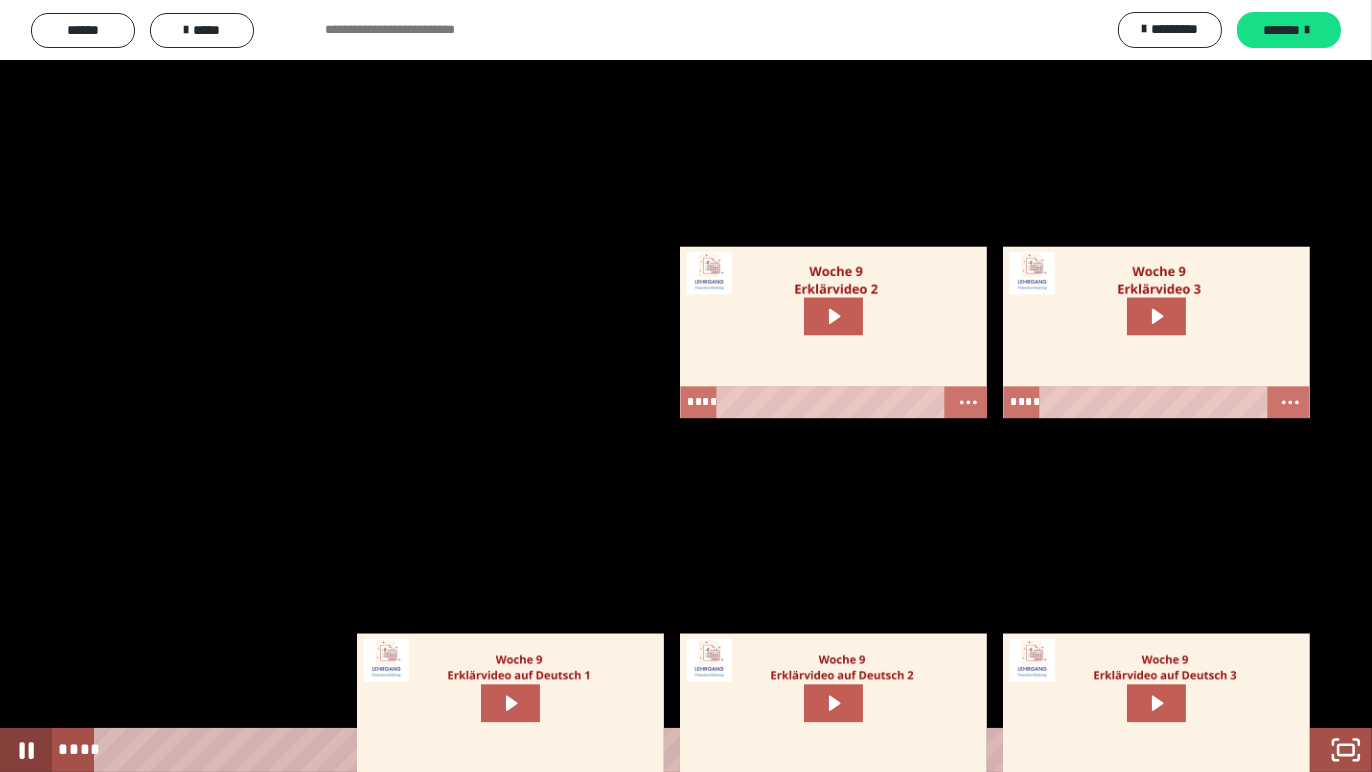 click 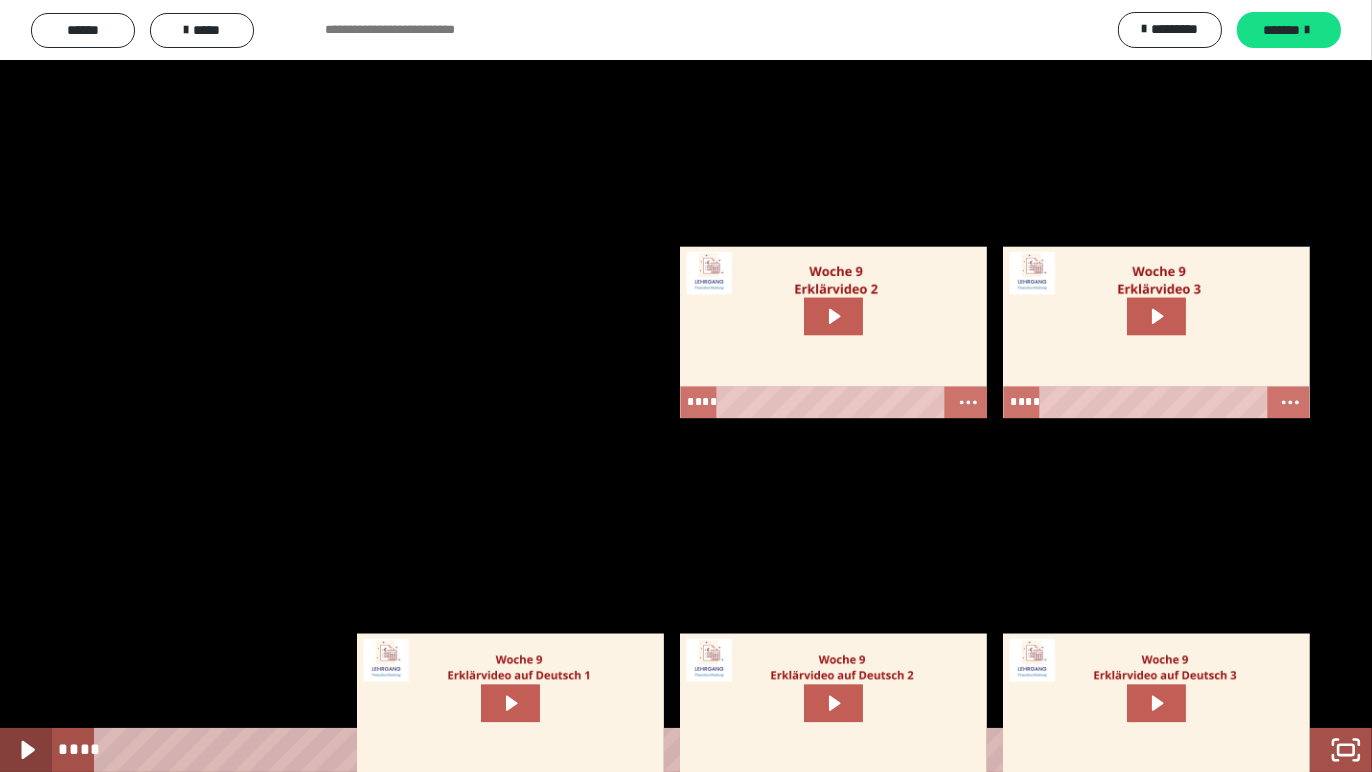 click 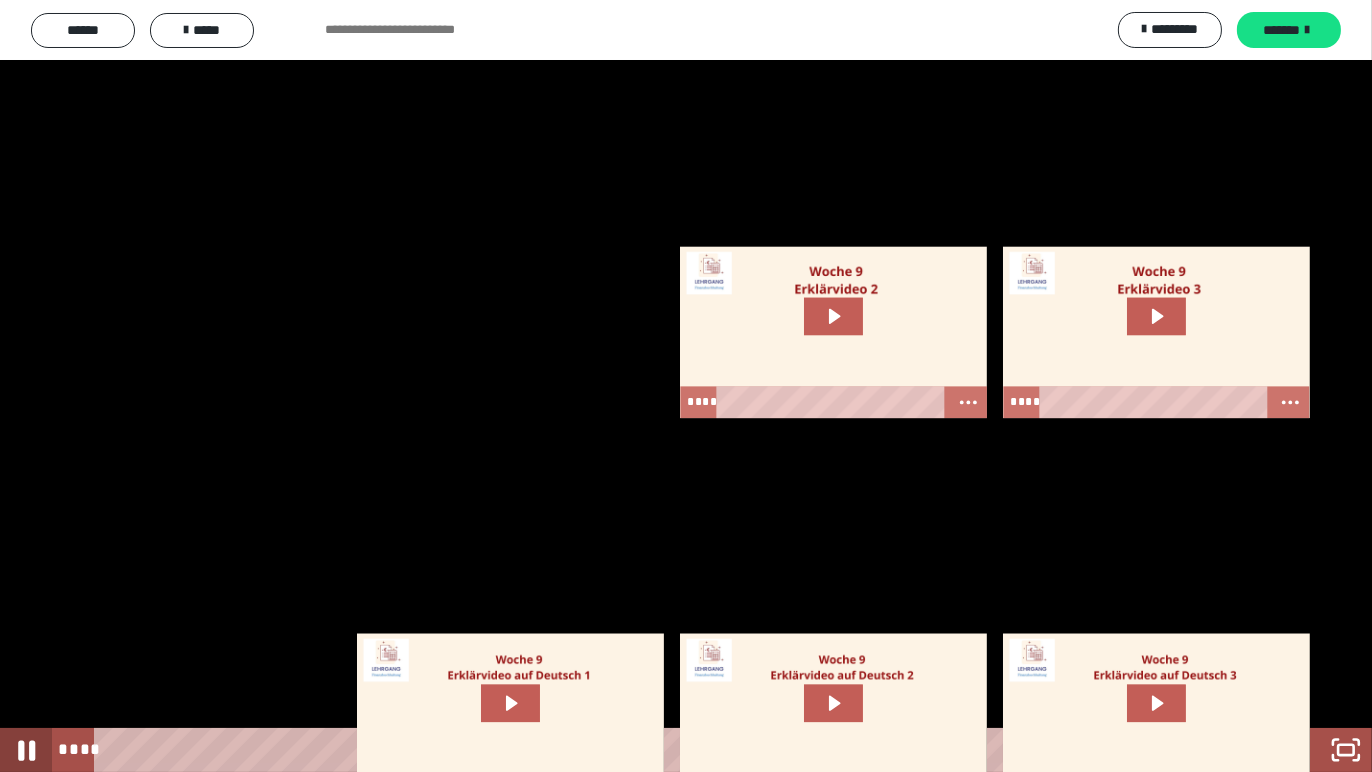 click 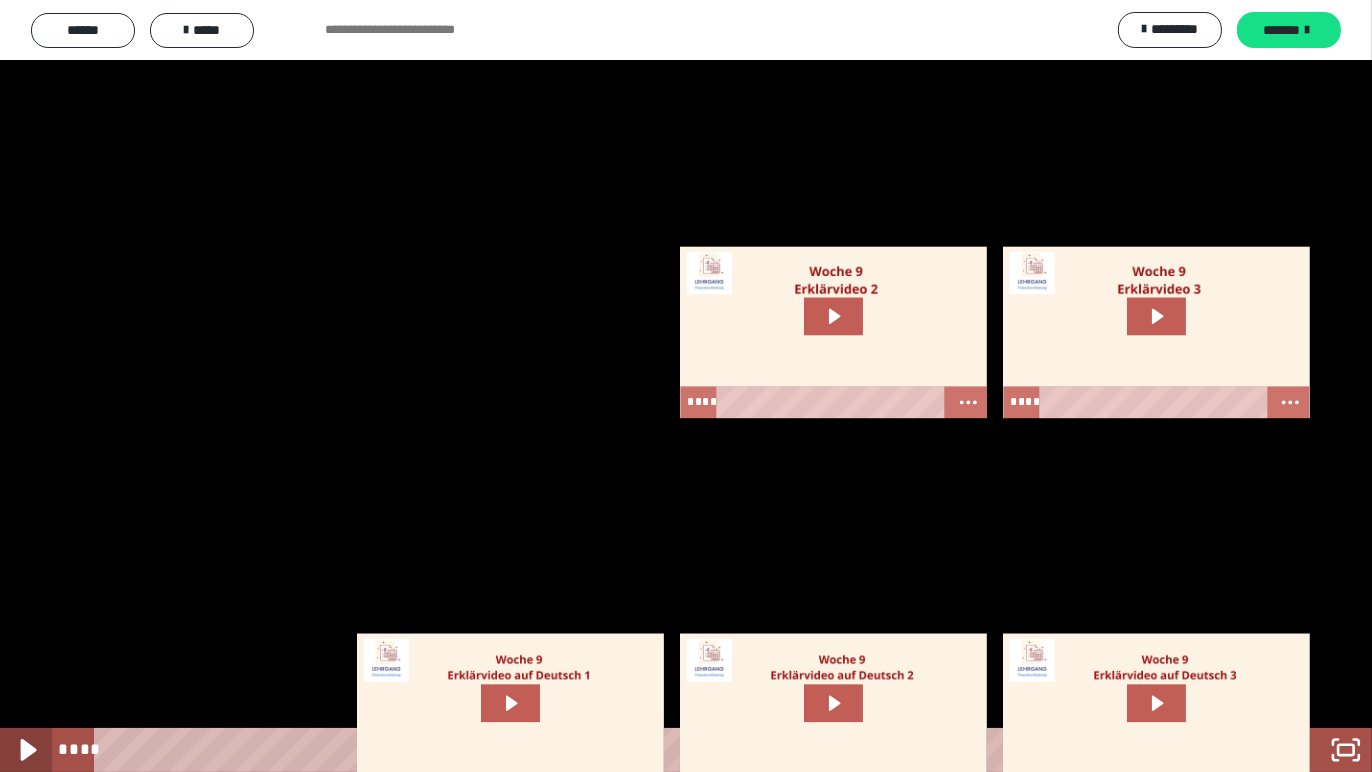 click 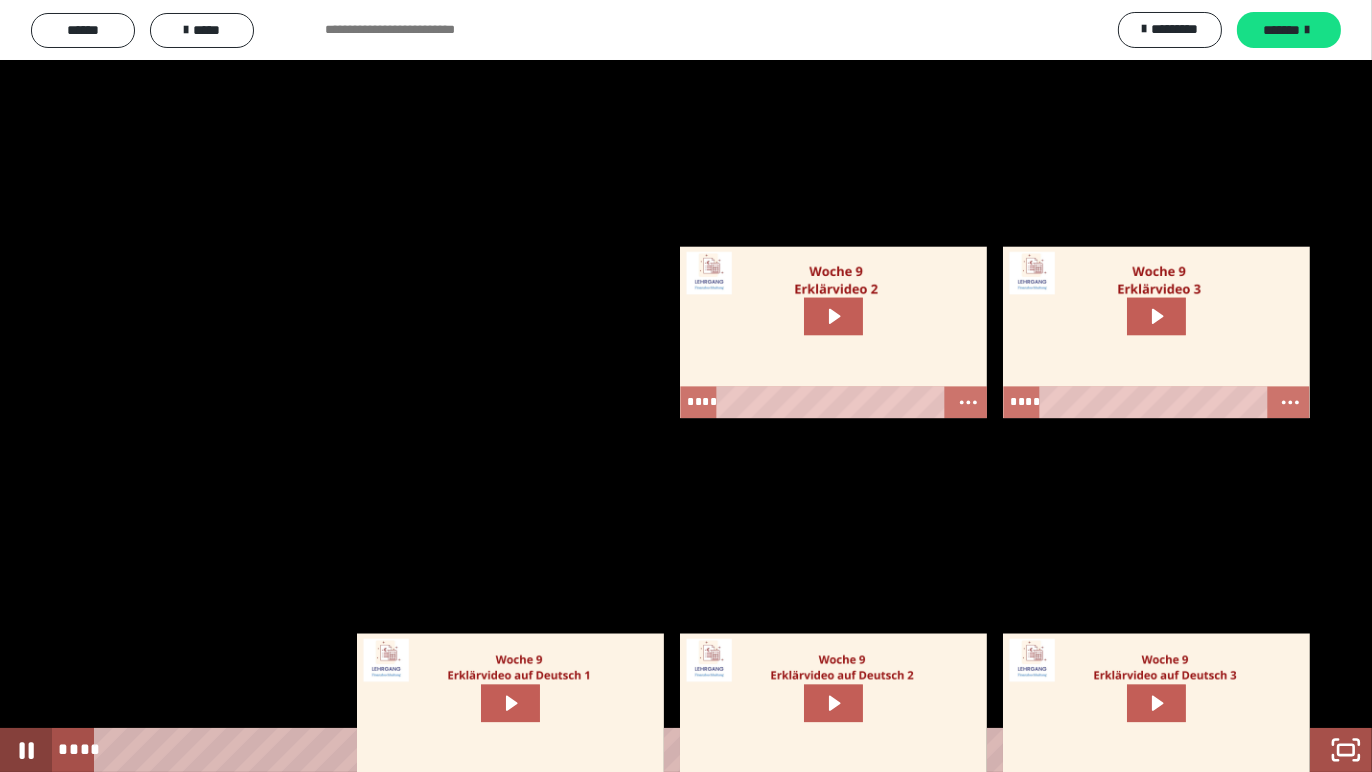 click 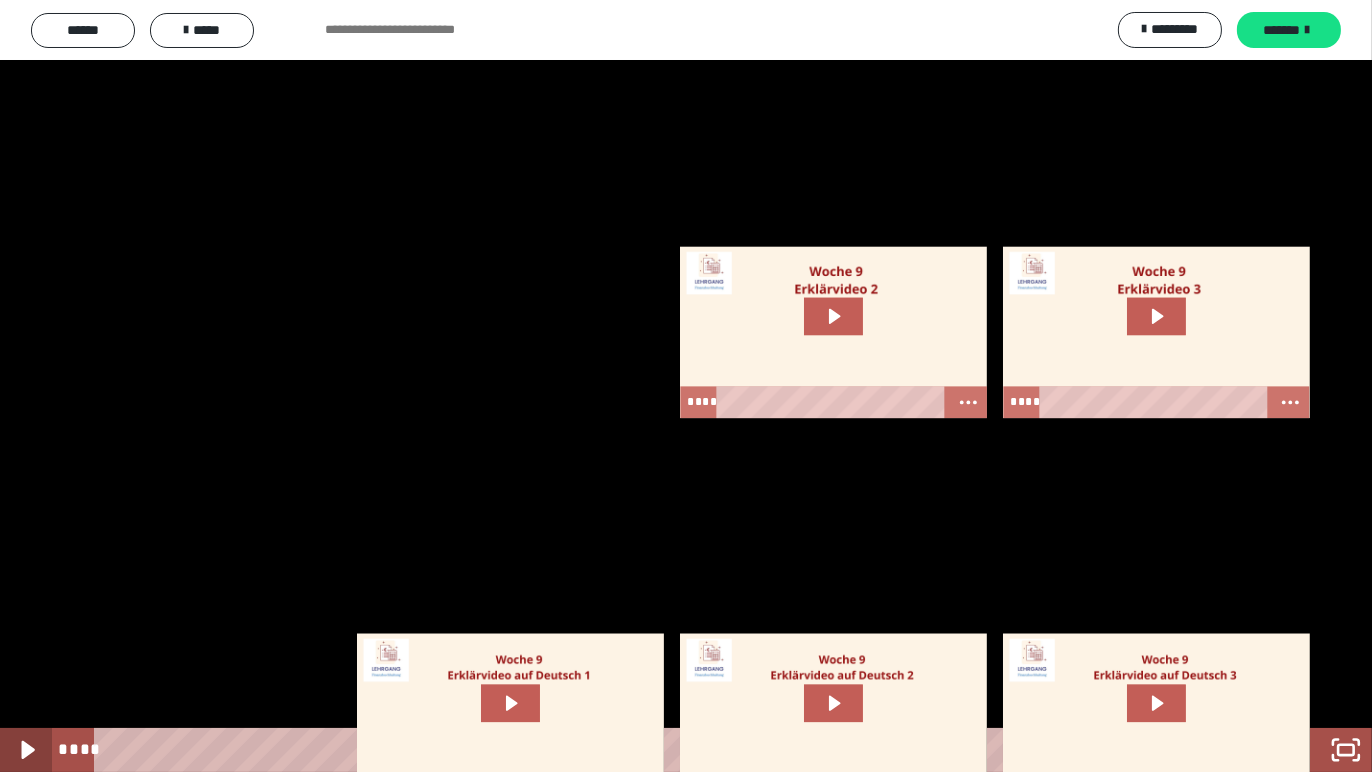 click 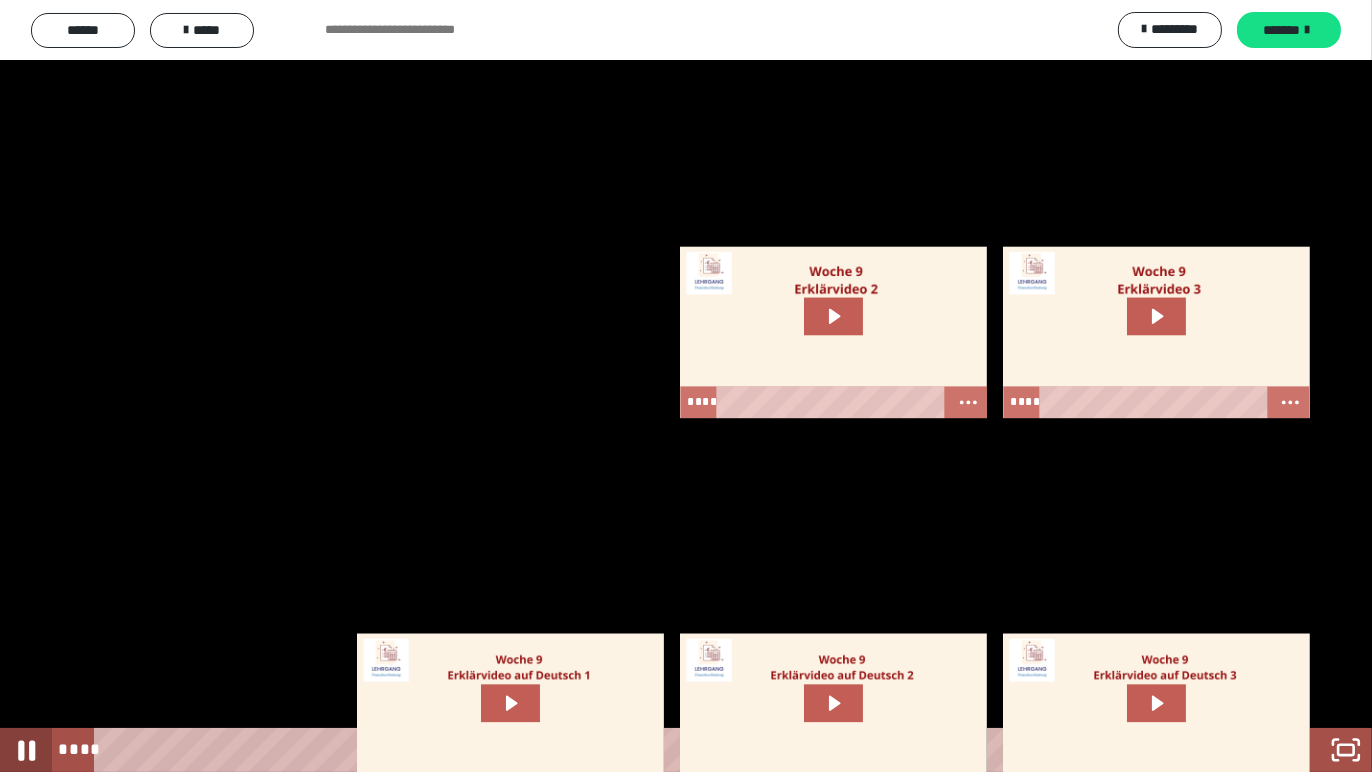 click 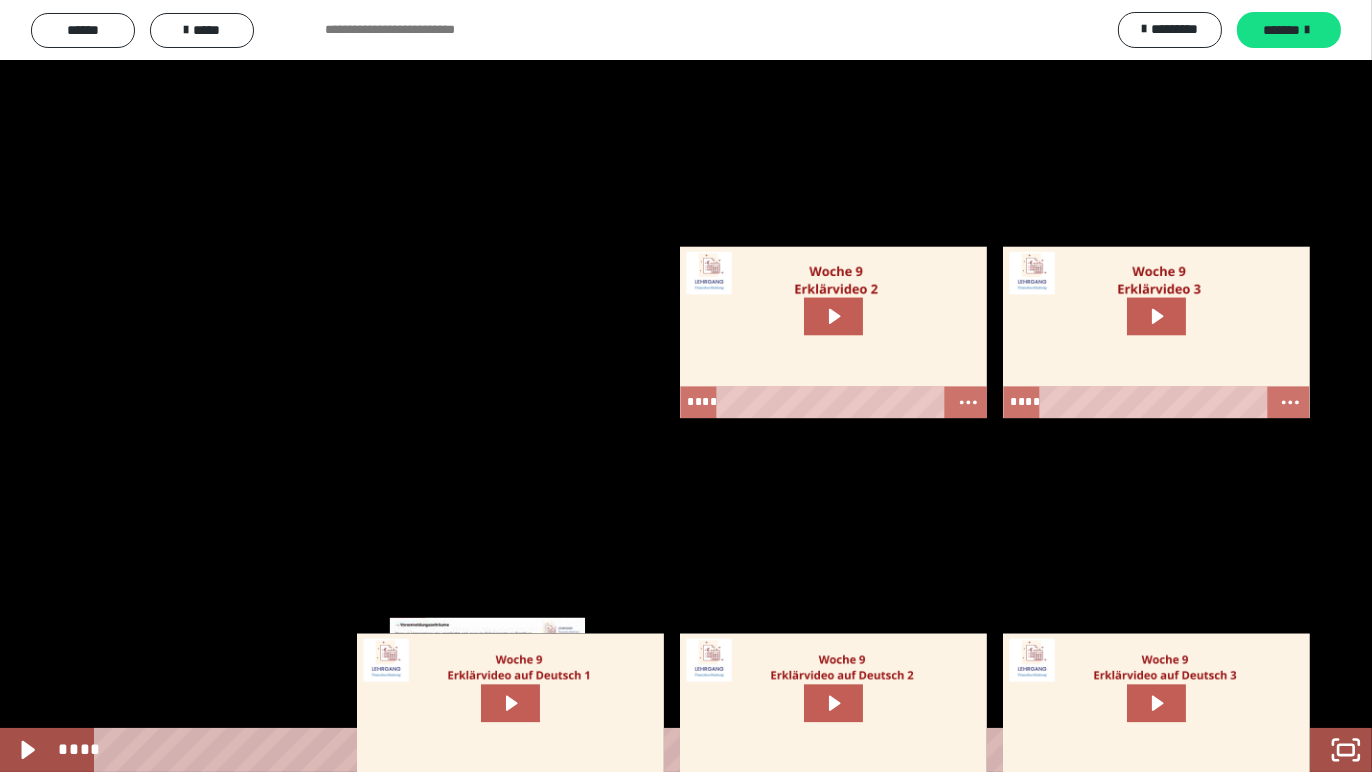 click on "****" at bounding box center (658, 750) 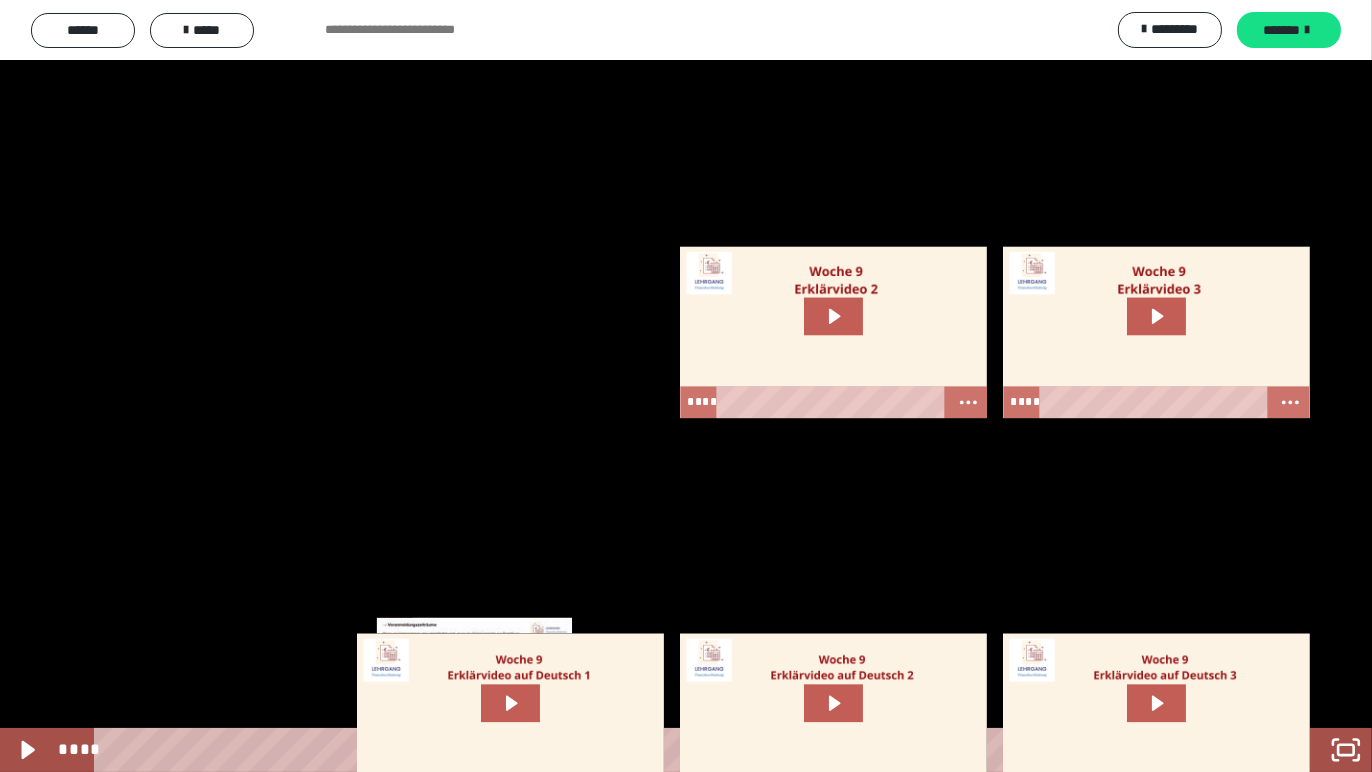click on "****" at bounding box center (658, 750) 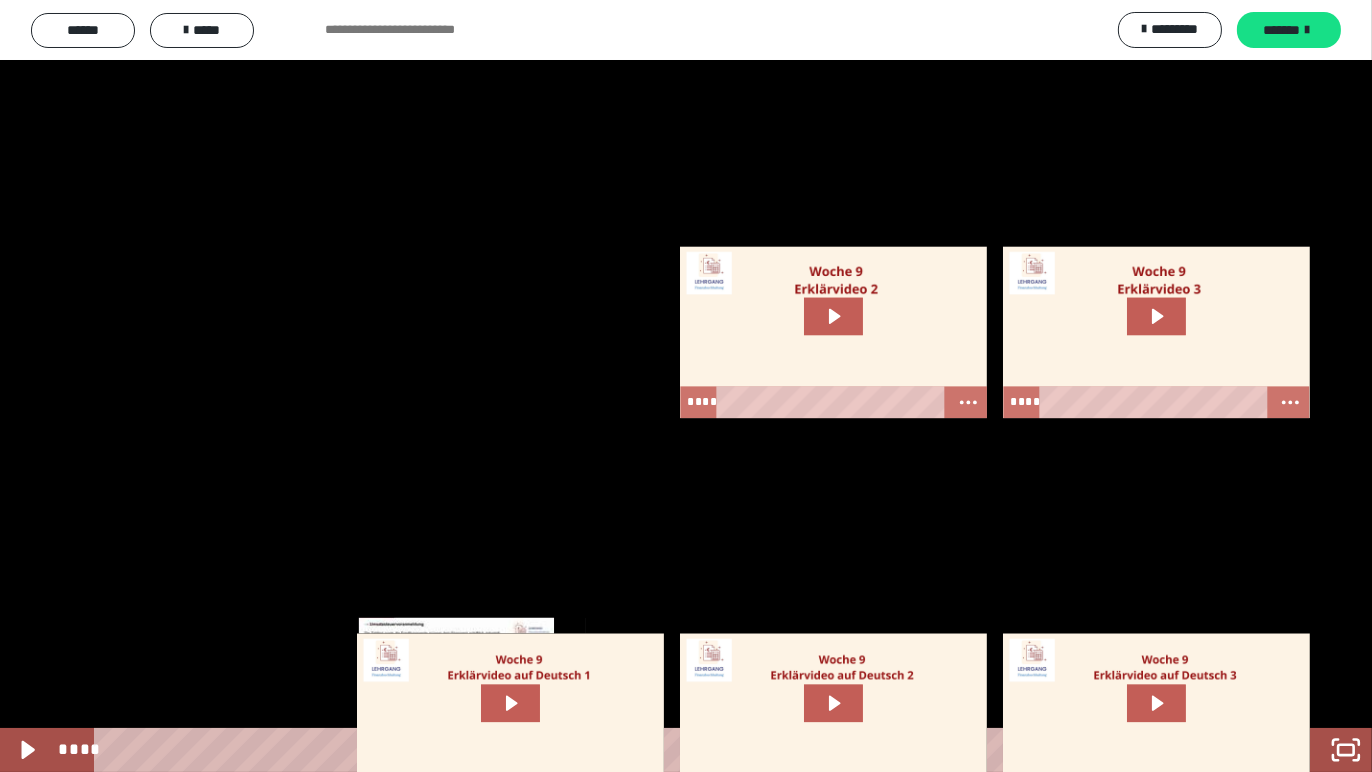 click on "****" at bounding box center [658, 750] 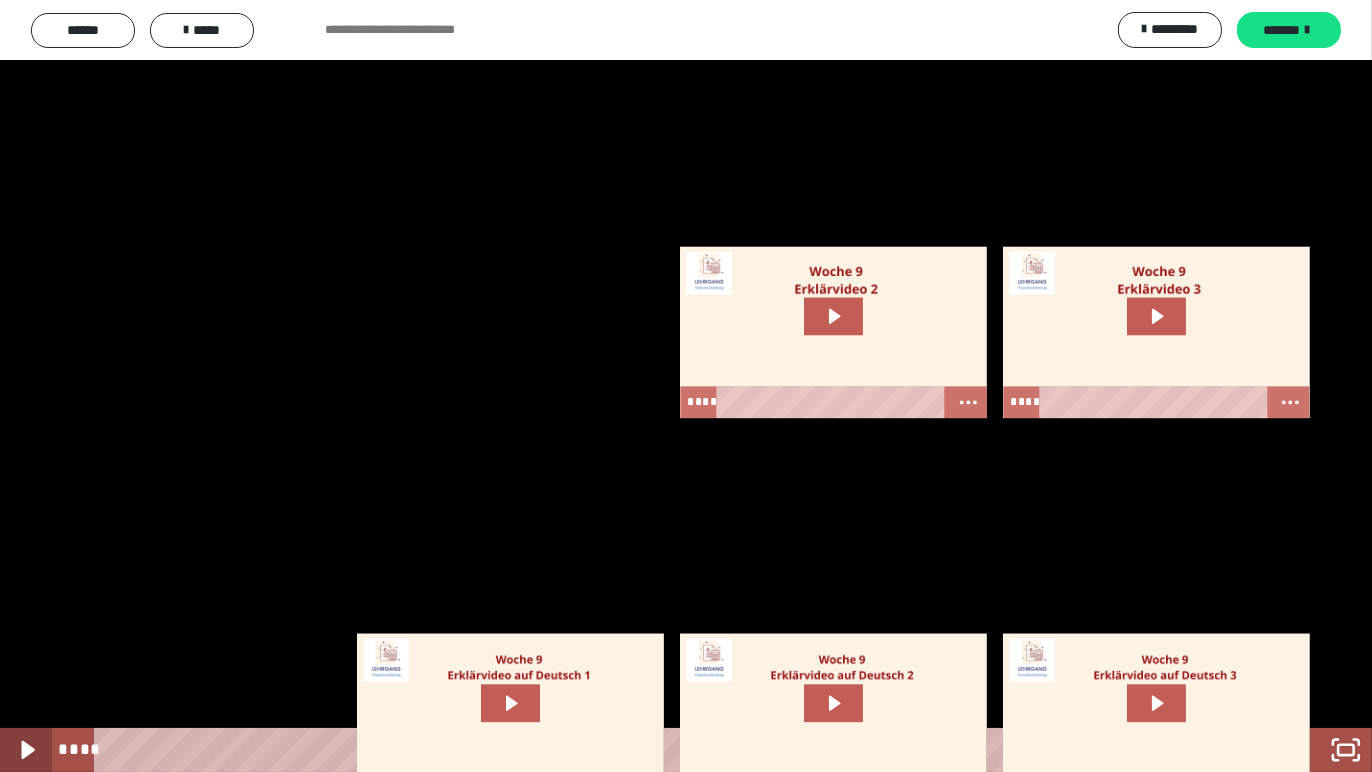click 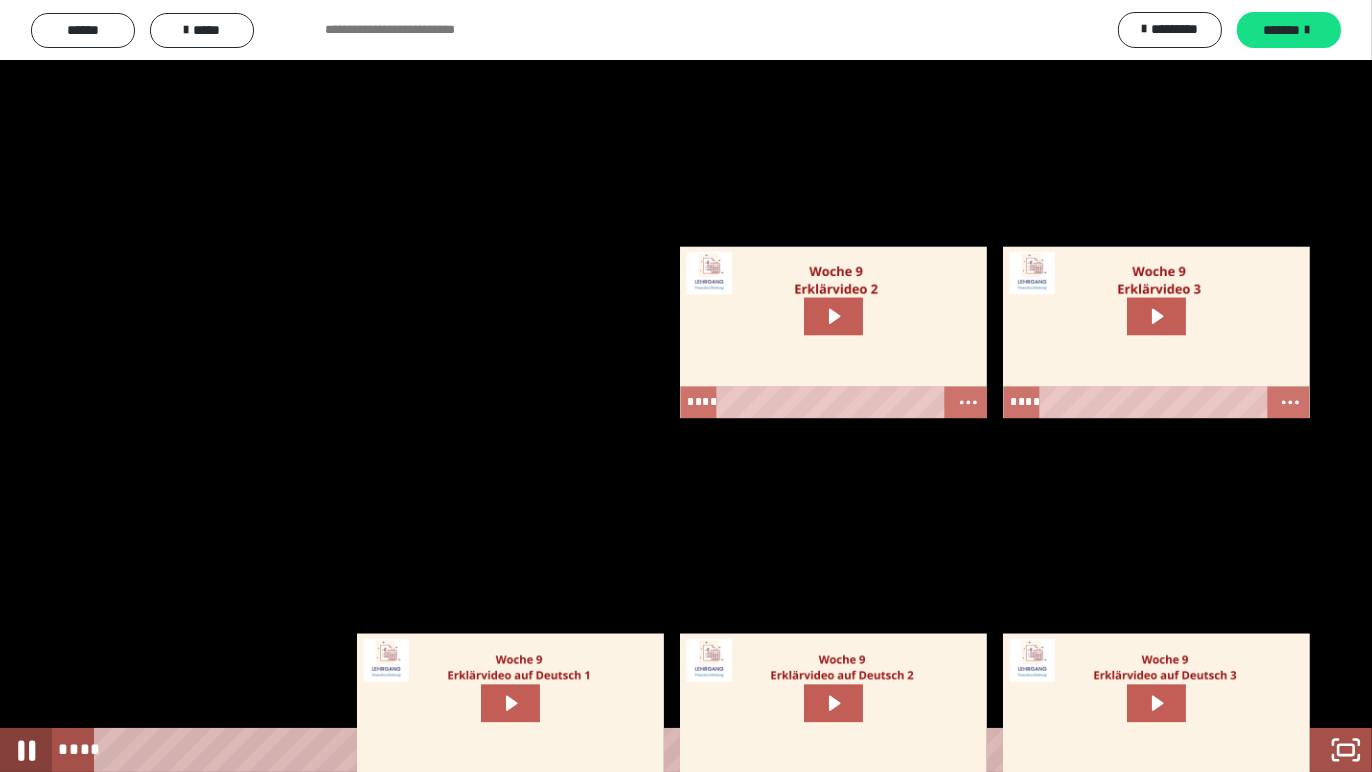 click 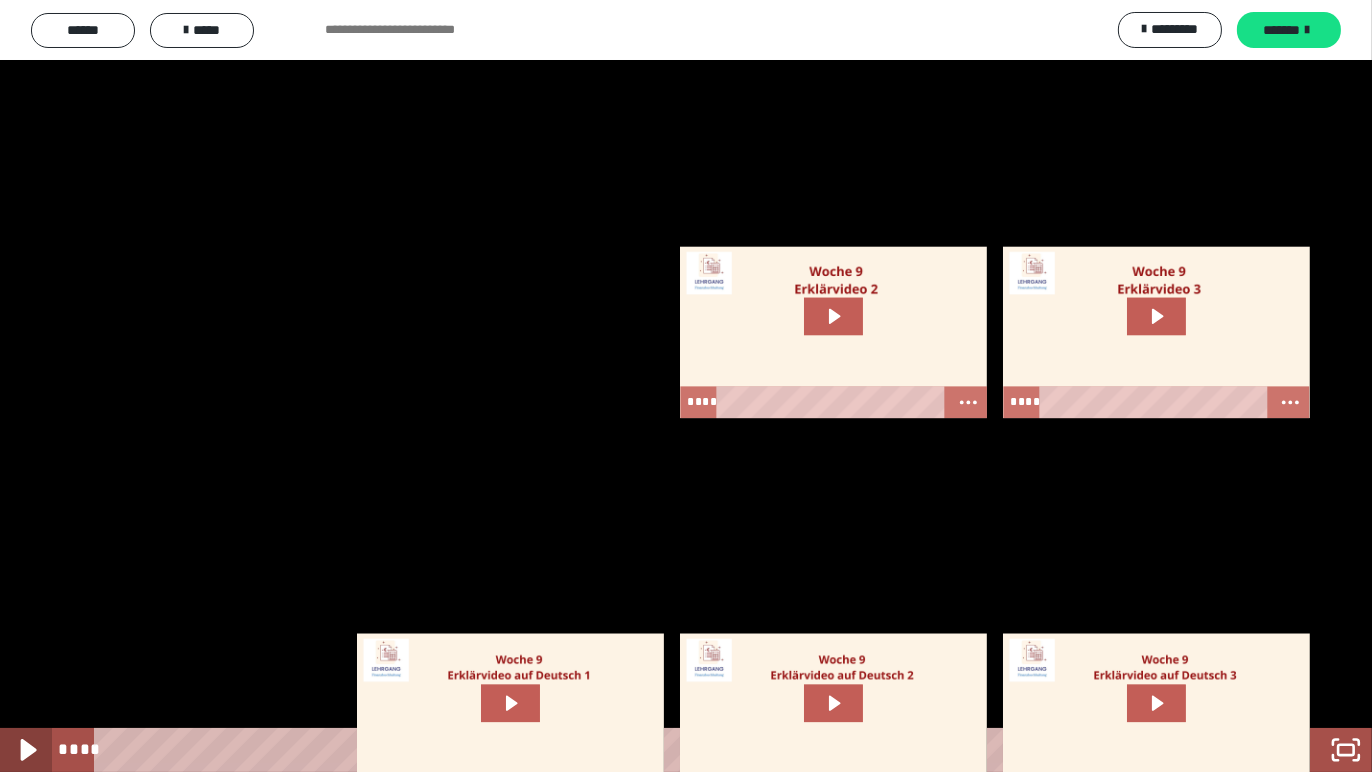 click 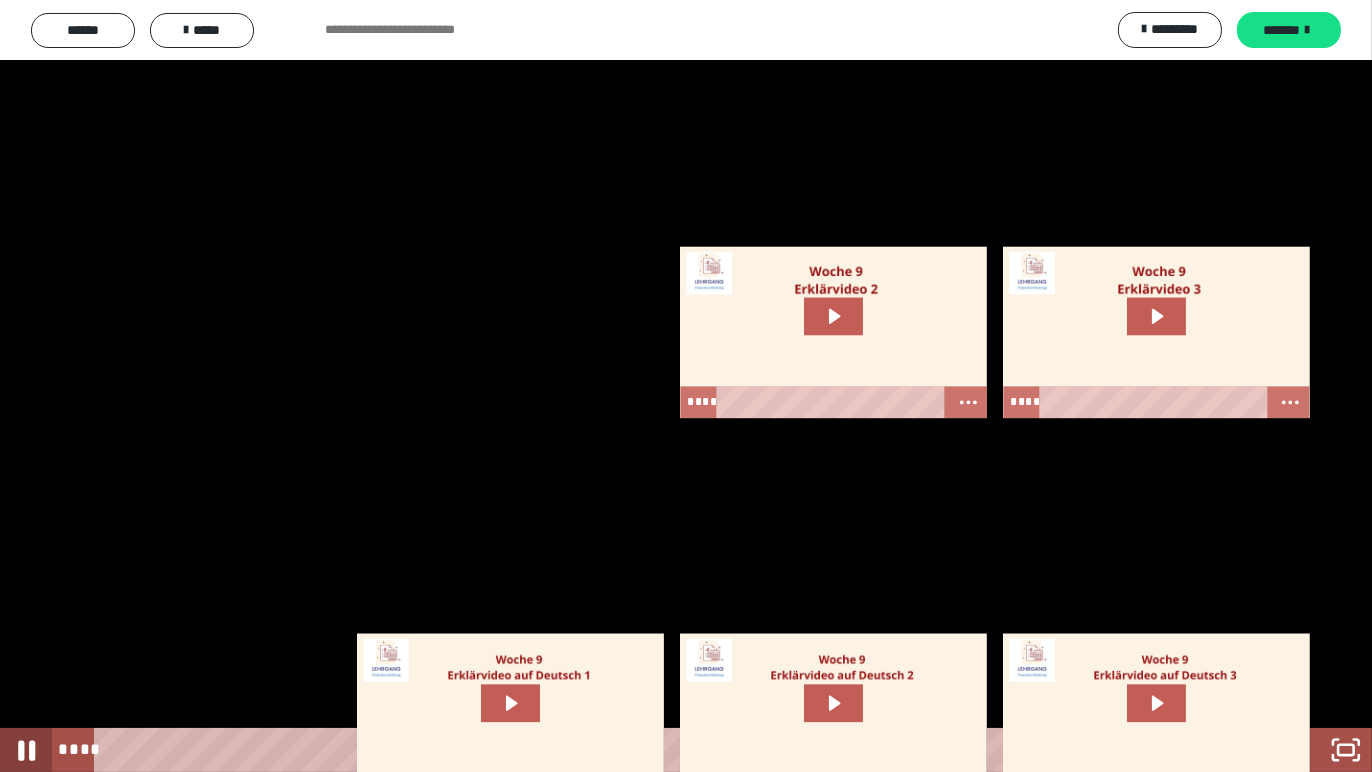 click 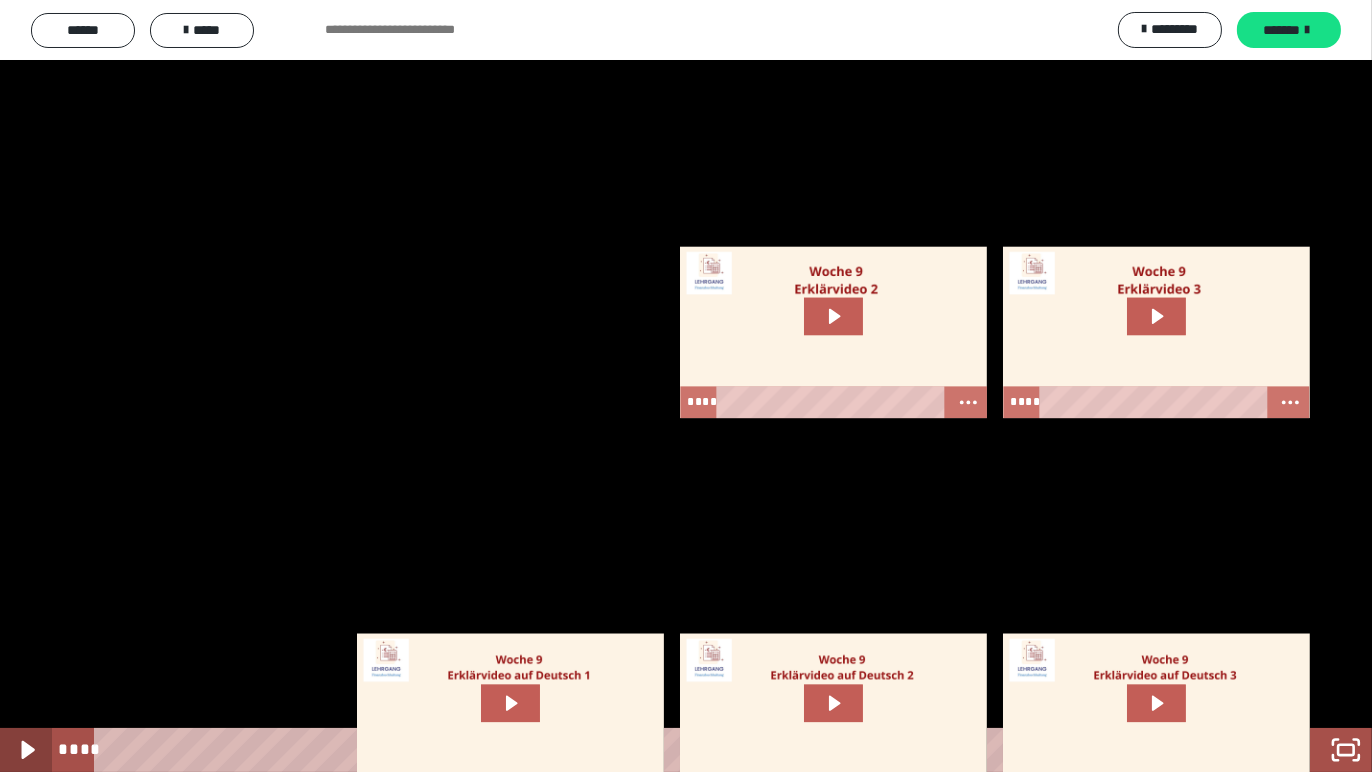 click 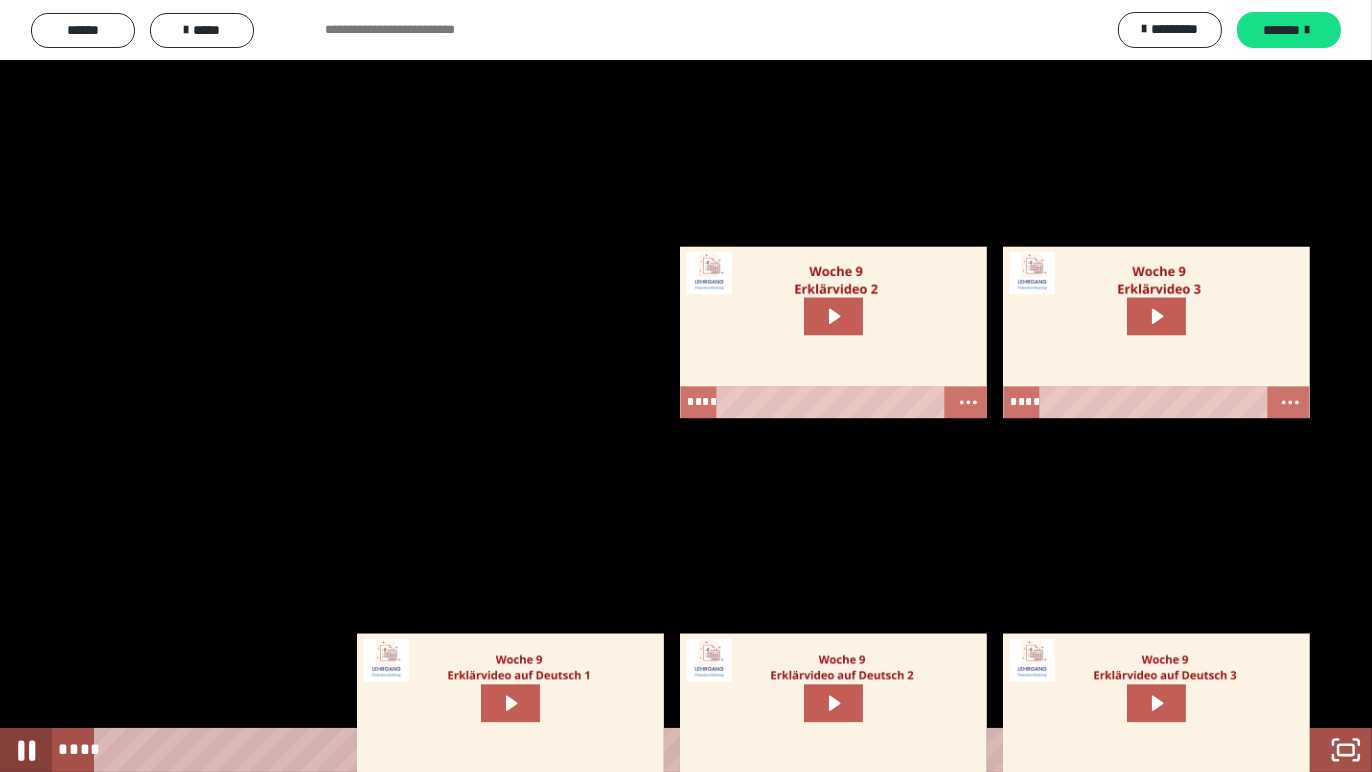 click 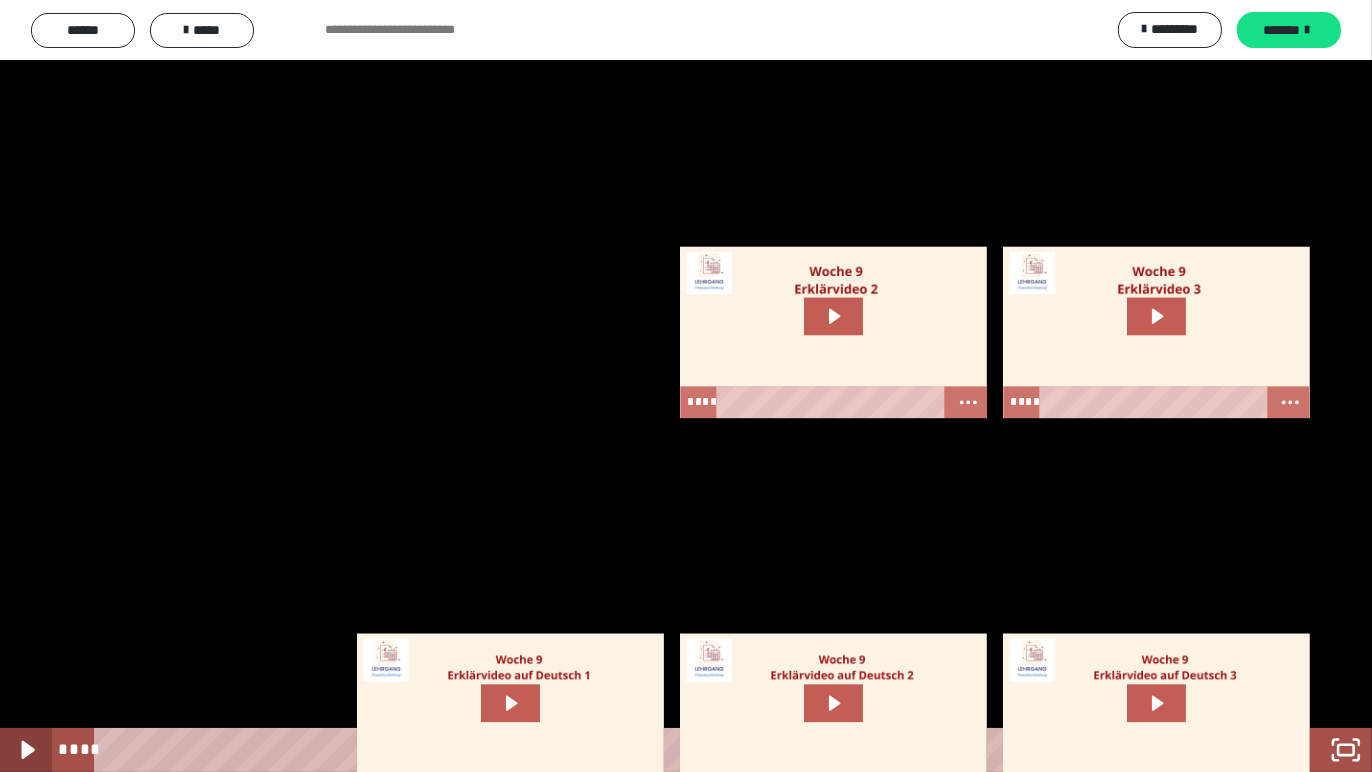 click 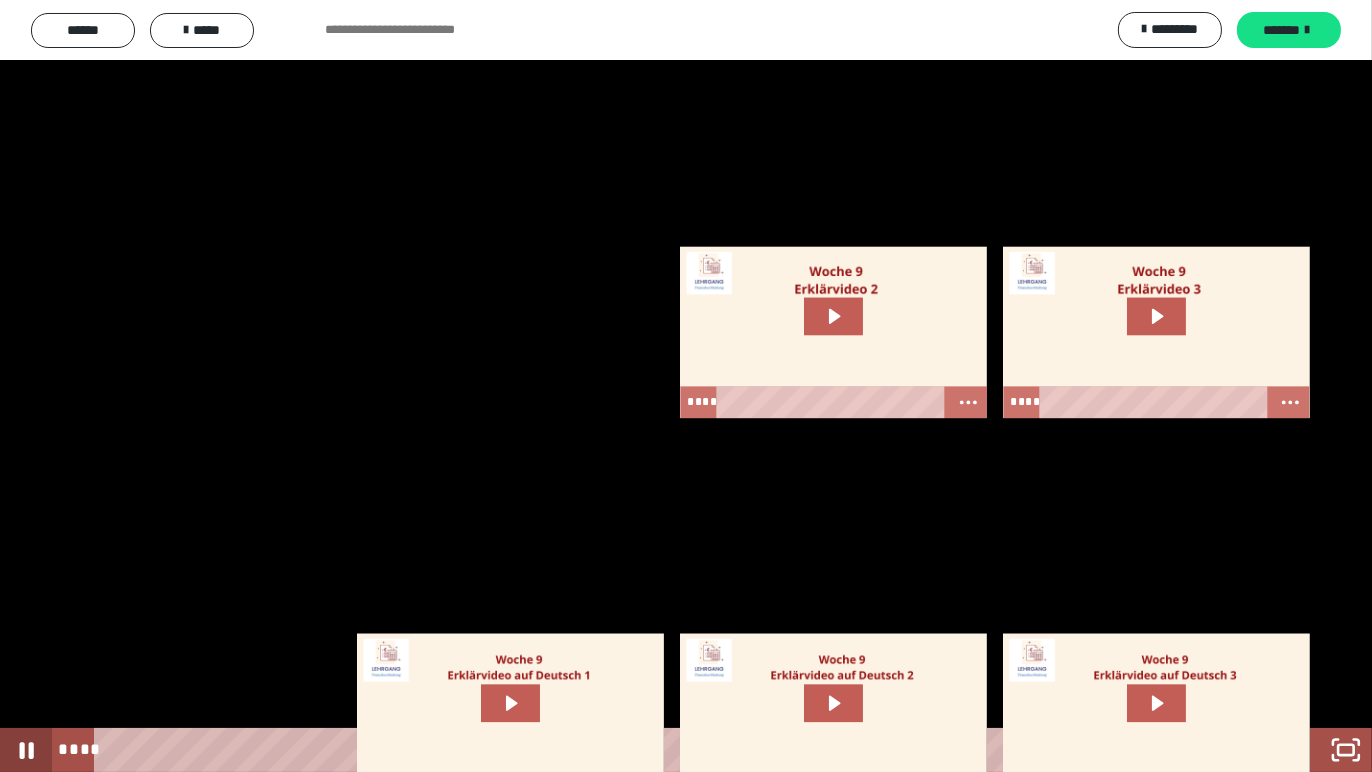 click 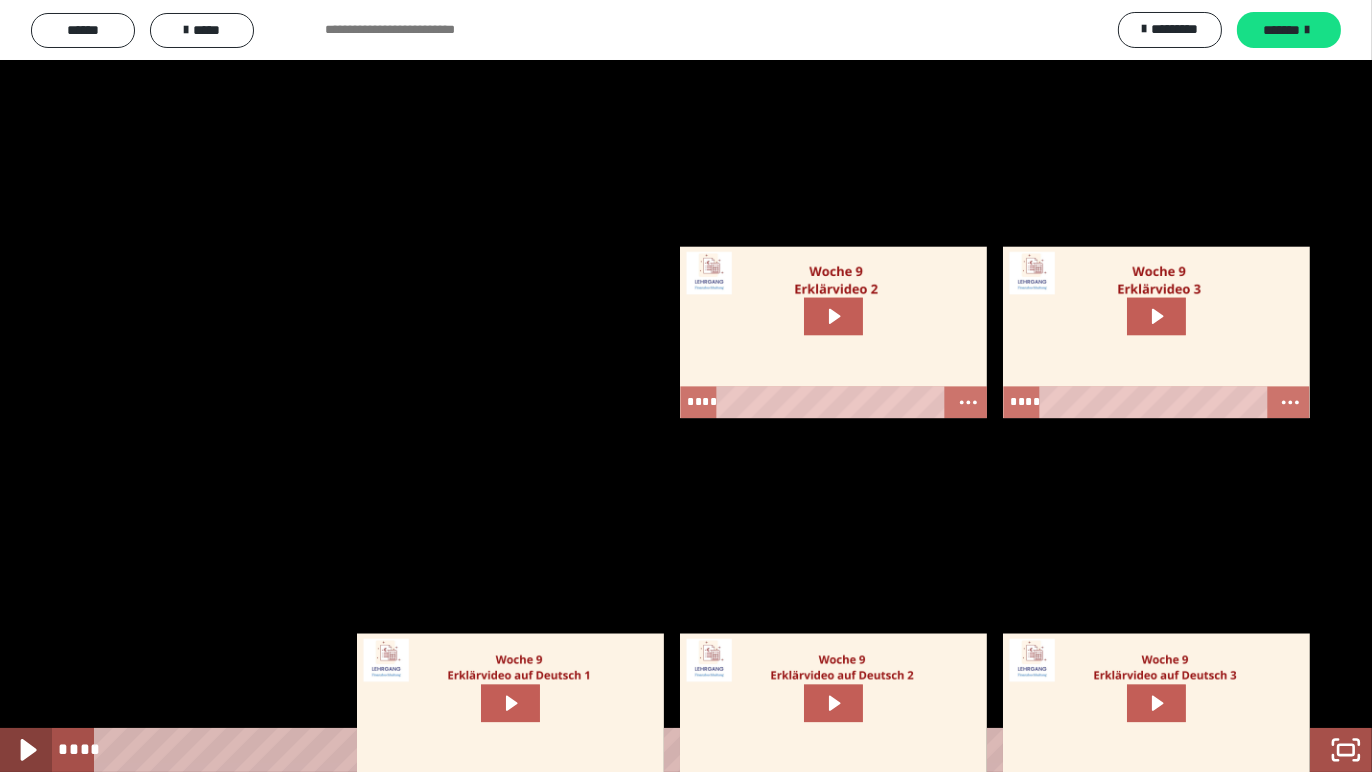 click 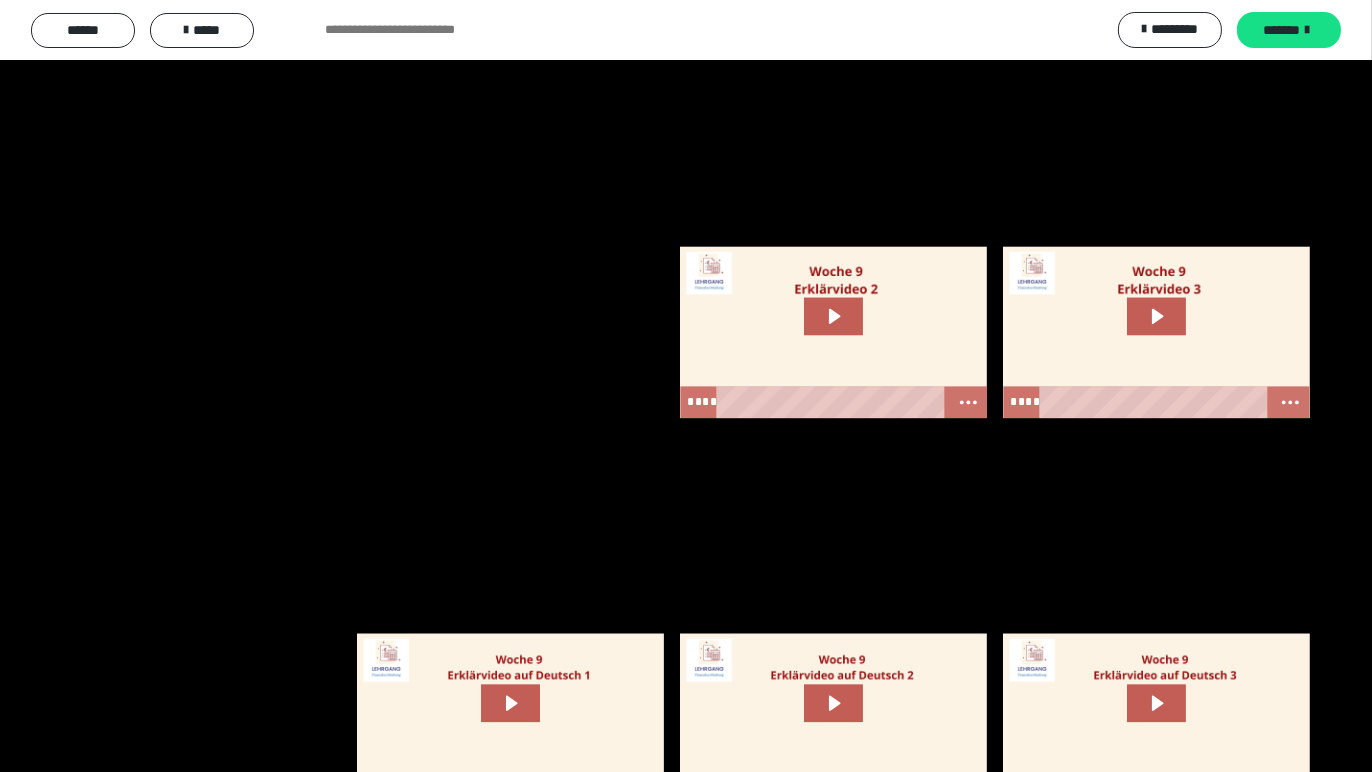 click at bounding box center (686, 386) 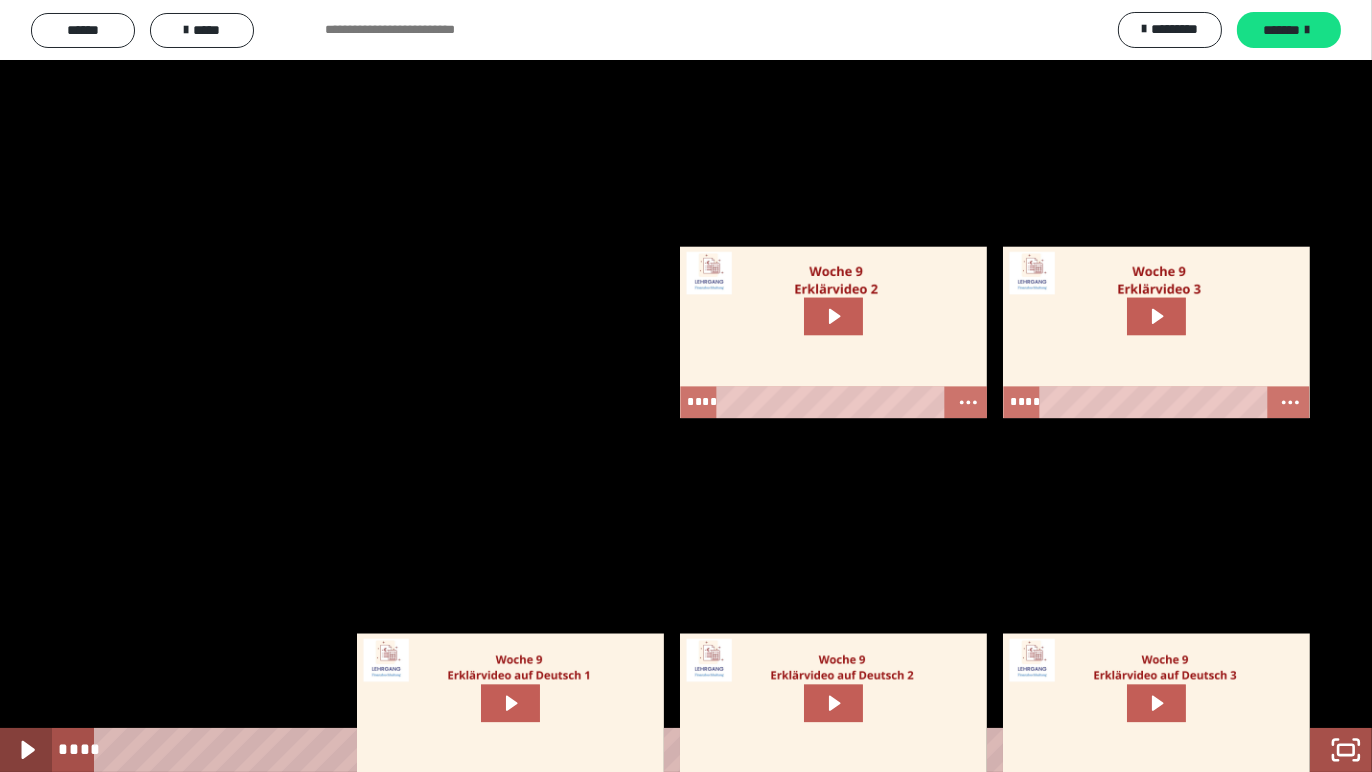 click 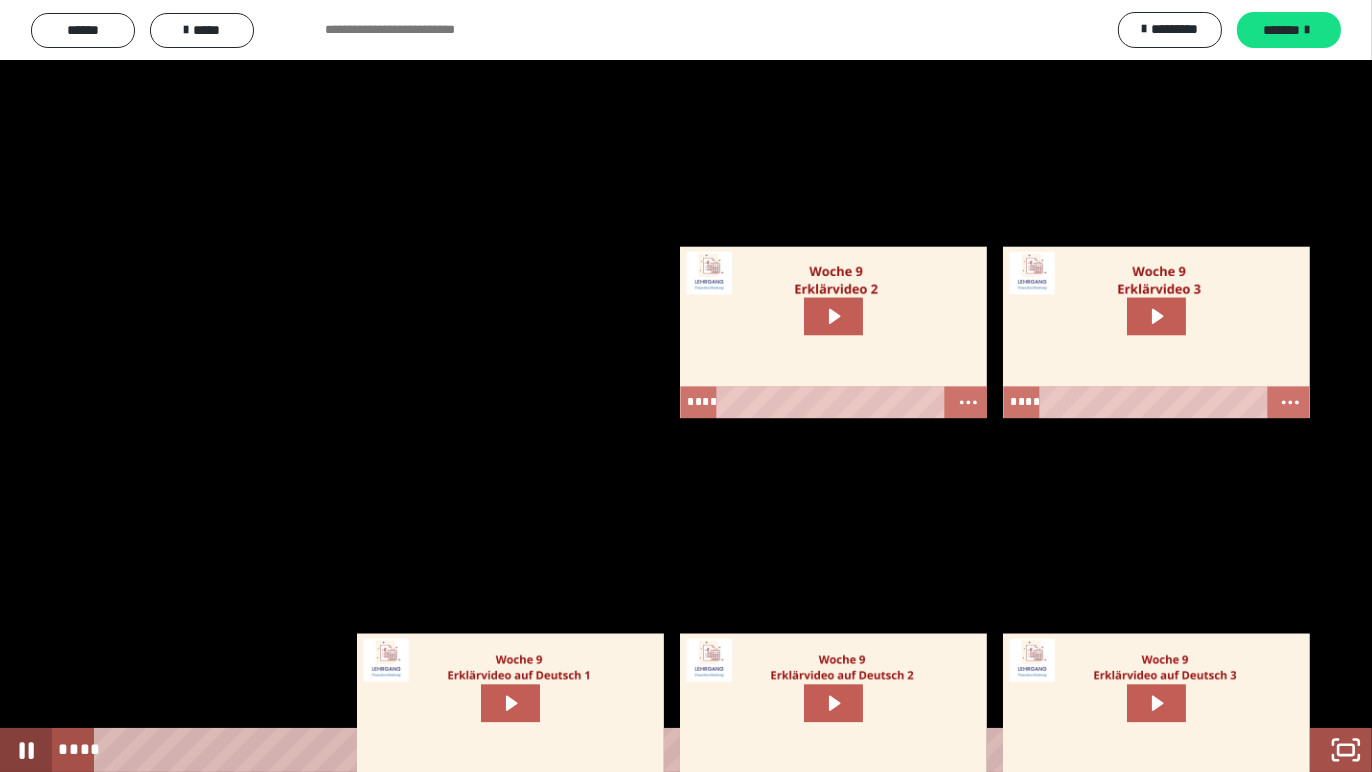 click 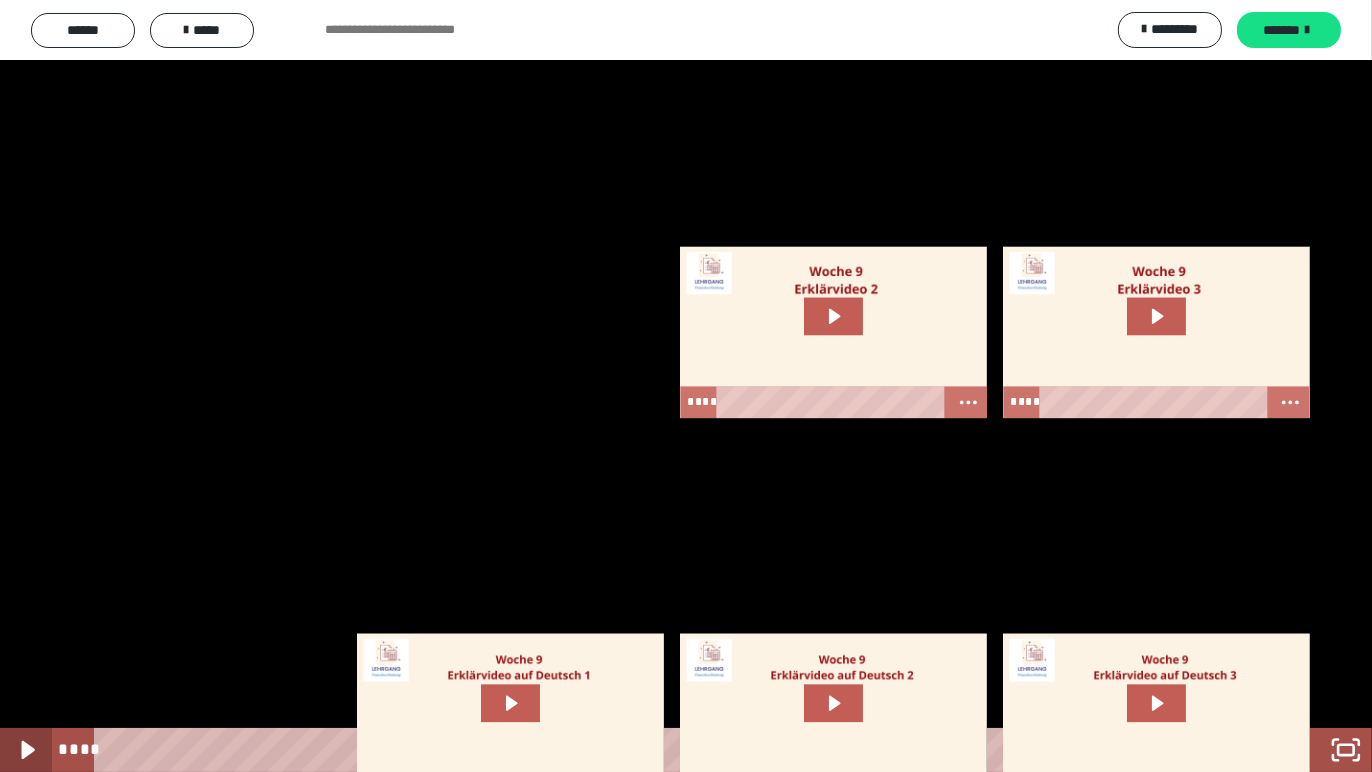 click 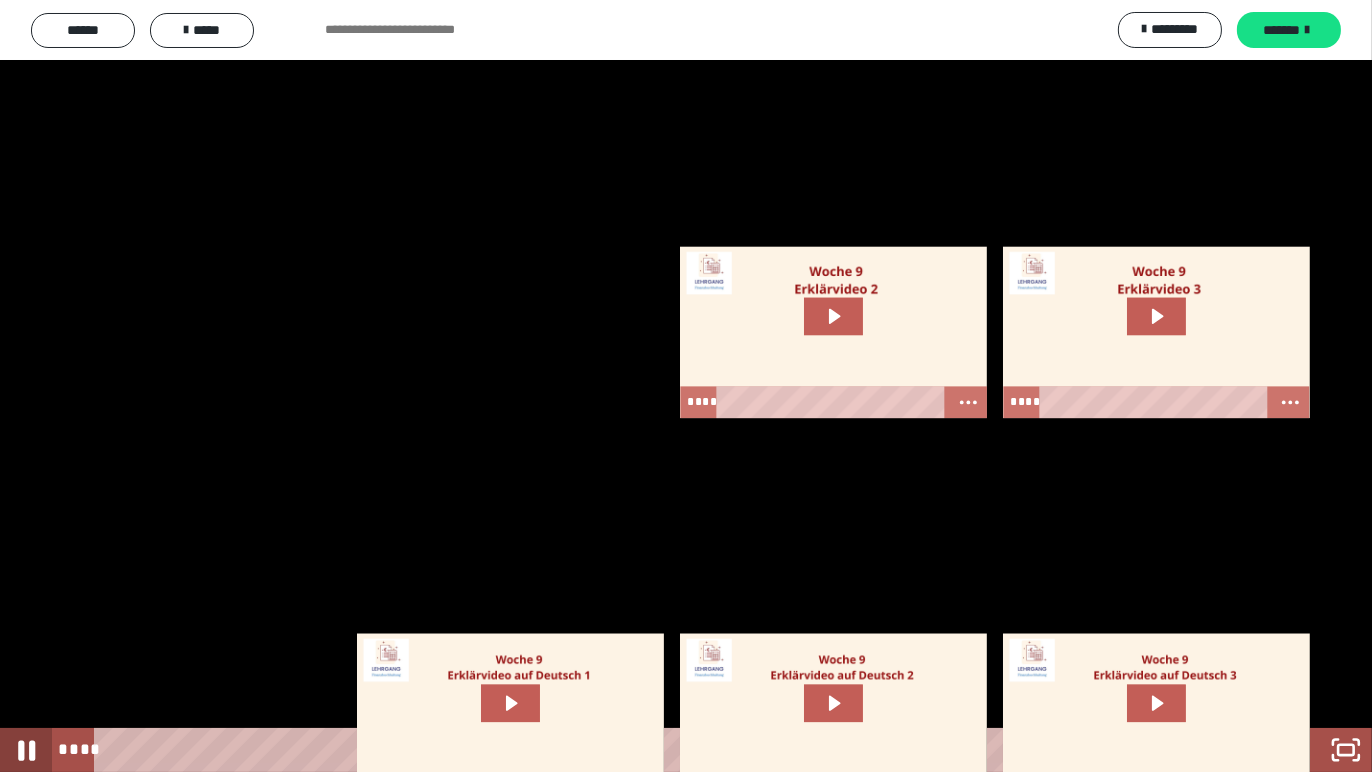 click 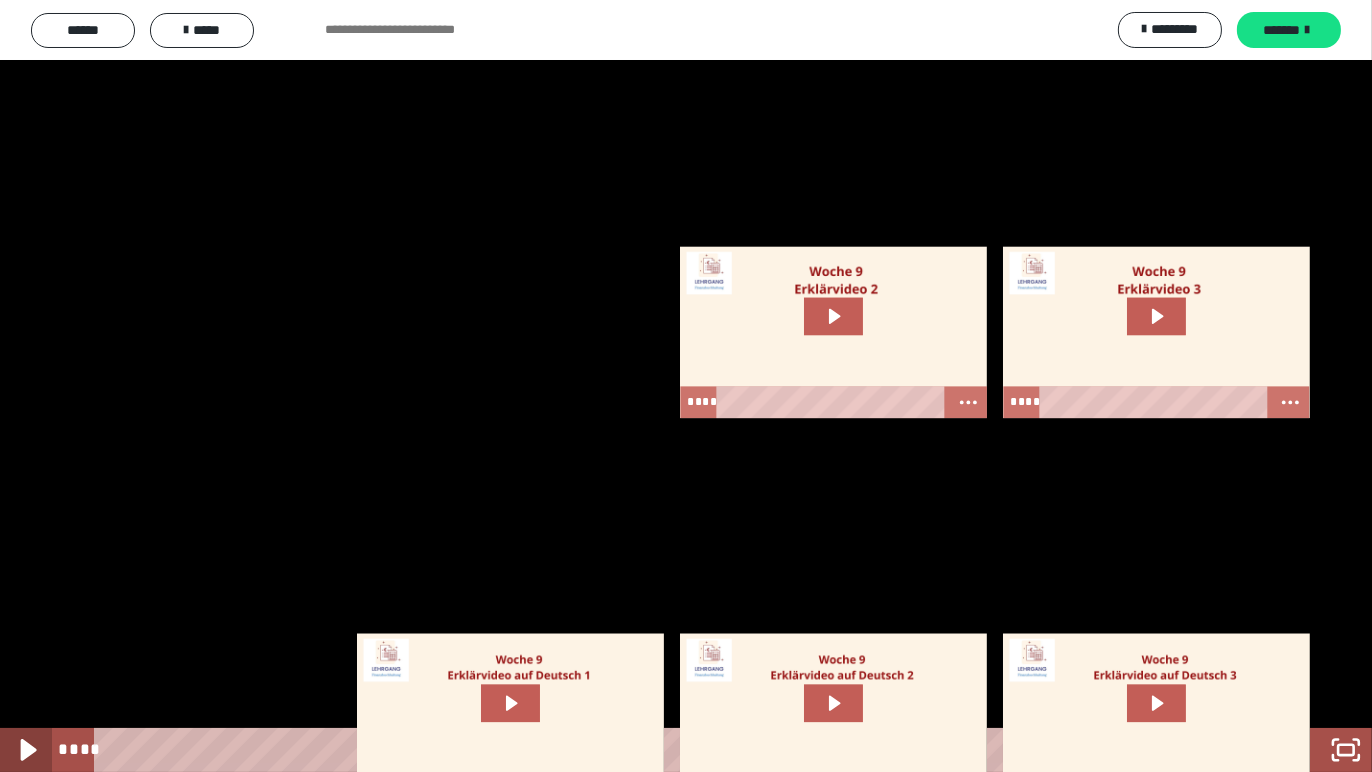 click 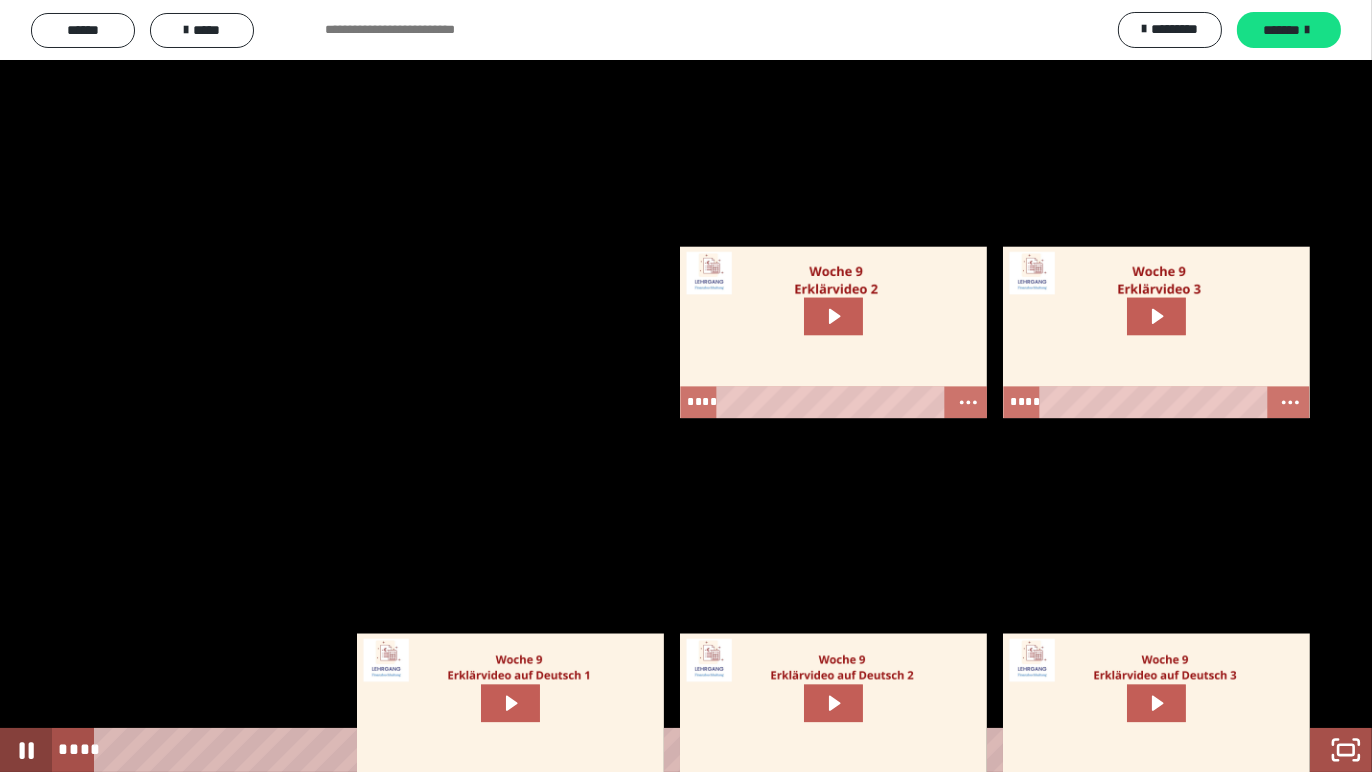 click 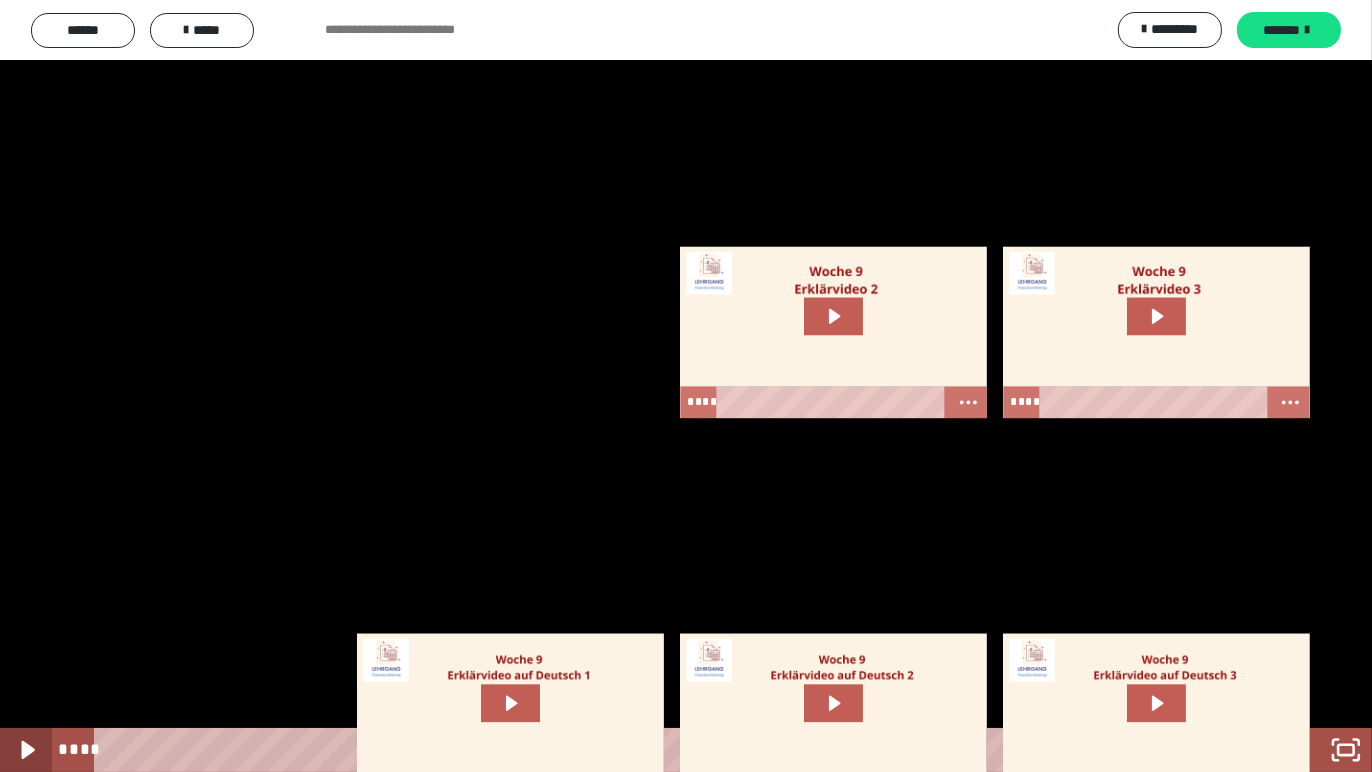 click 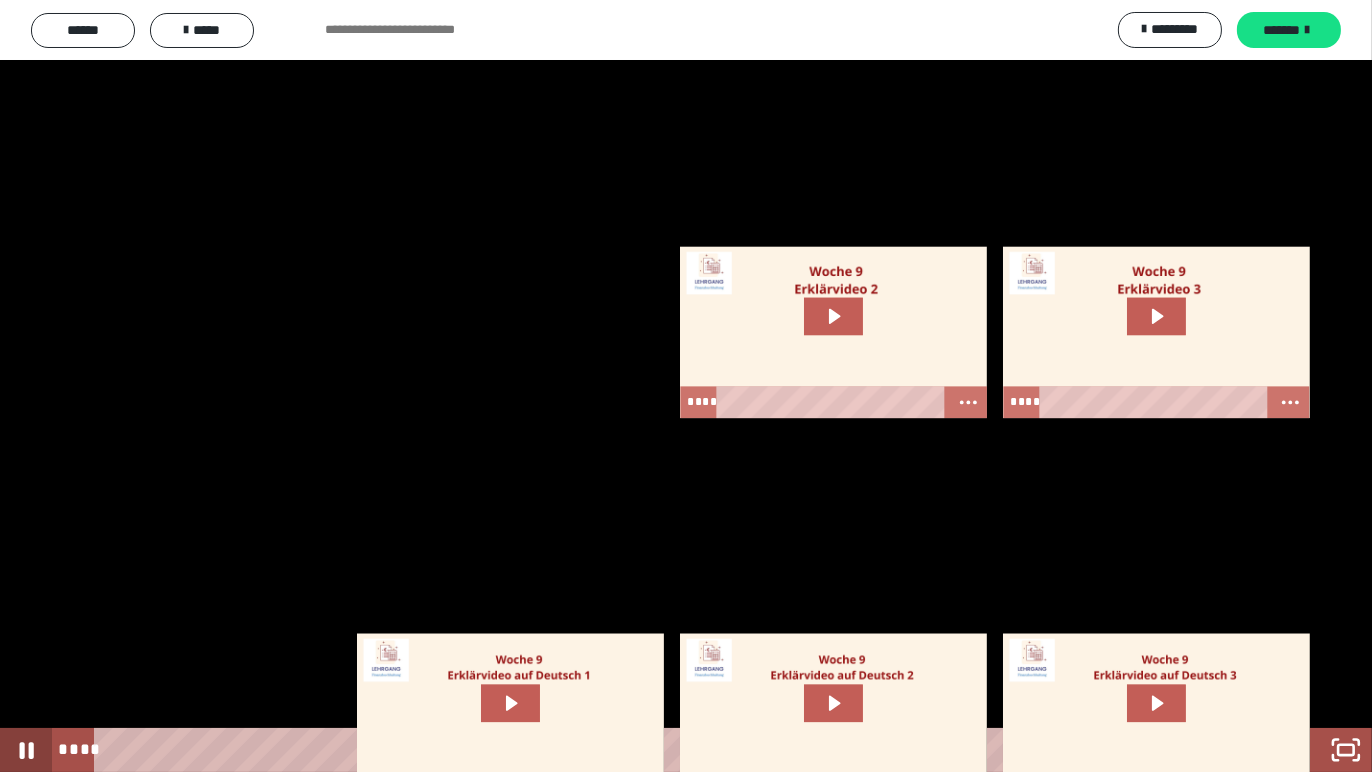 click 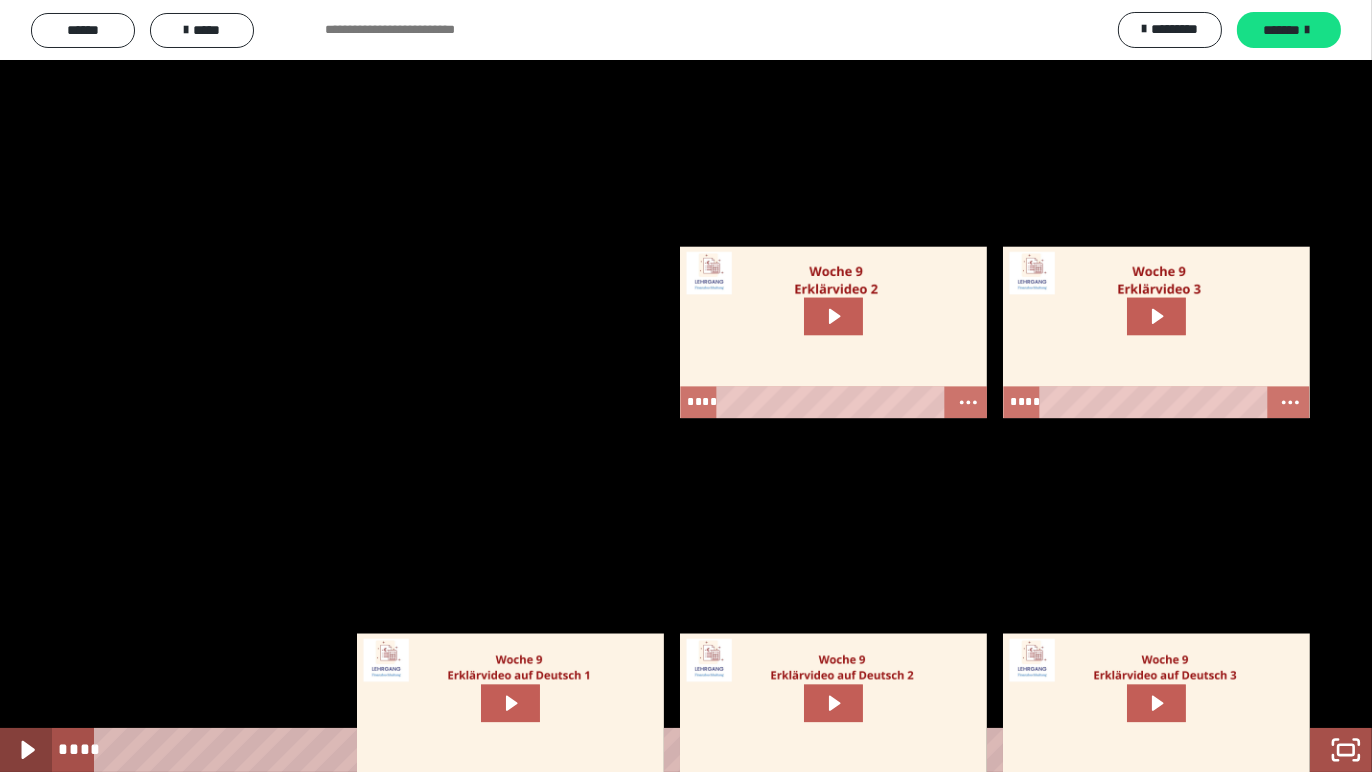 click 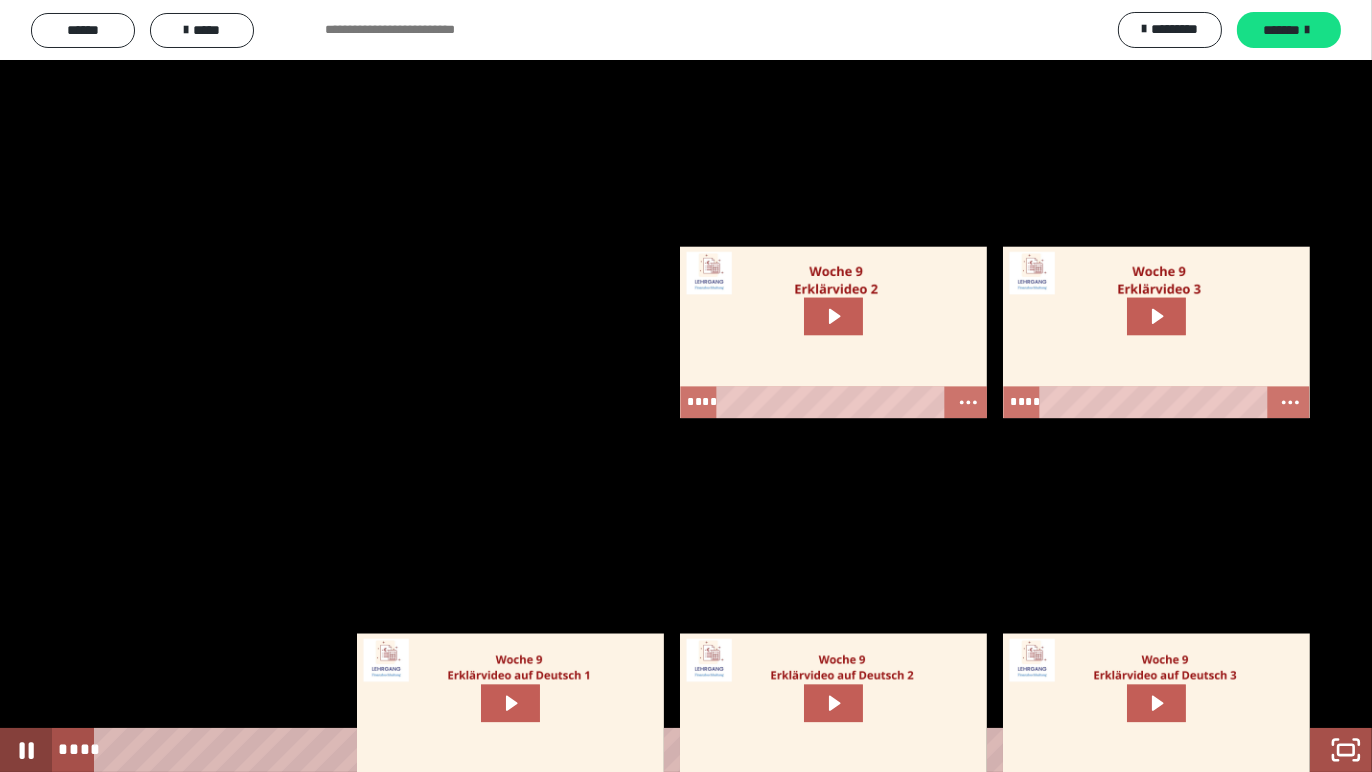 click 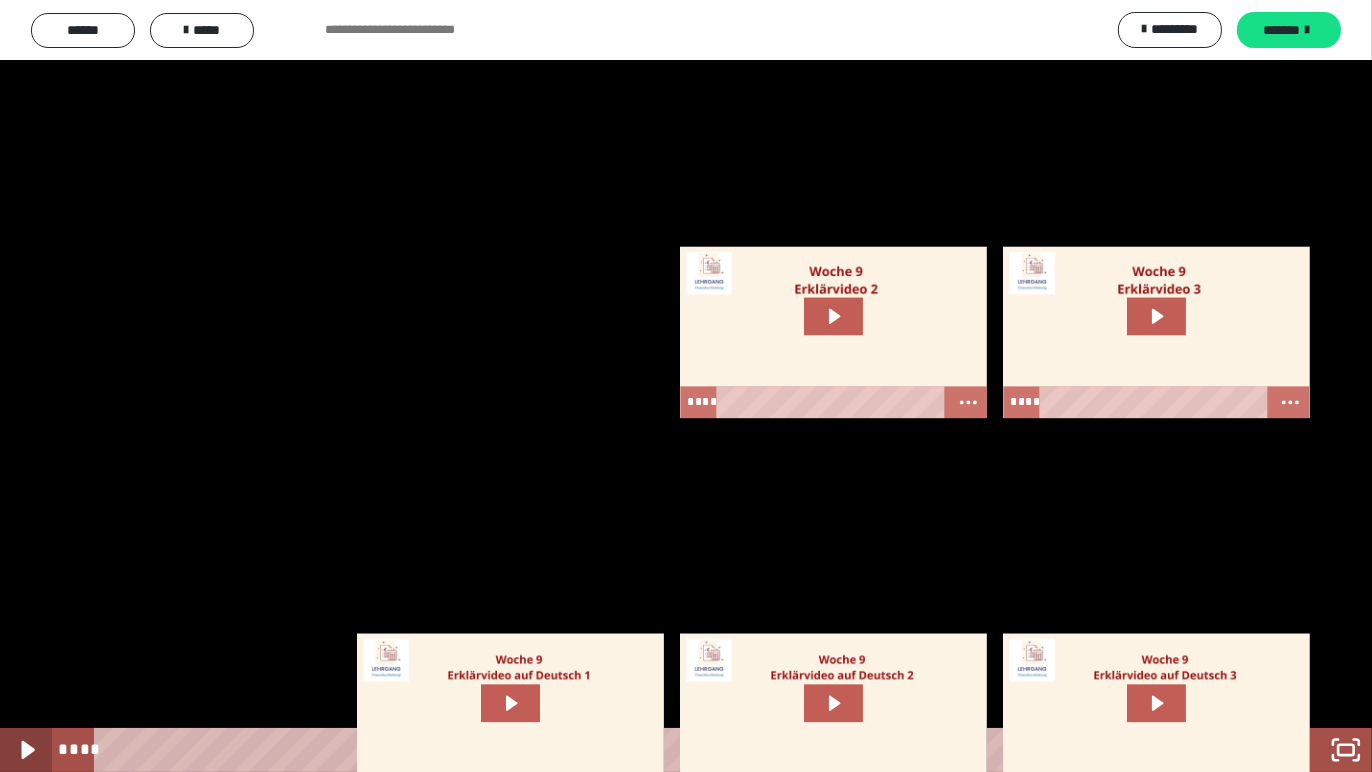 click 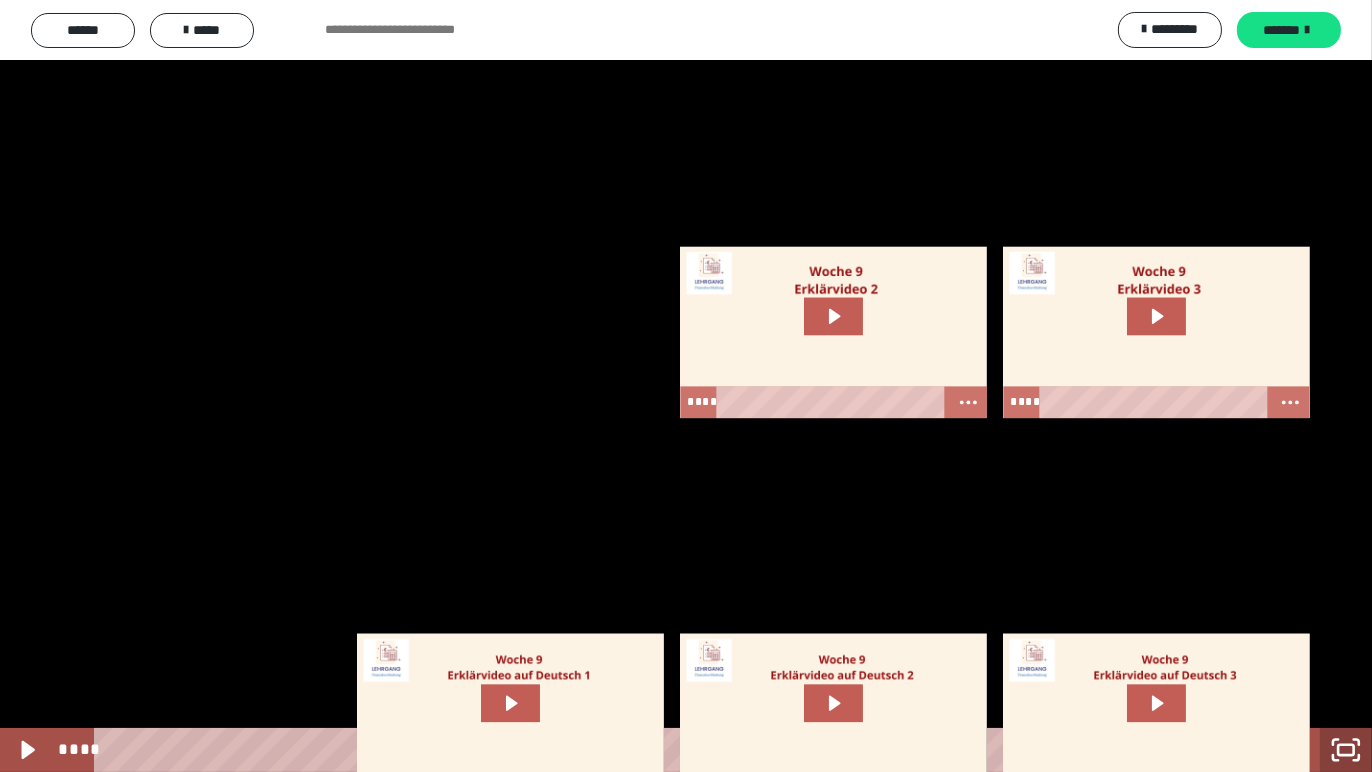 click 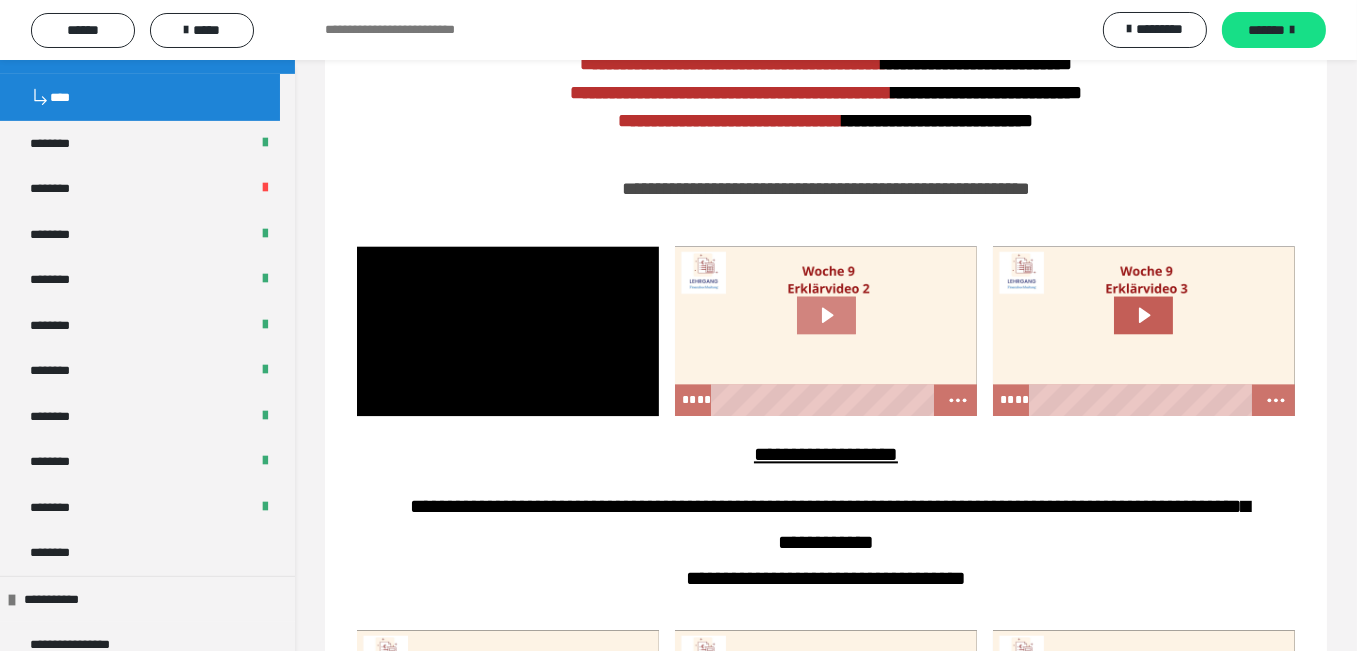 click 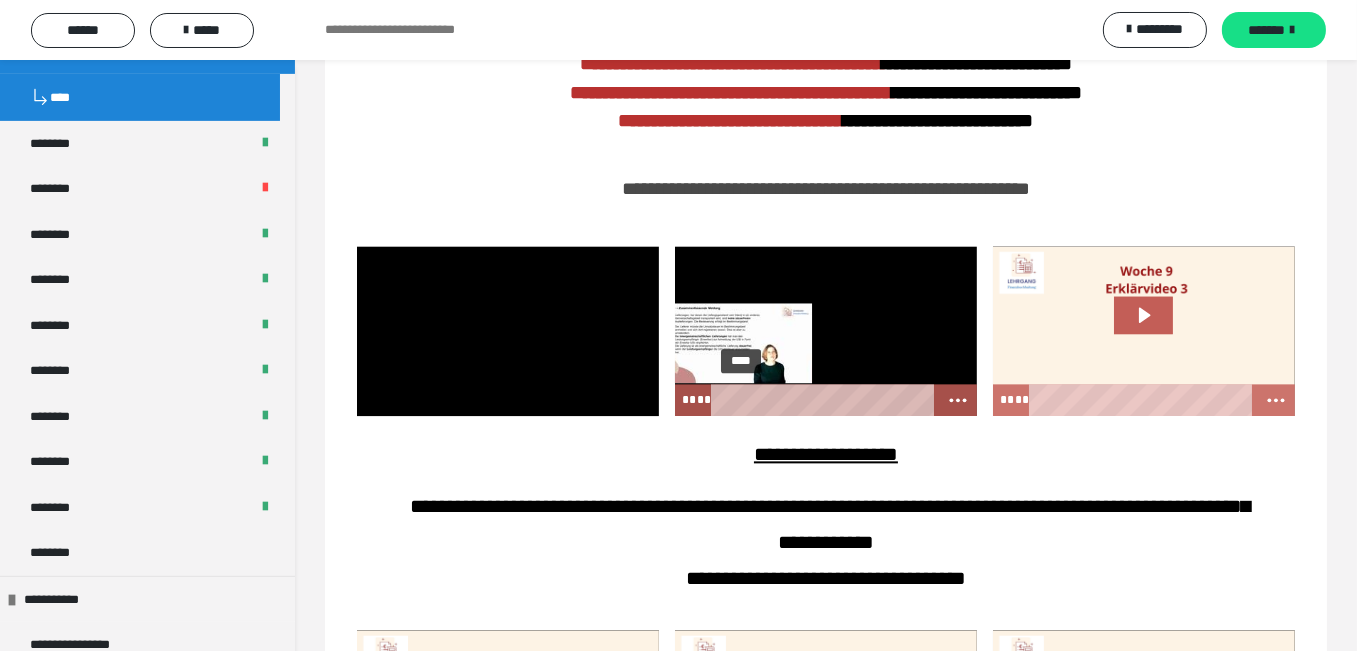 click on "****" at bounding box center (824, 400) 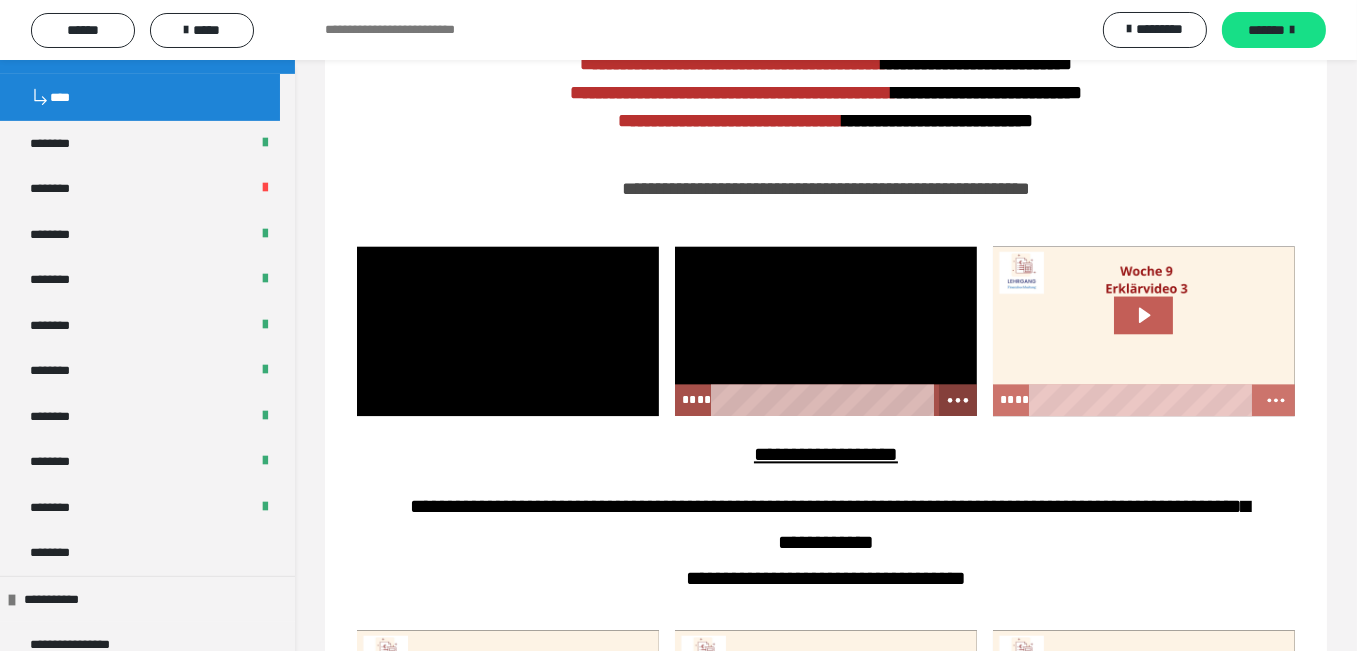 click 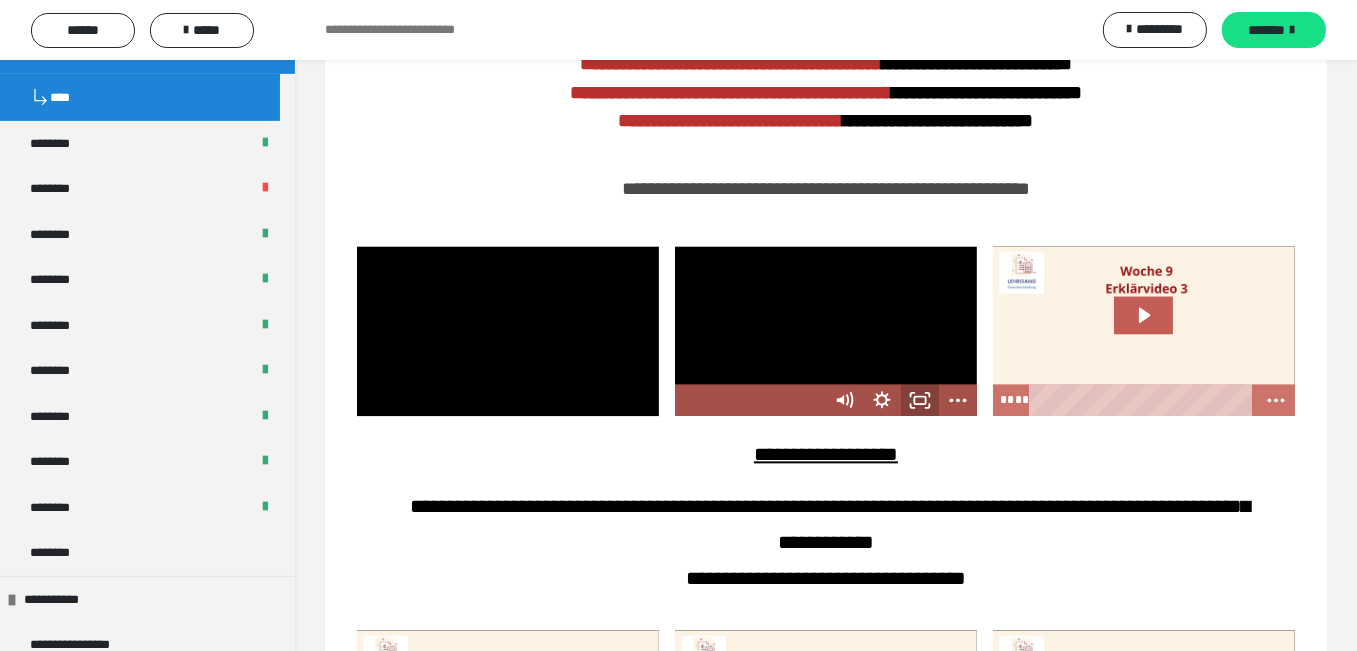click 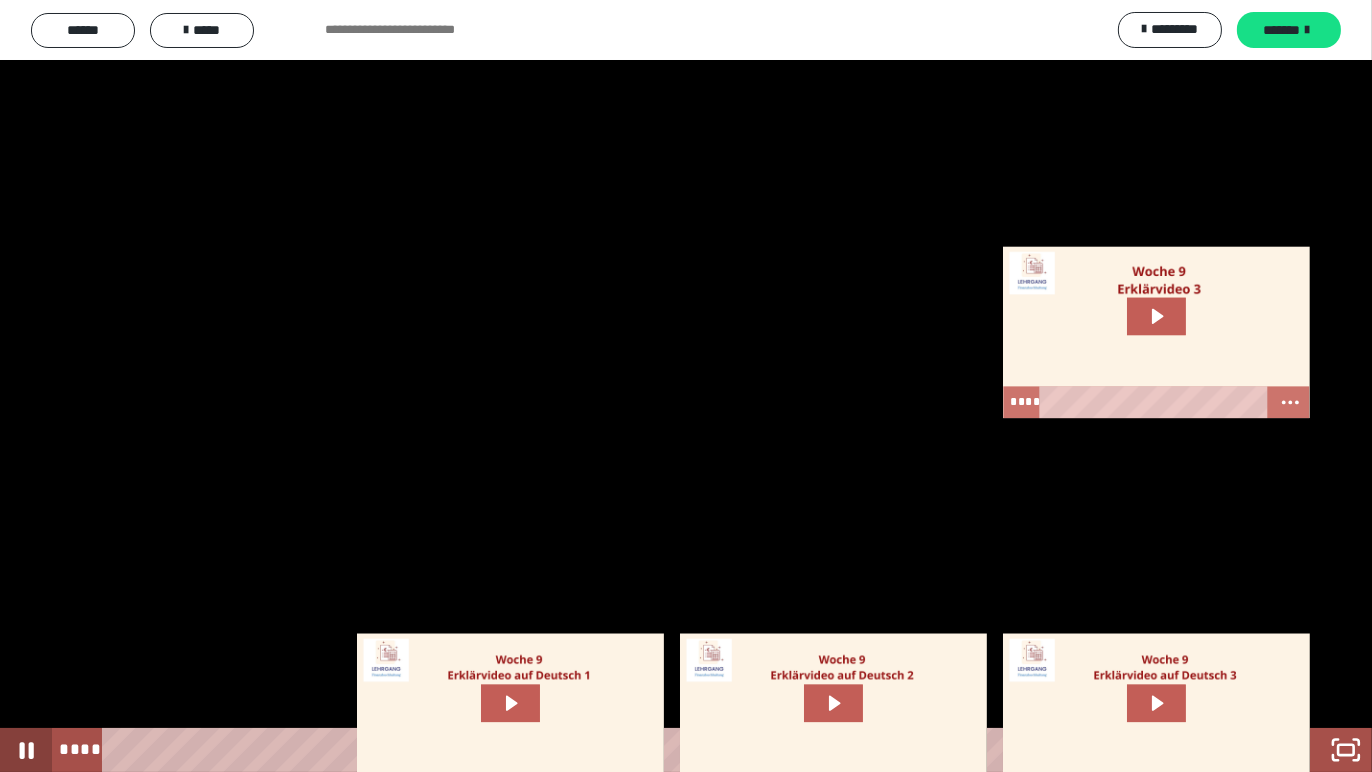 click 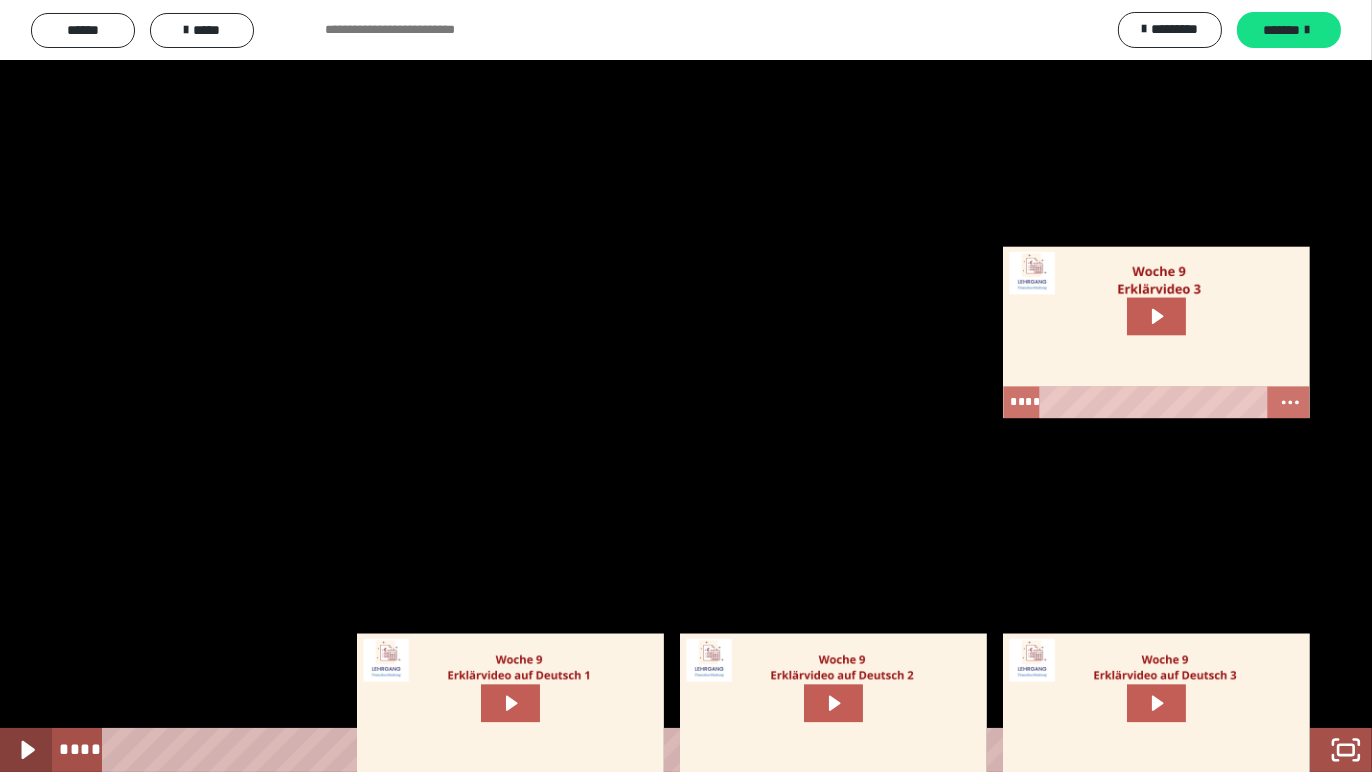 click 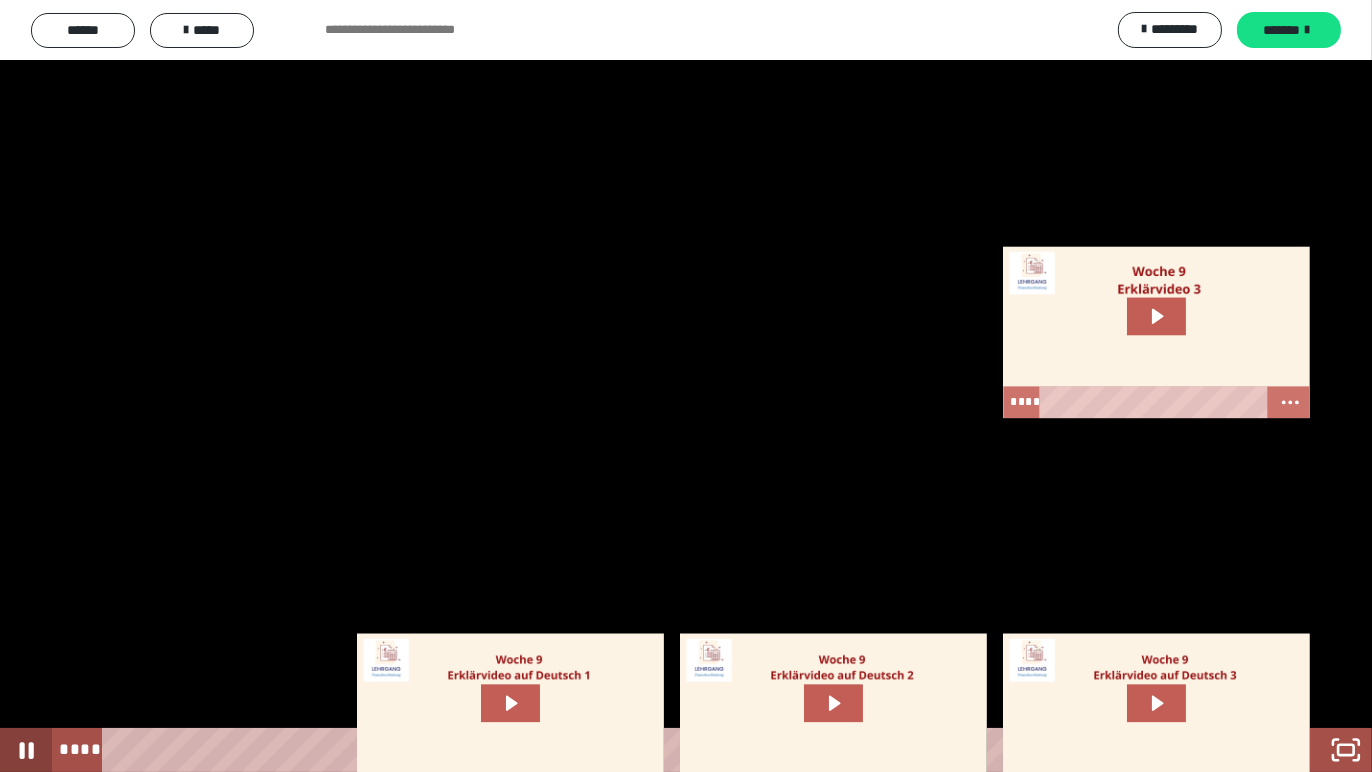 click 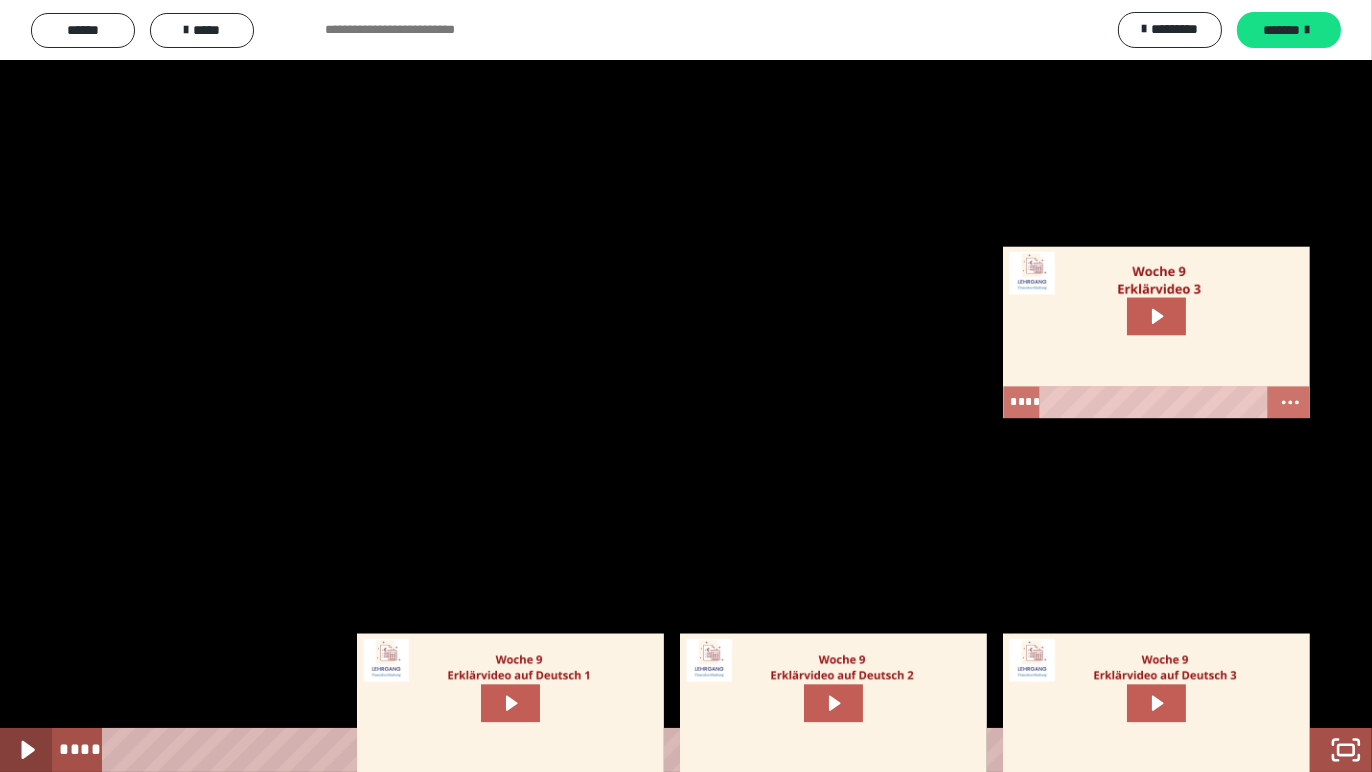 click 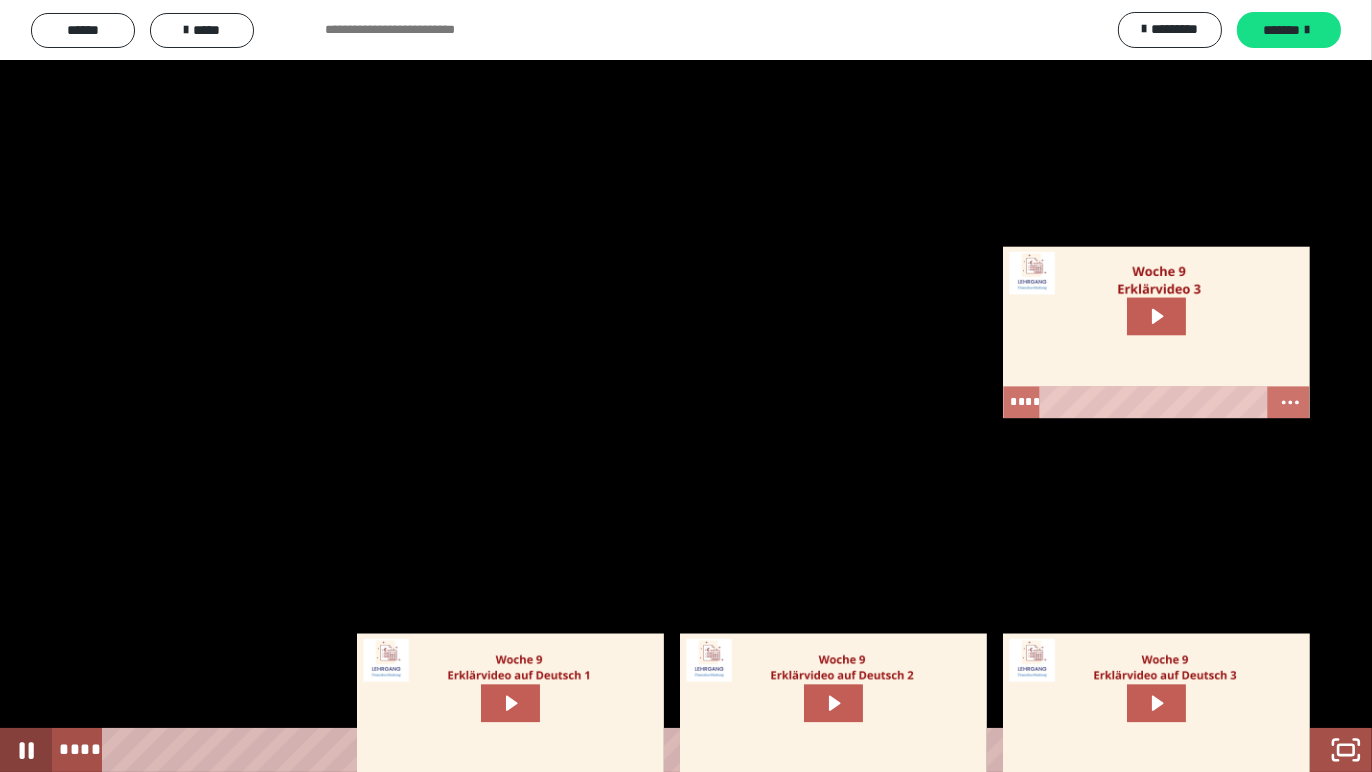 click 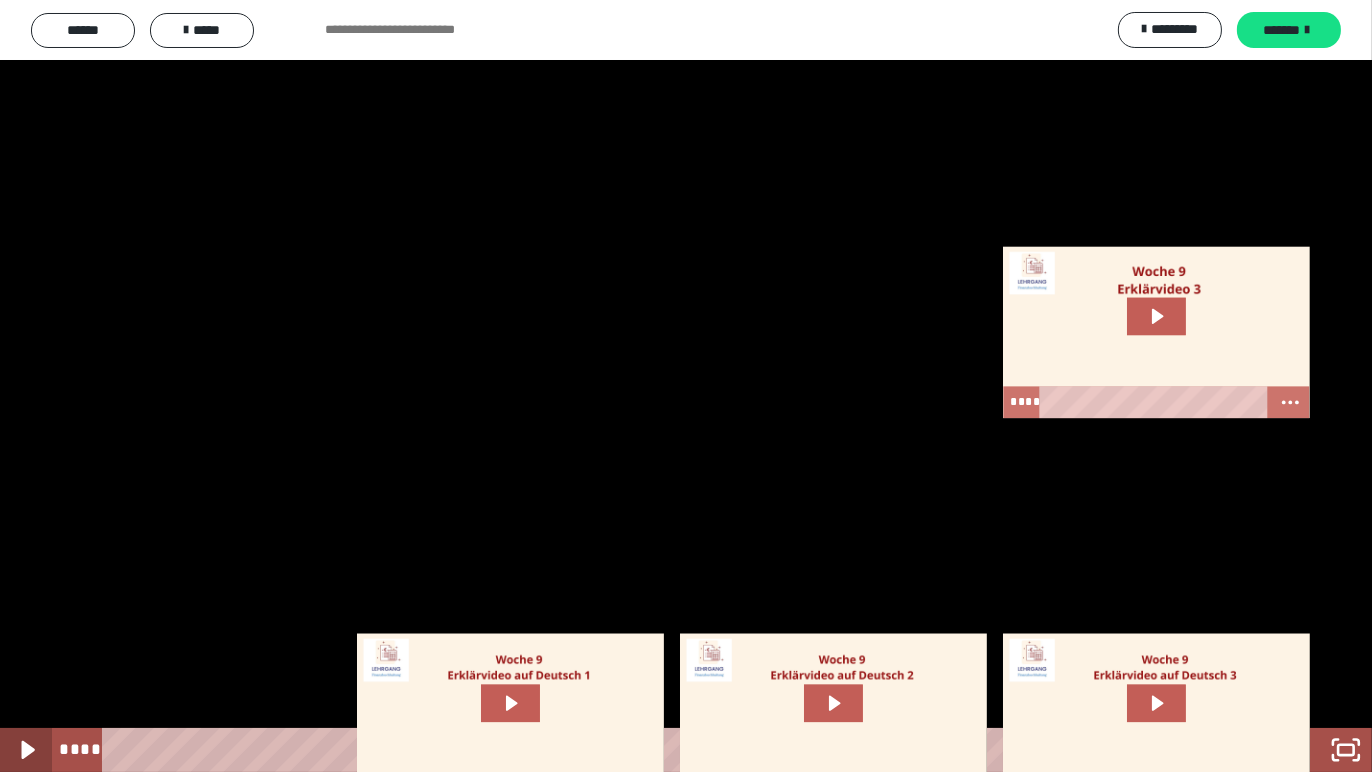 click 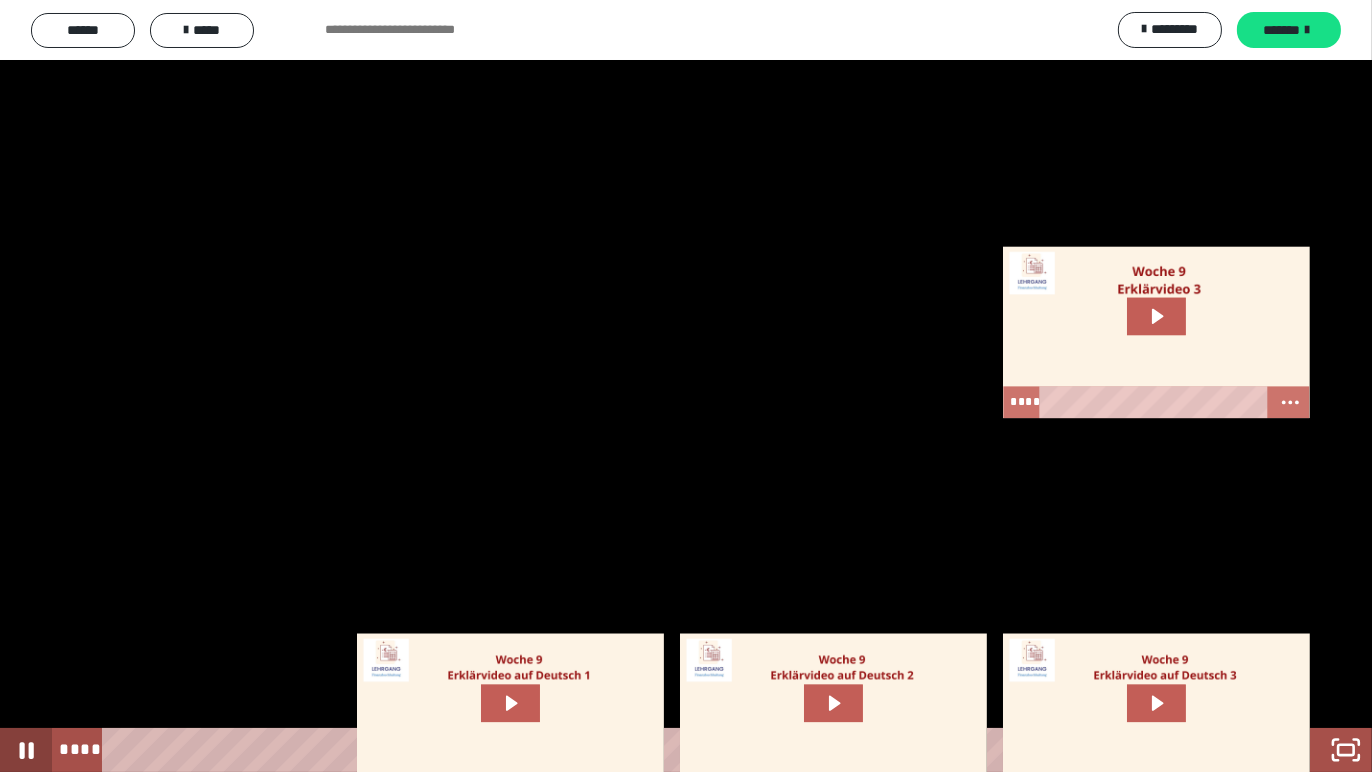 click 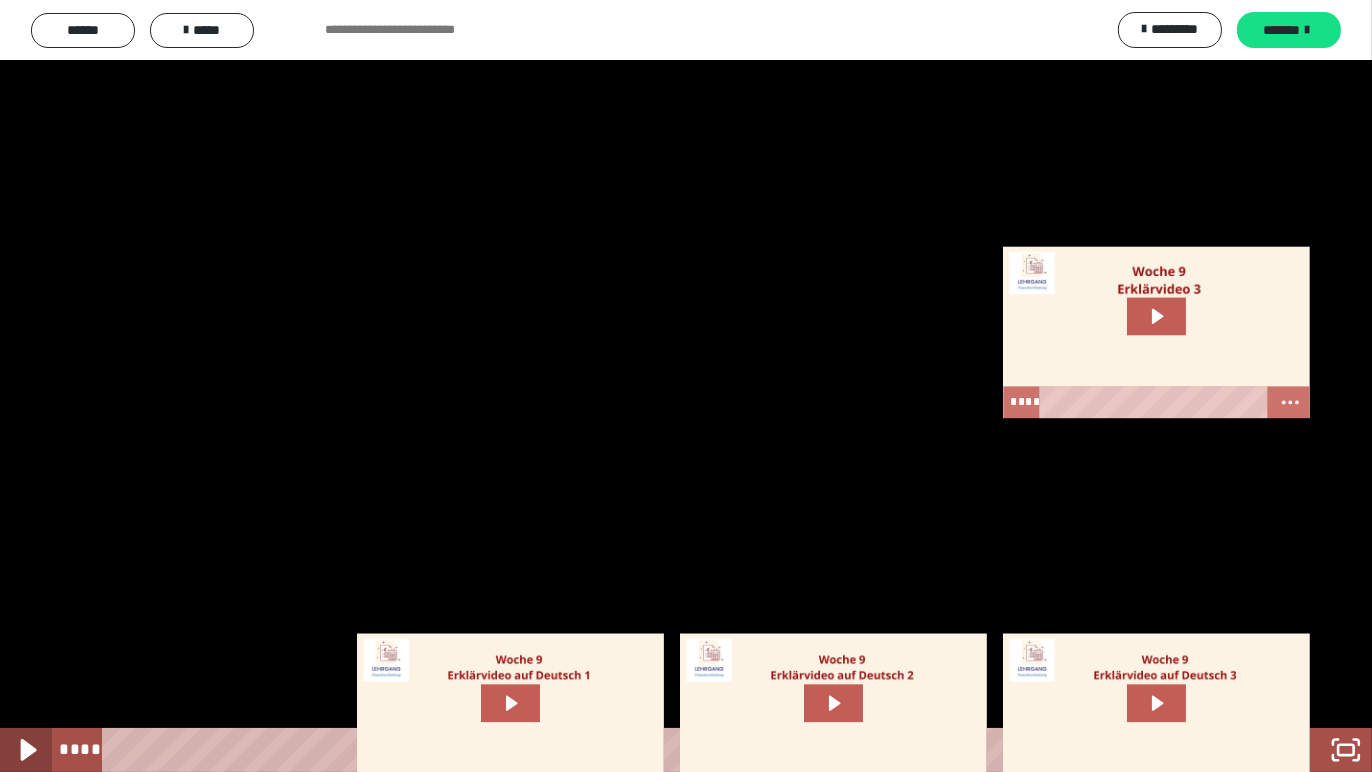 click 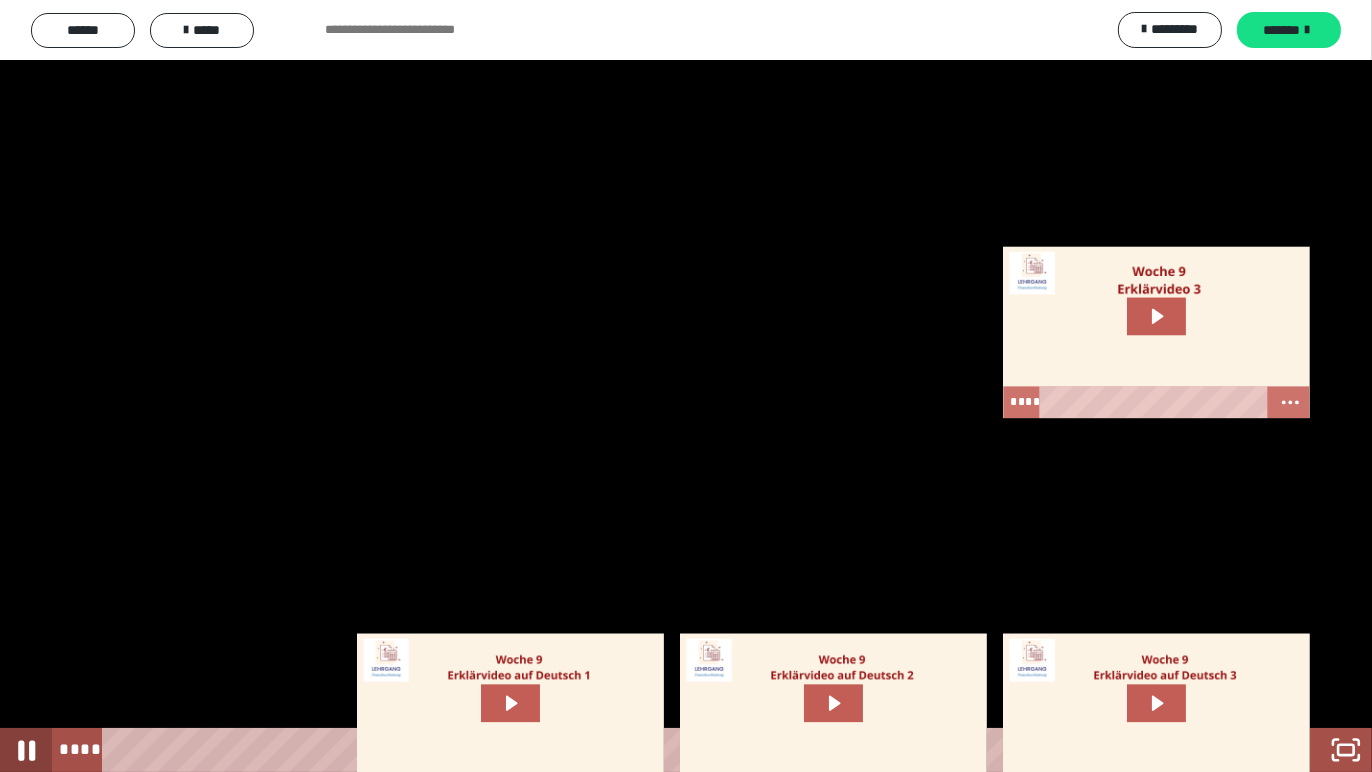click 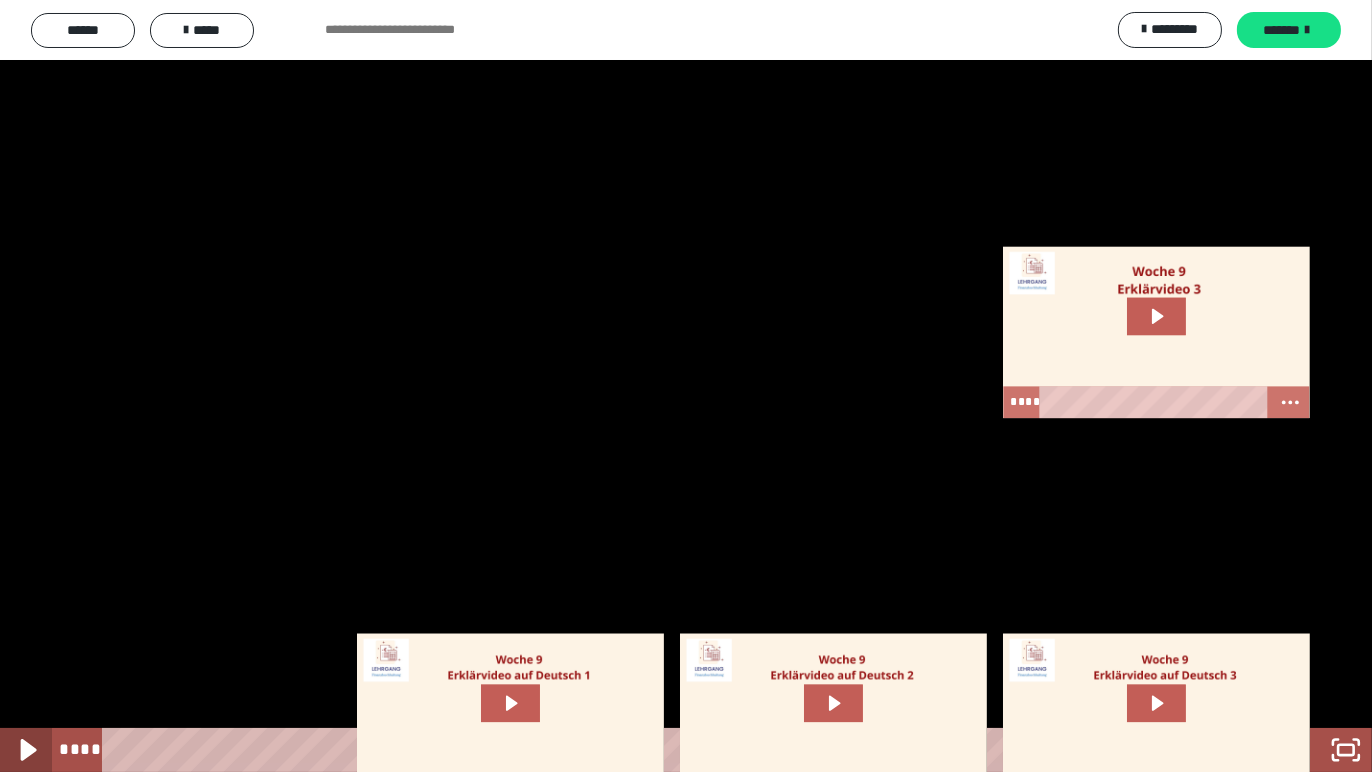 click 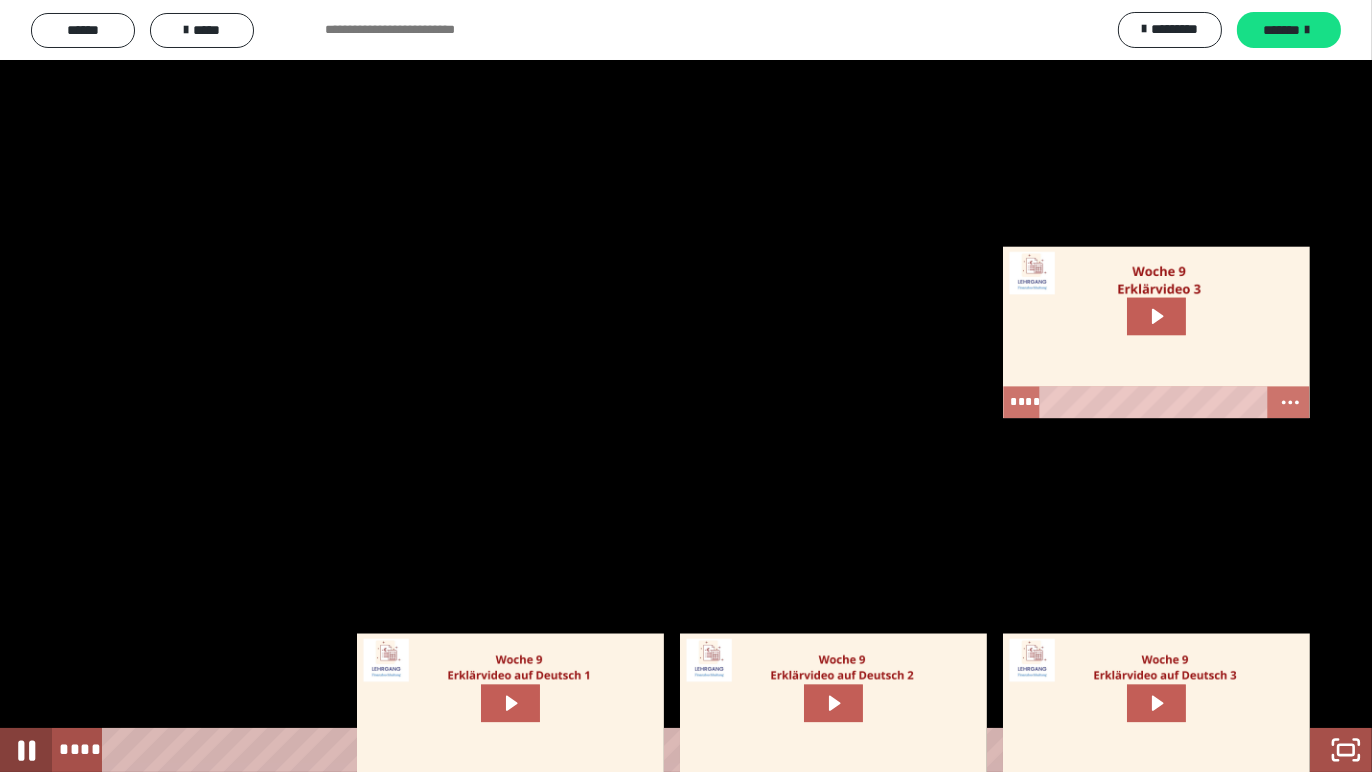 click 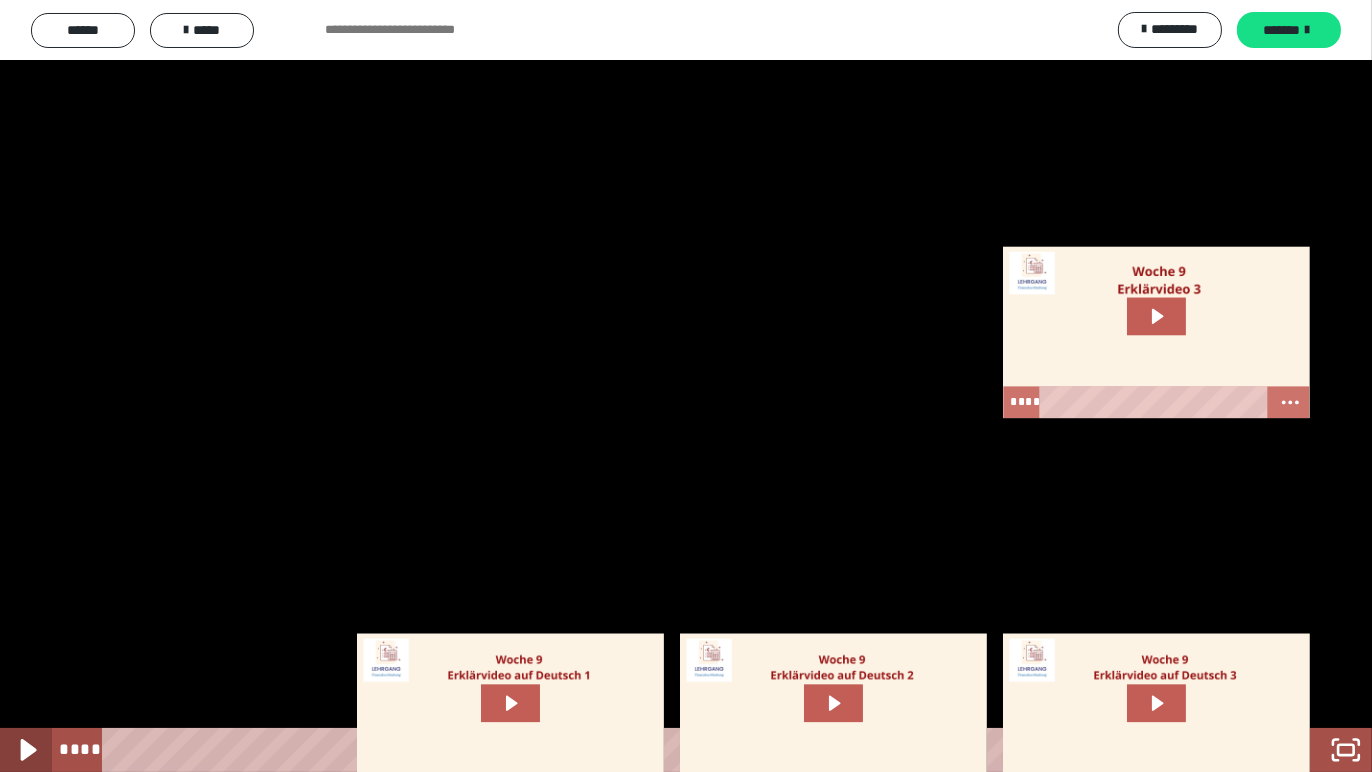 click 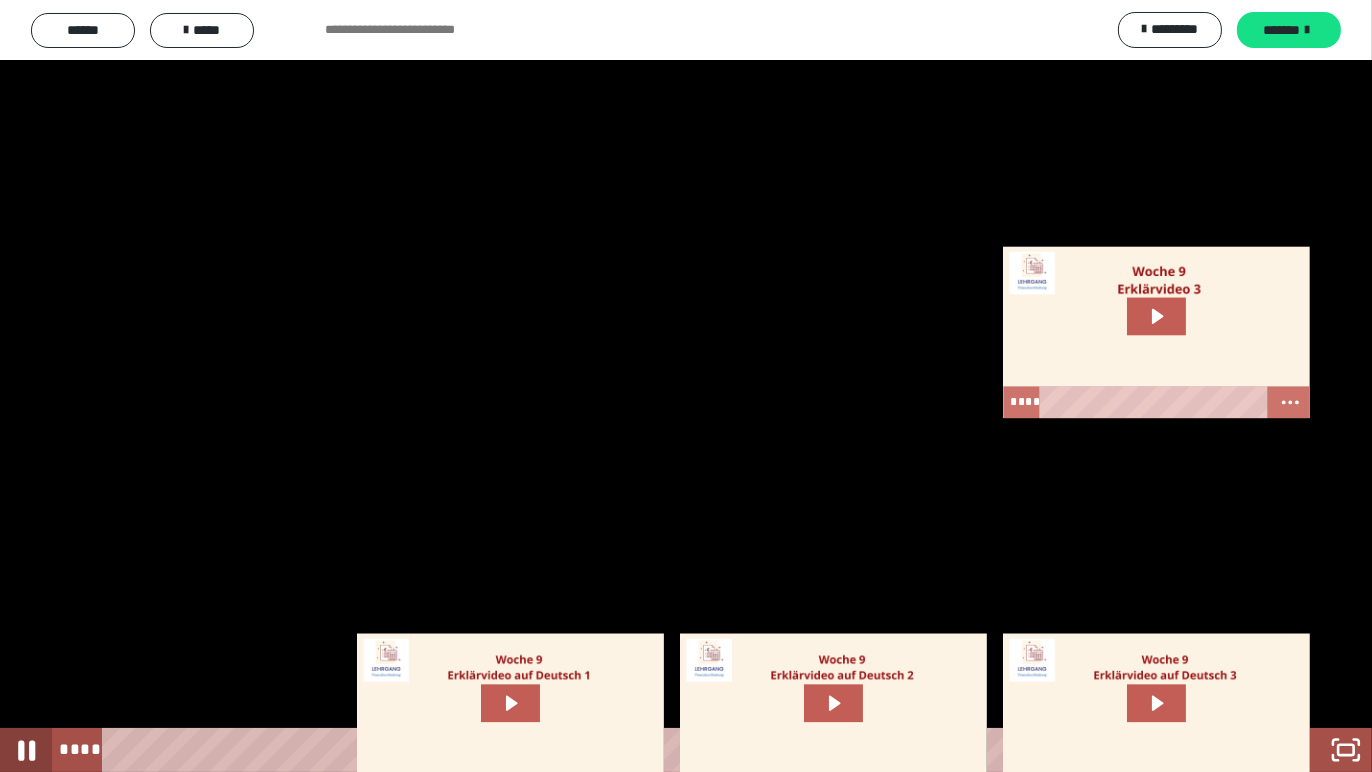 click 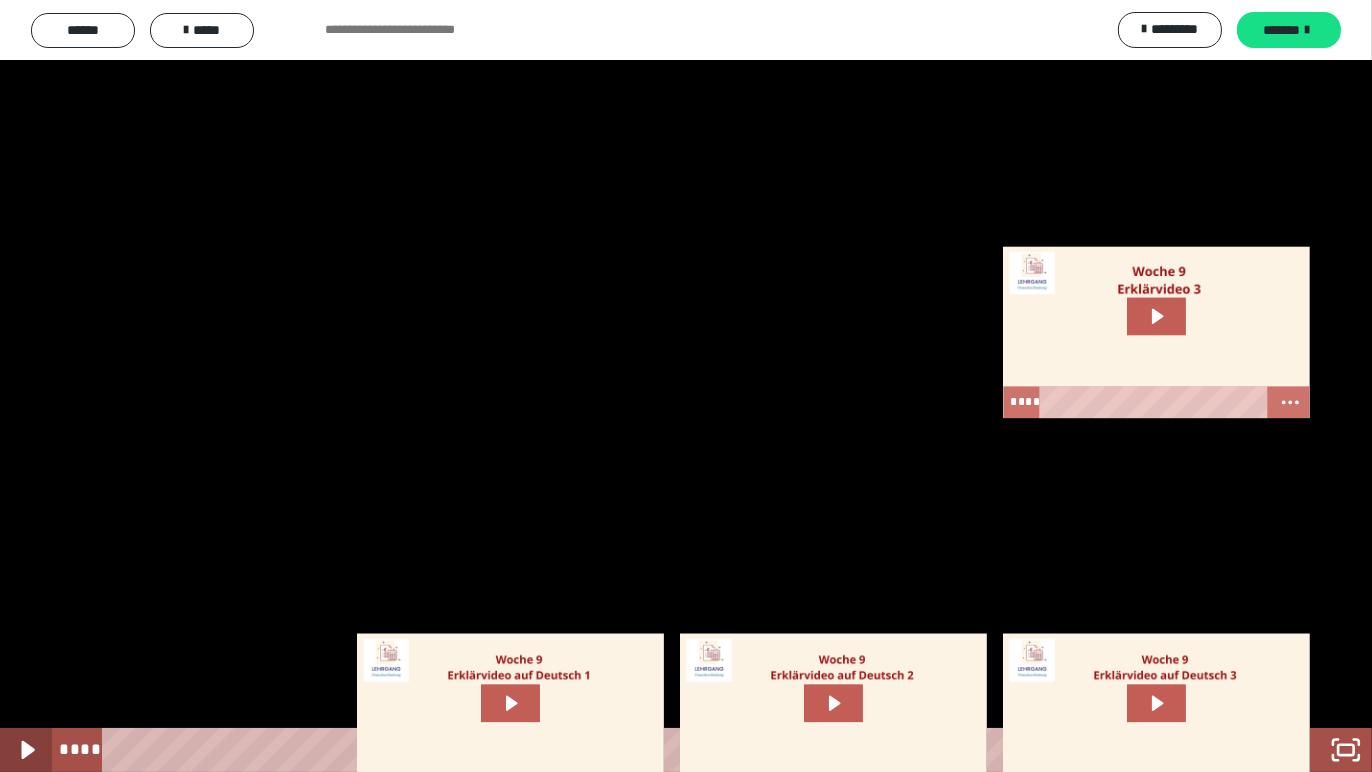 click 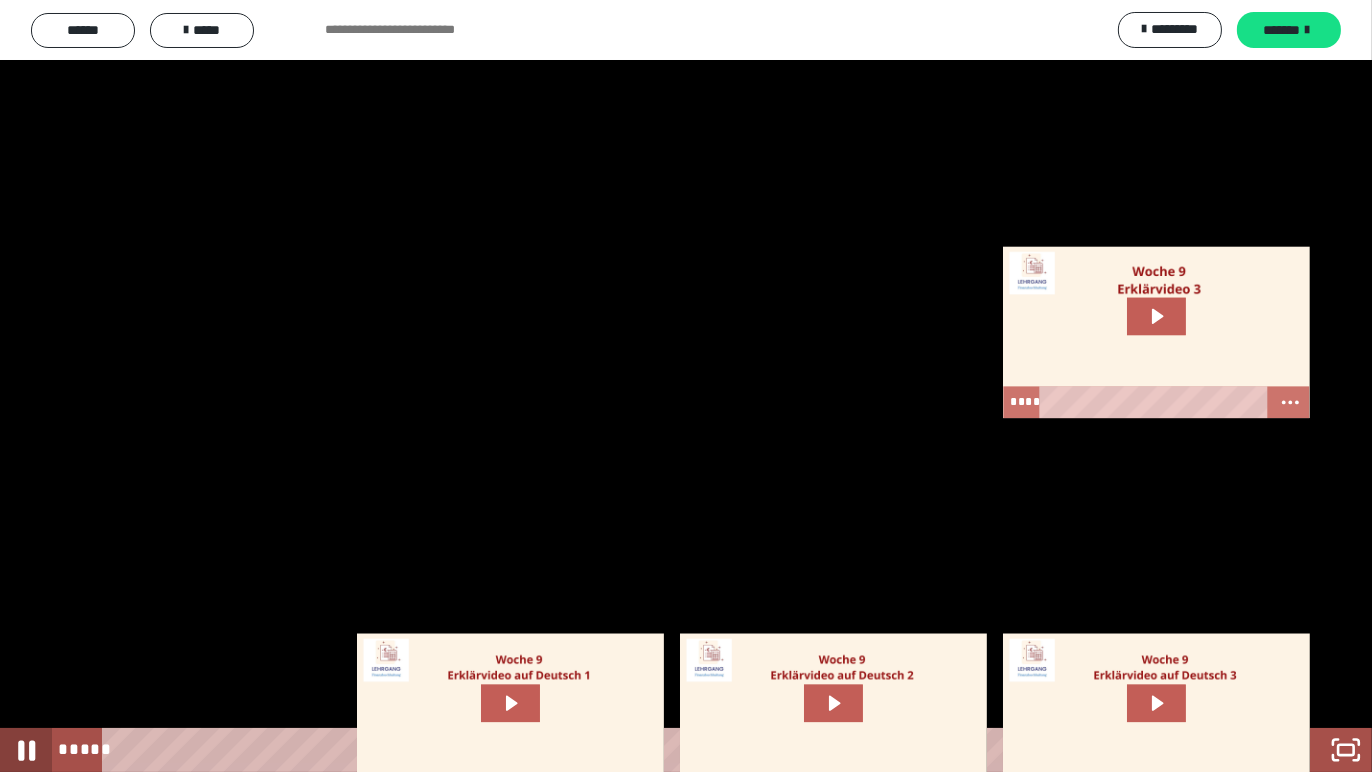 click 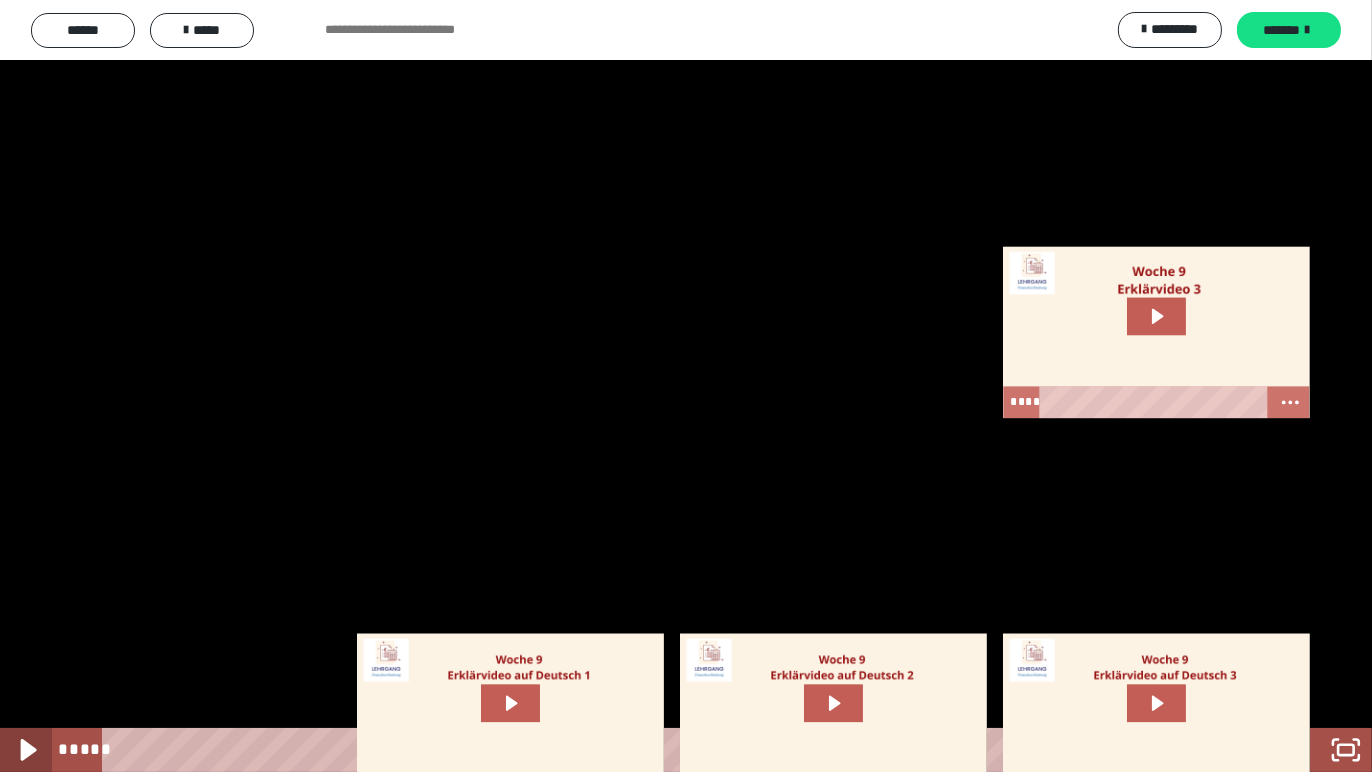 click 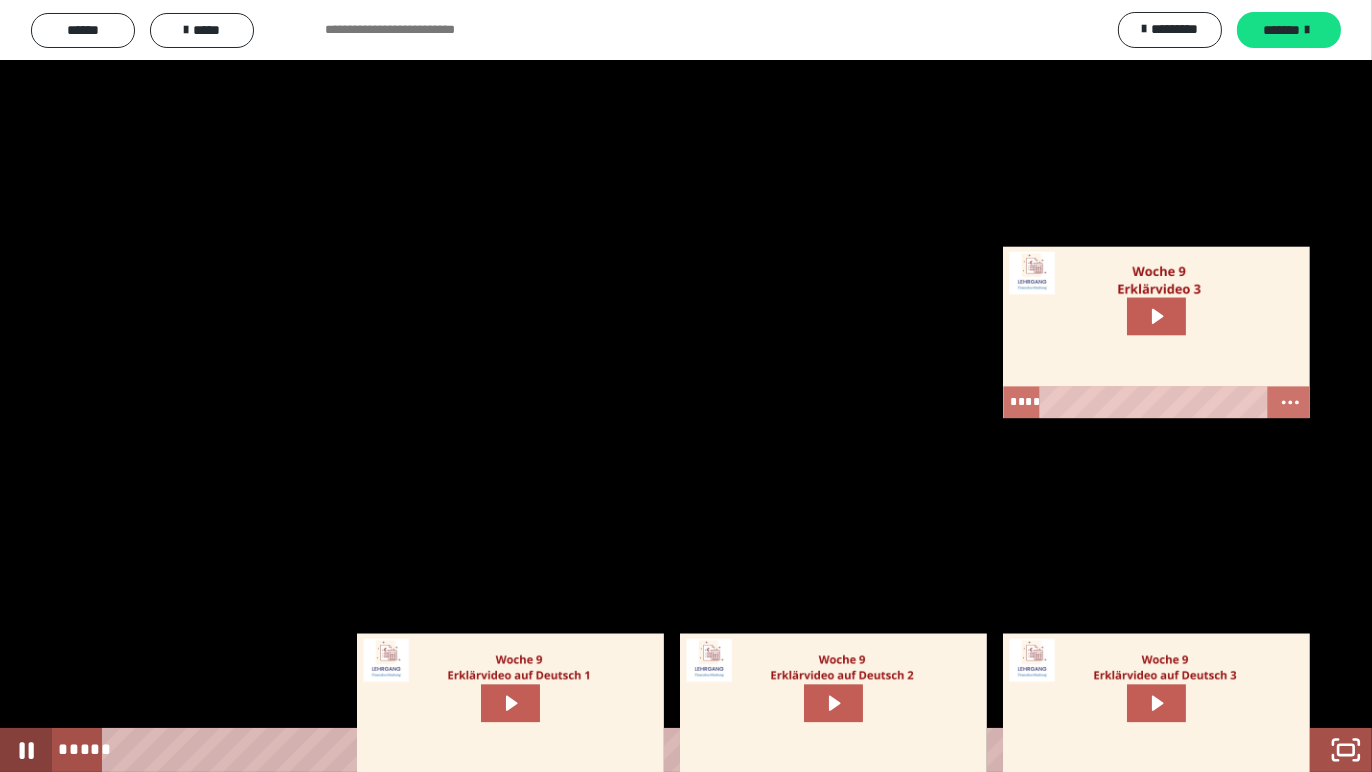 click 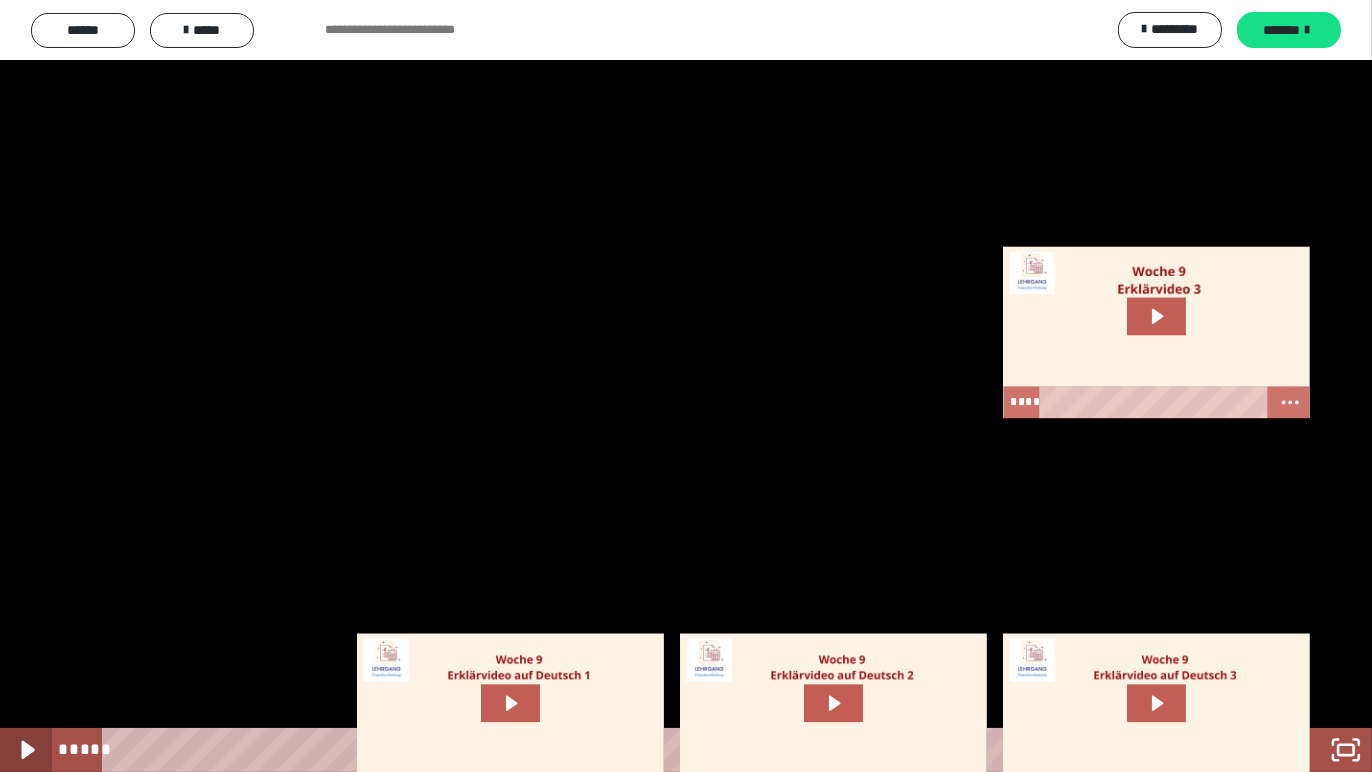 click 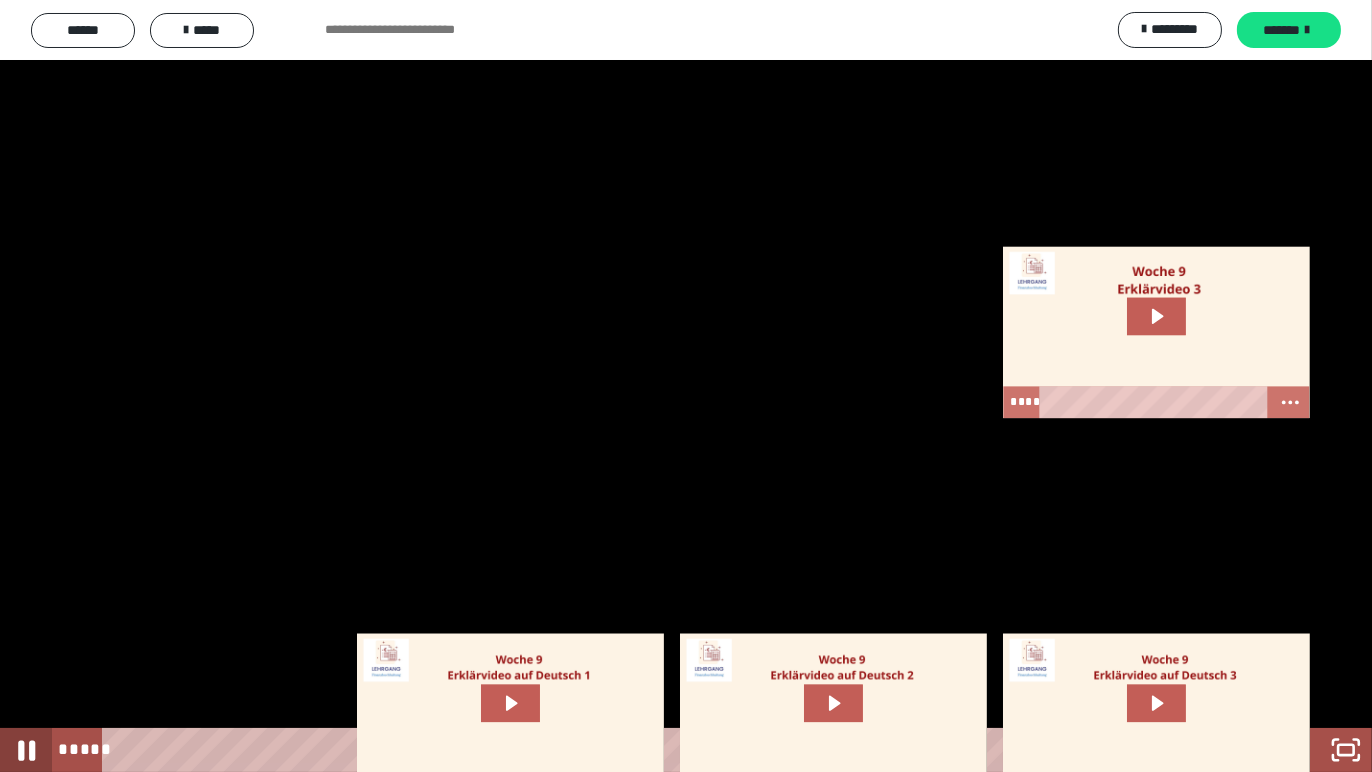 click 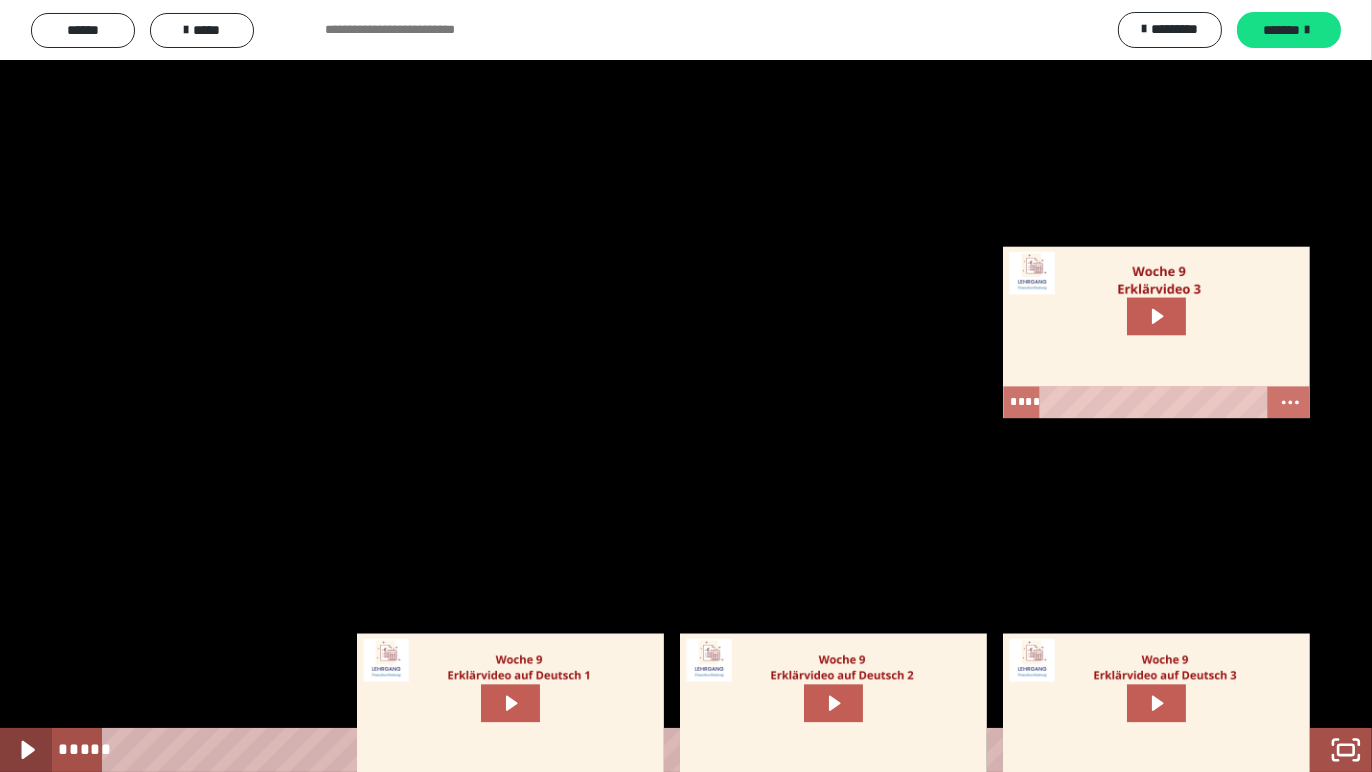 click 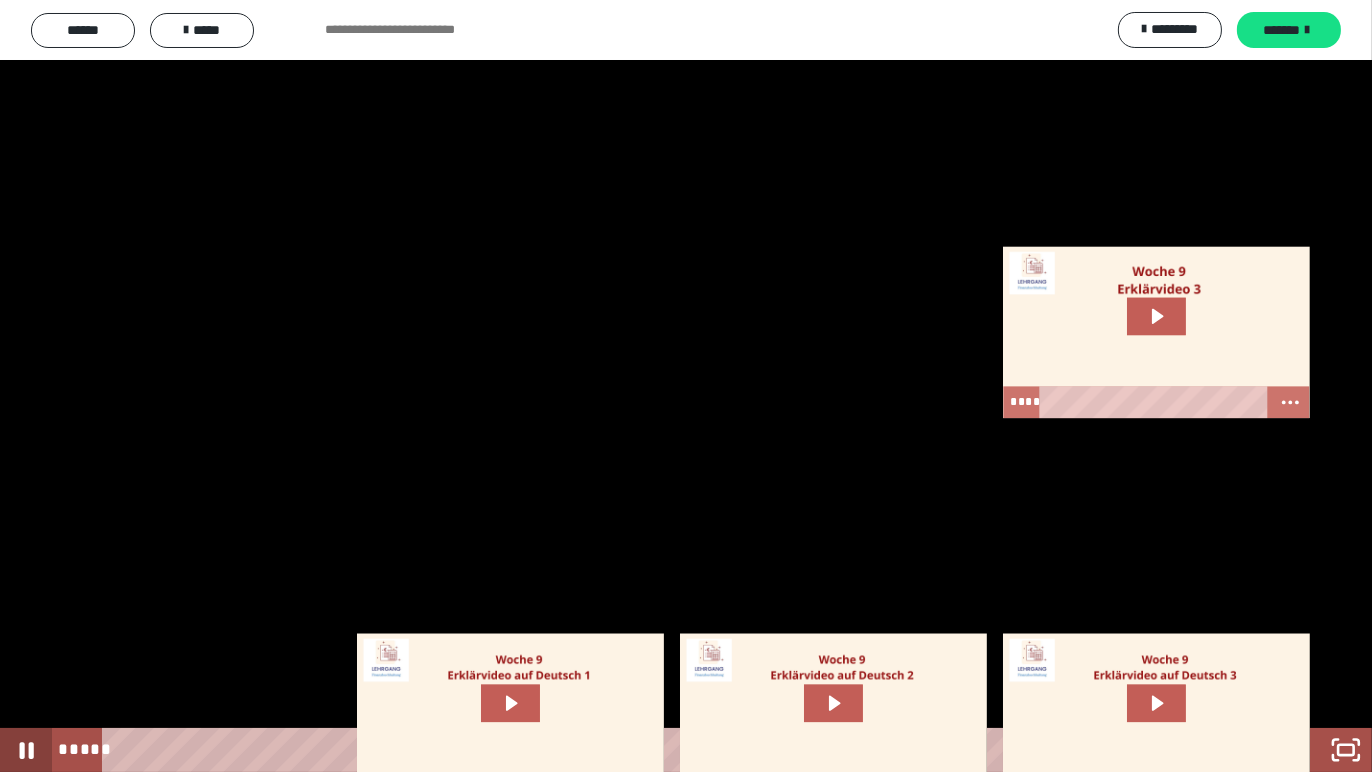 click 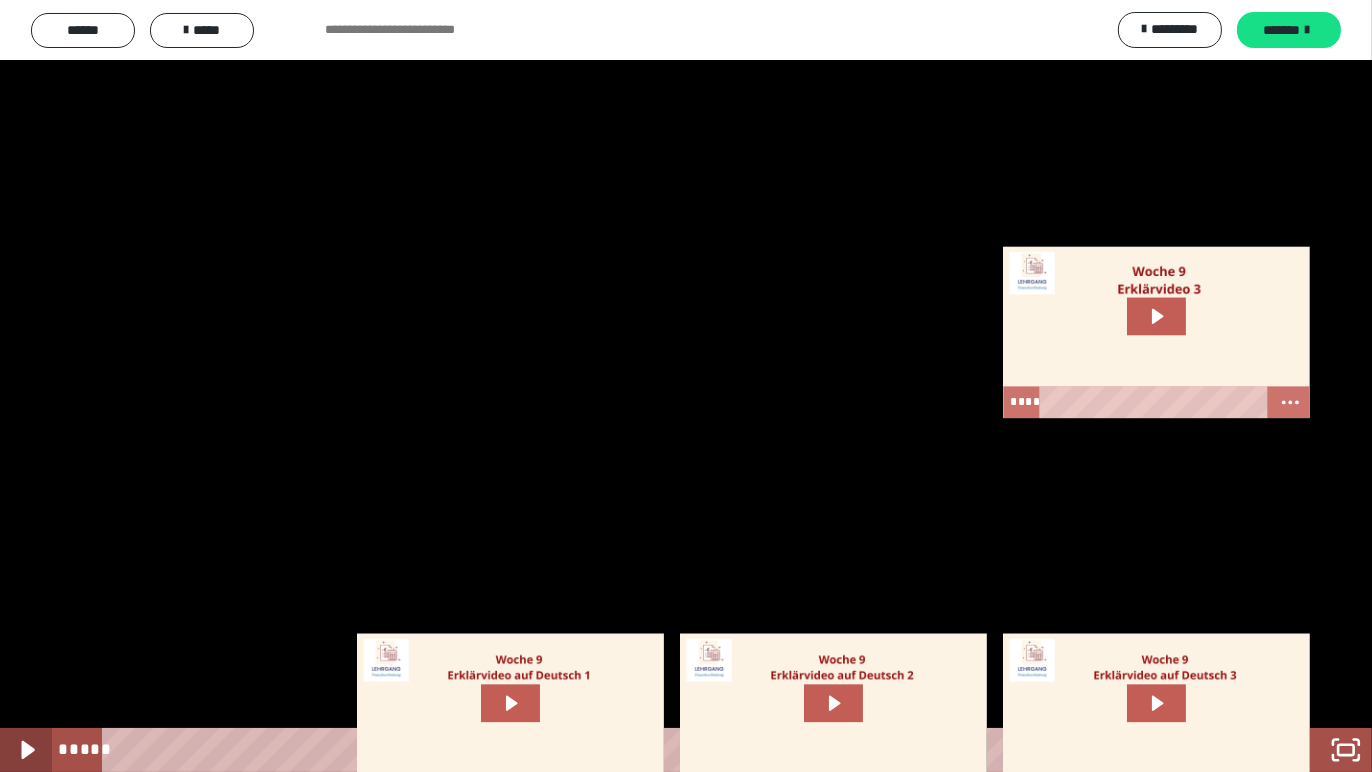 click 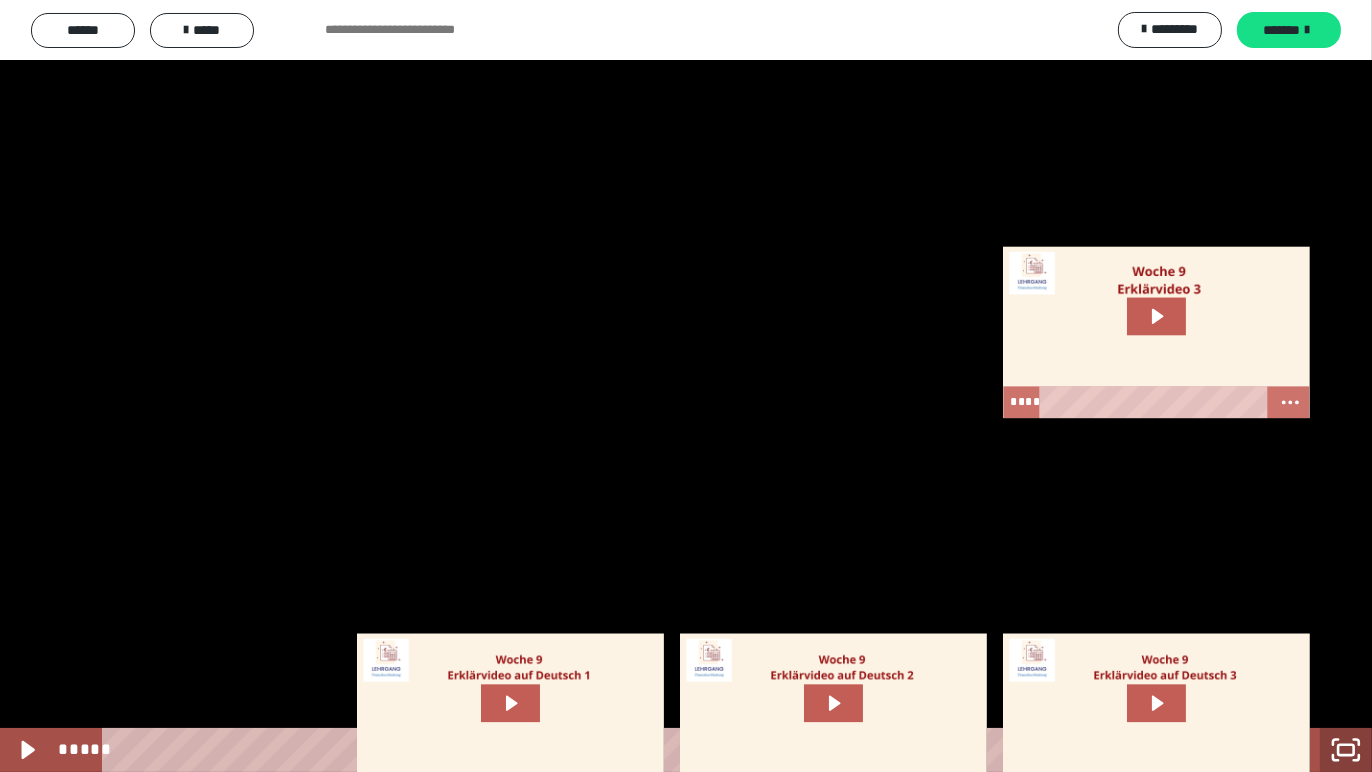 click 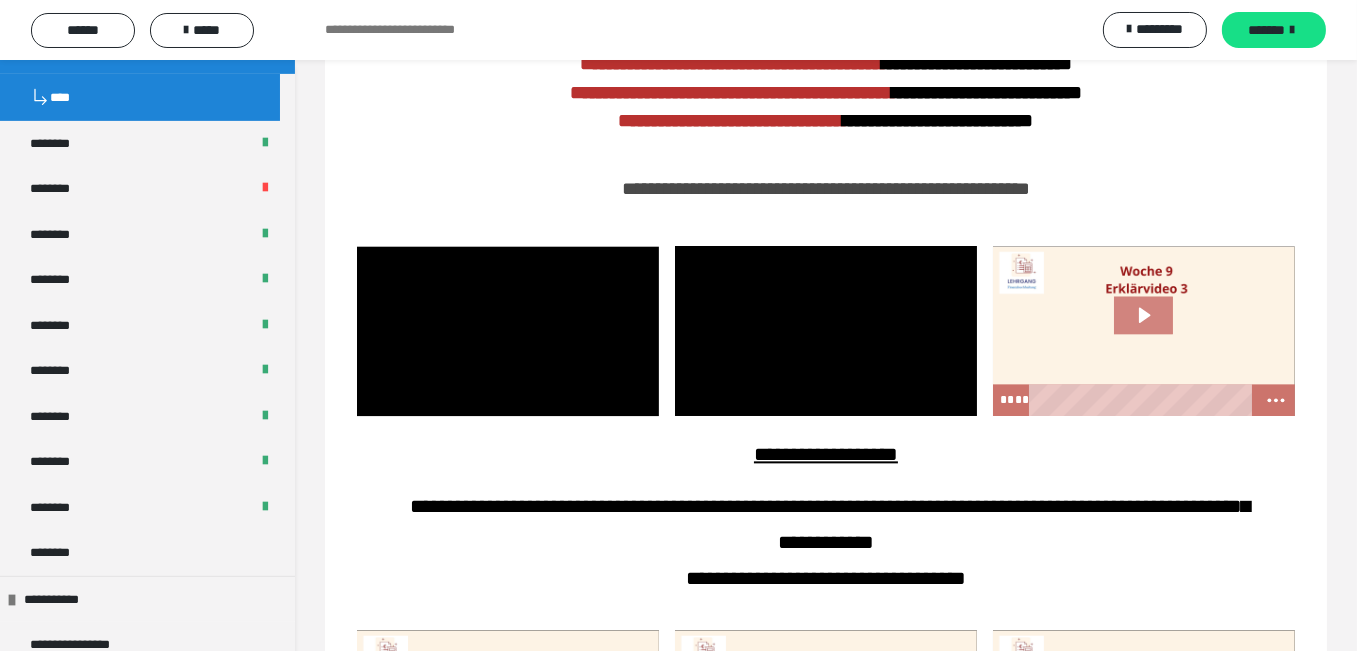 click 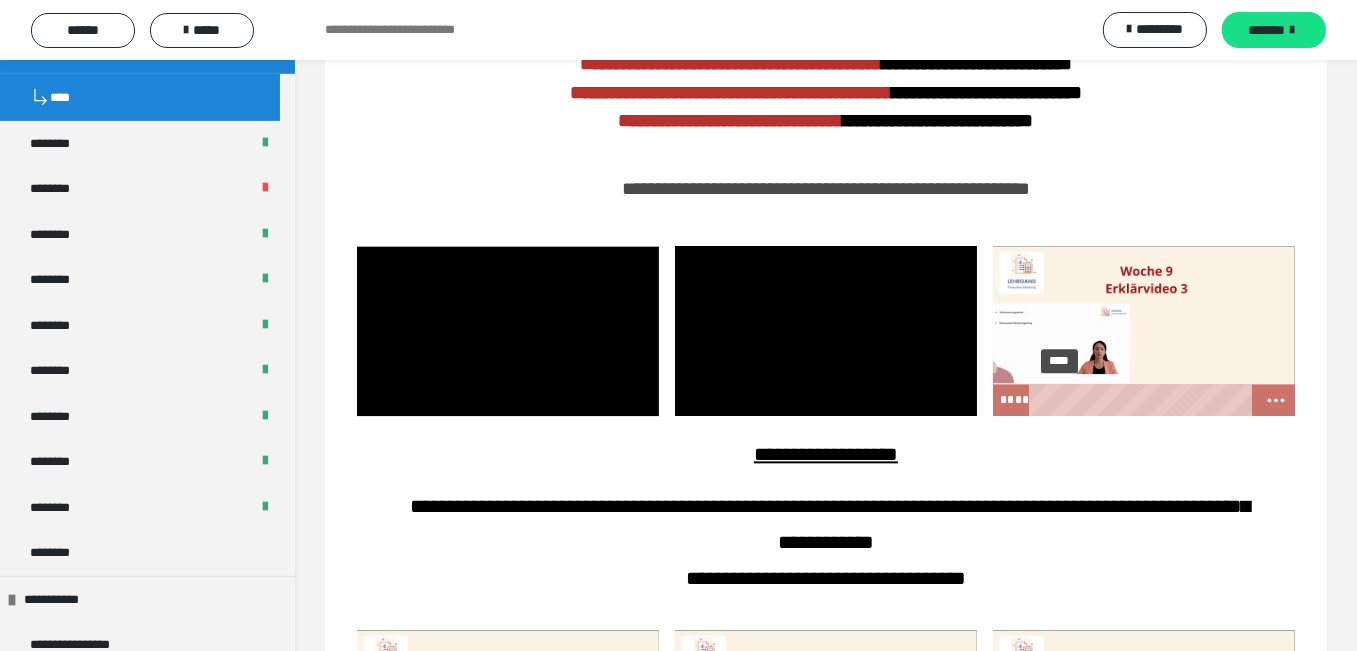 drag, startPoint x: 1047, startPoint y: 416, endPoint x: 1012, endPoint y: 424, distance: 35.902645 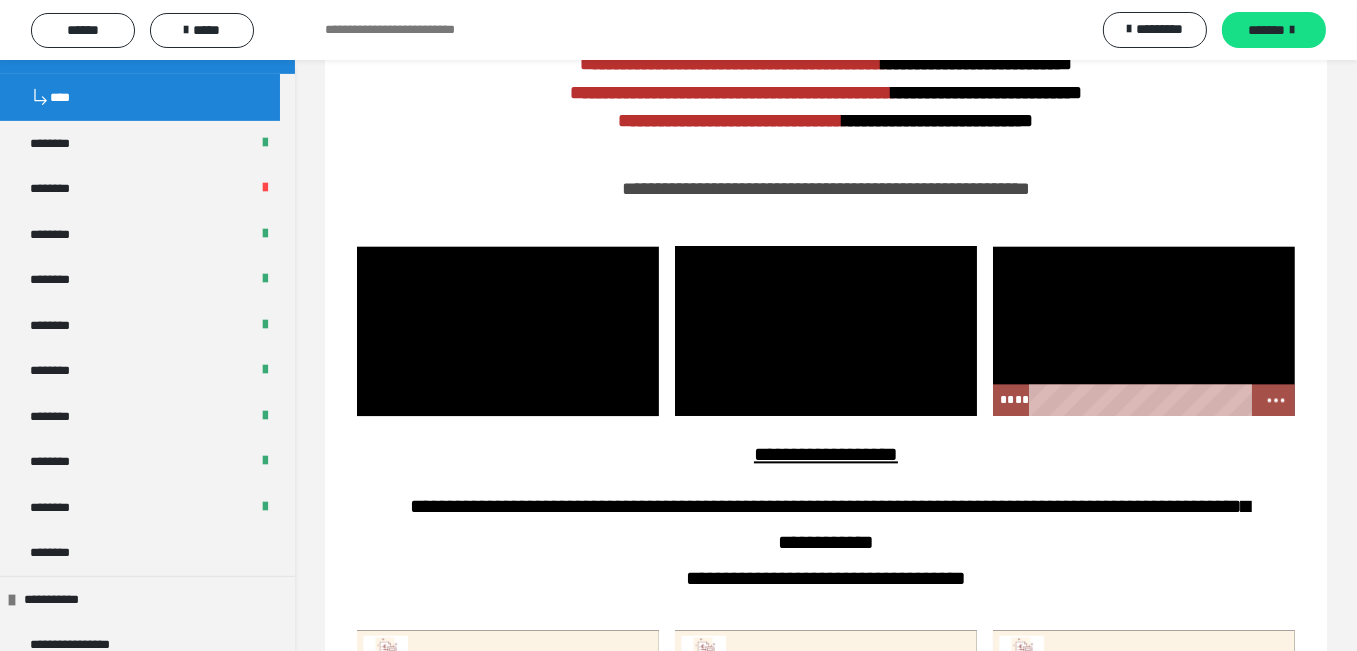 click at bounding box center (1144, 331) 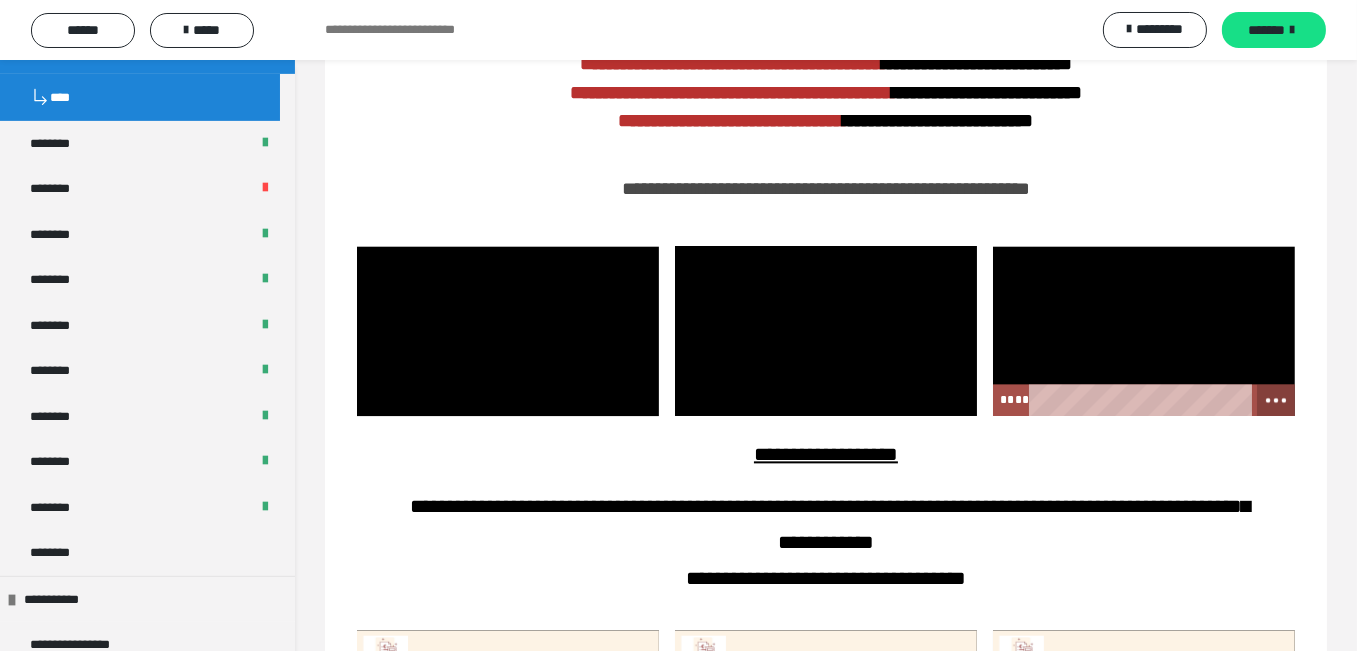 click 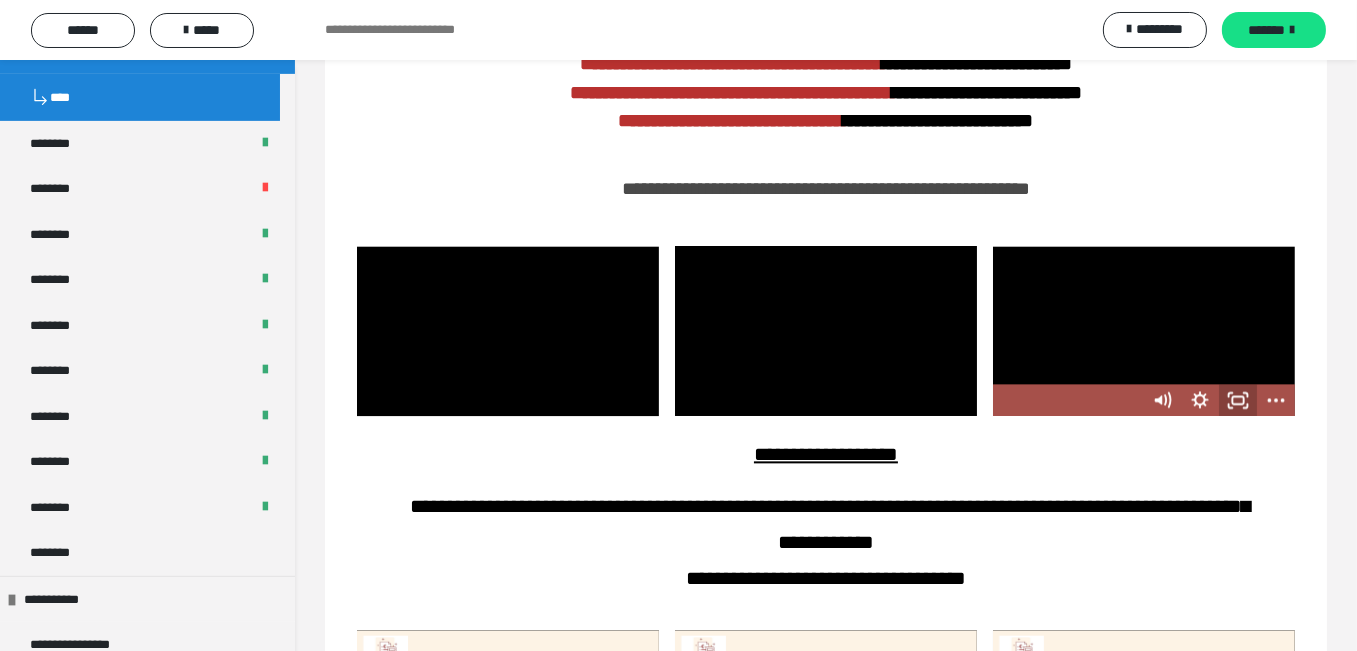 click 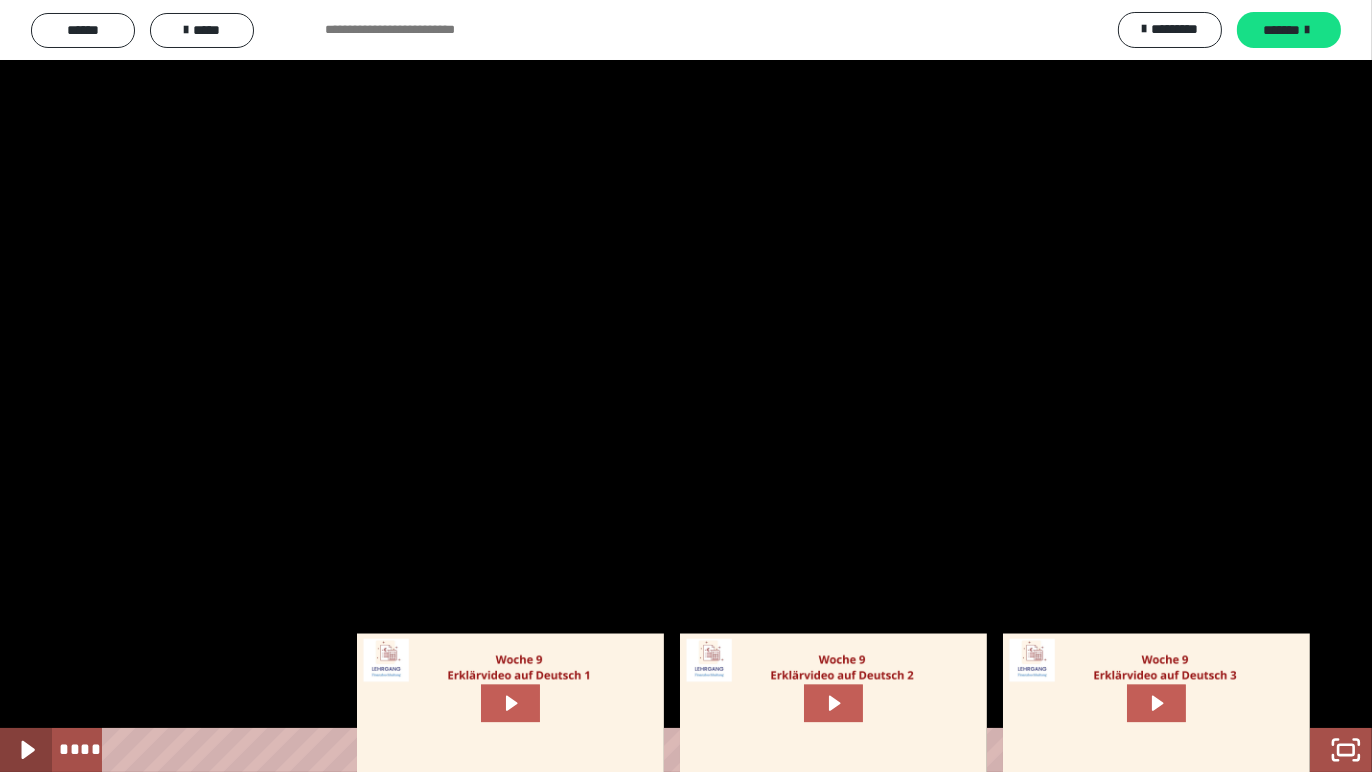 click 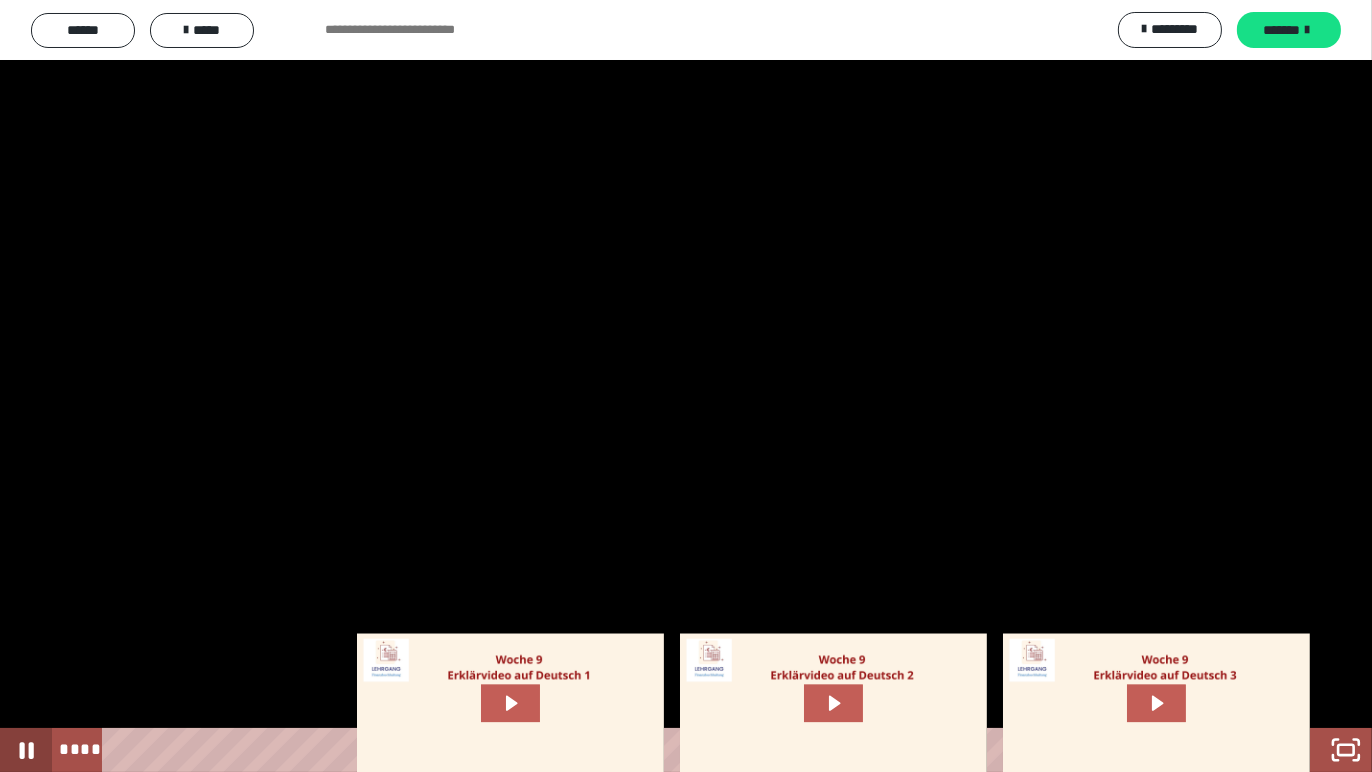 click 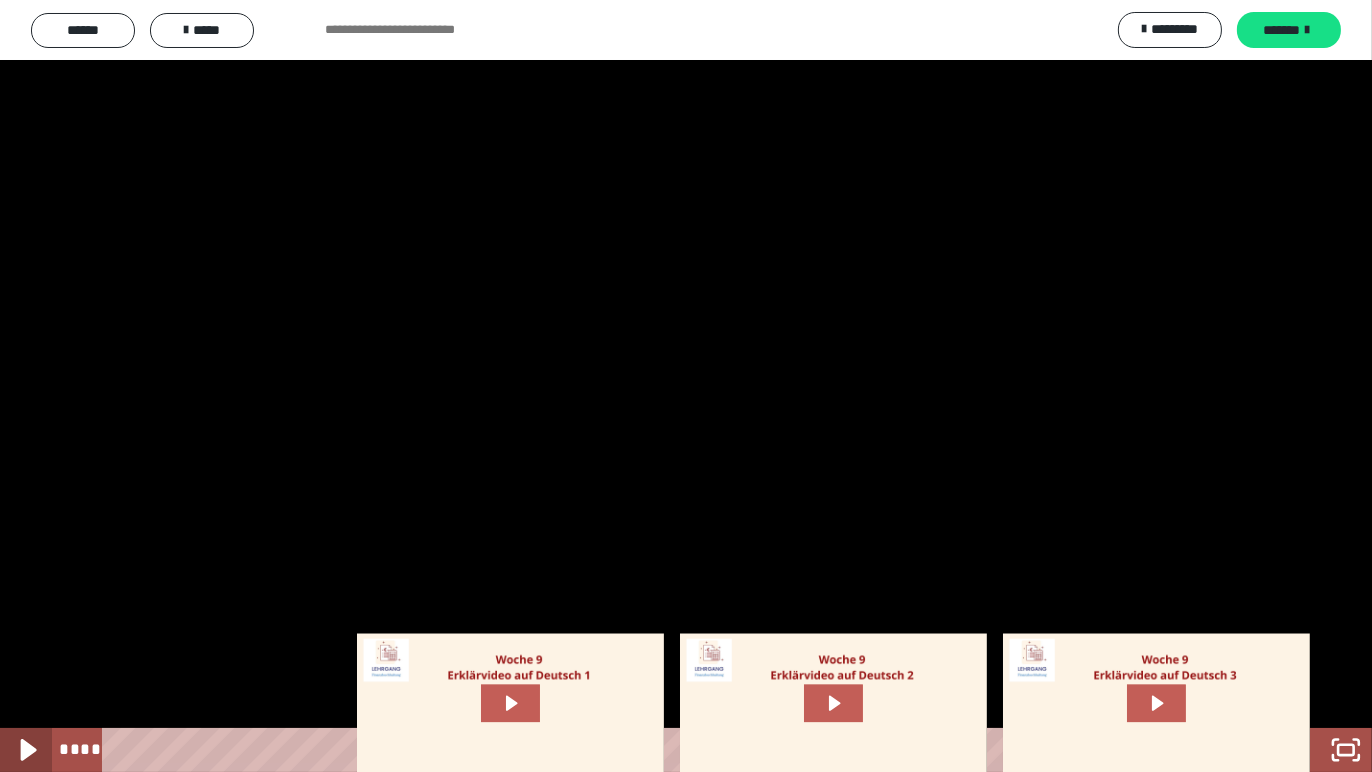 click 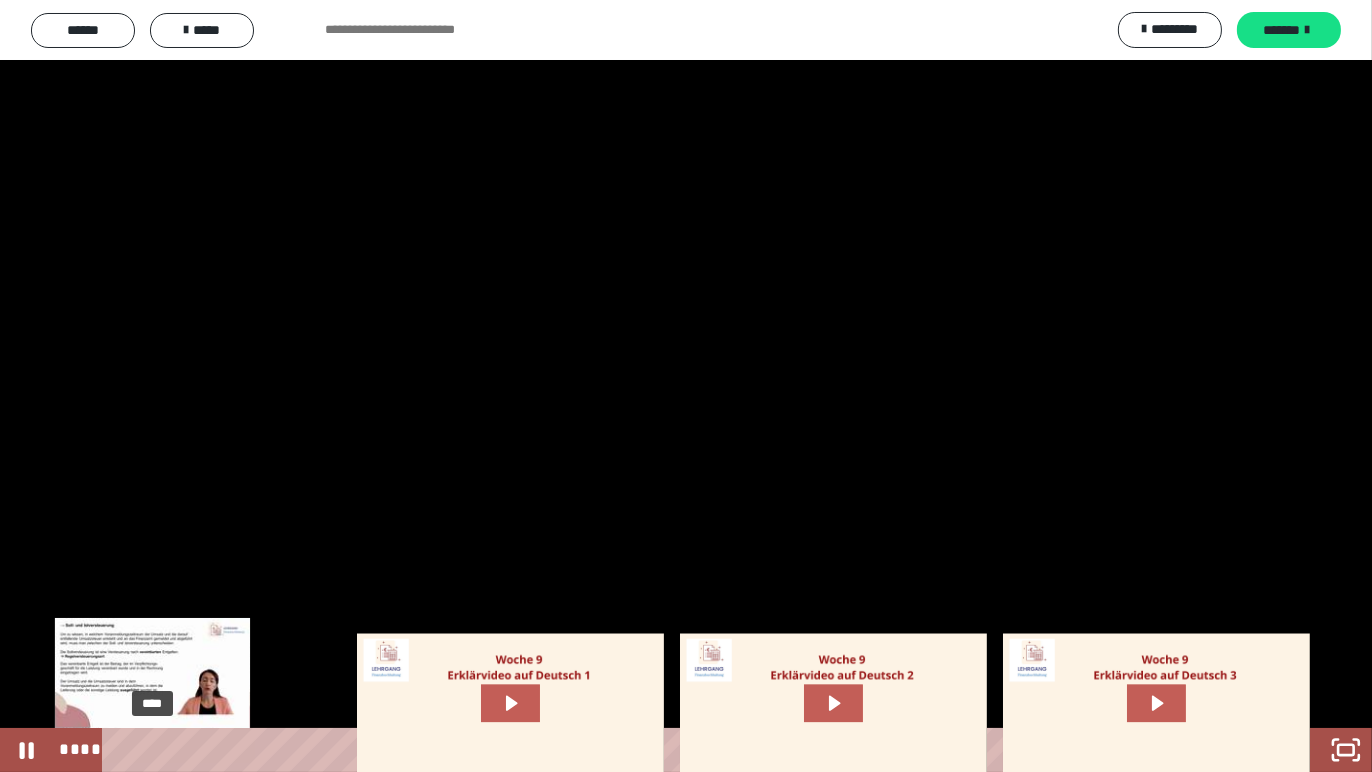 click on "****" at bounding box center [662, 750] 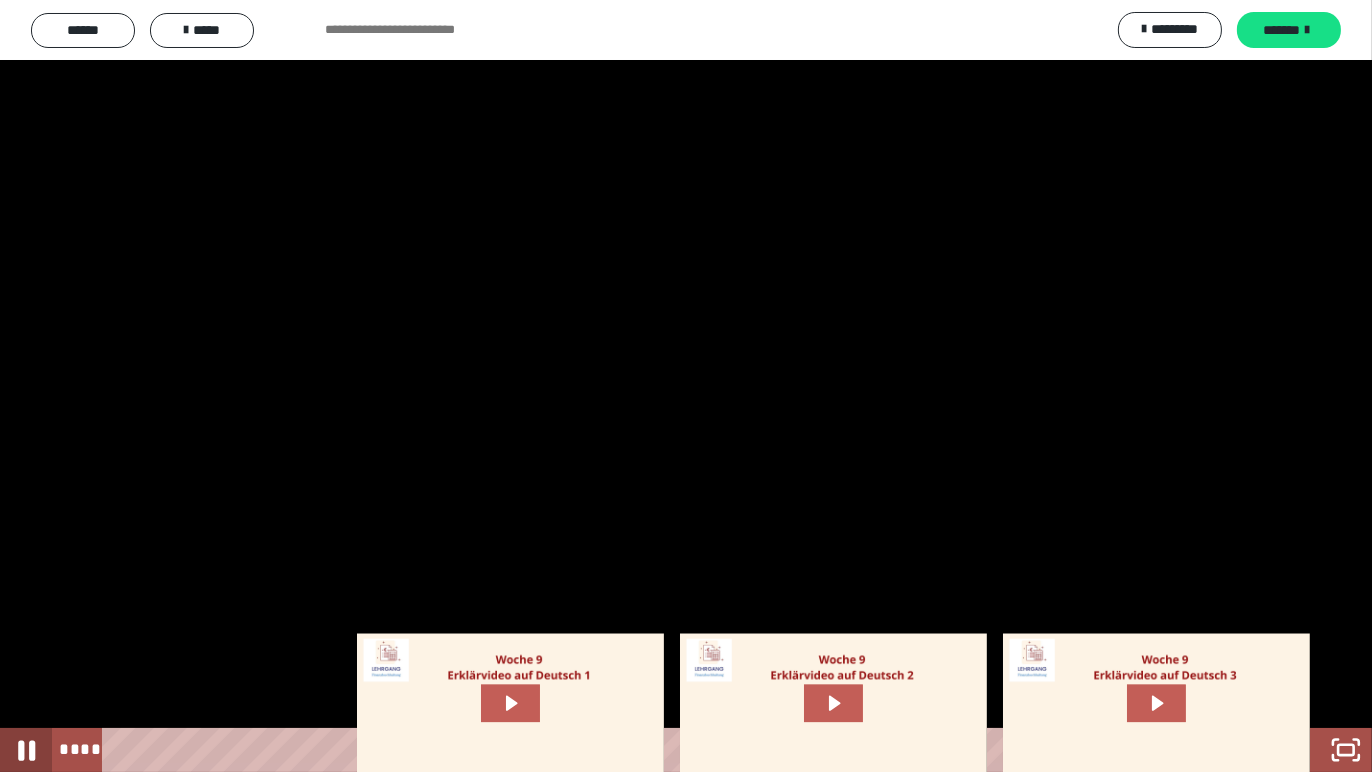 click 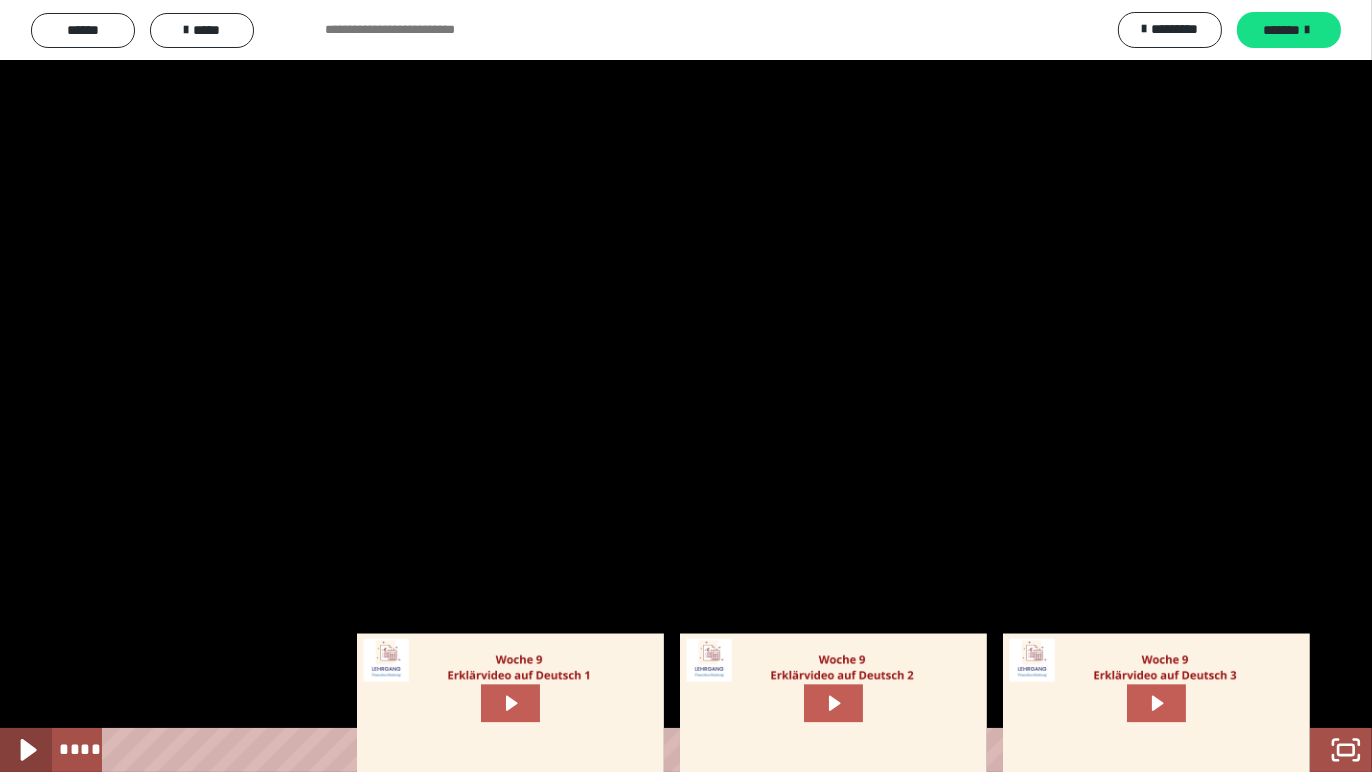 click 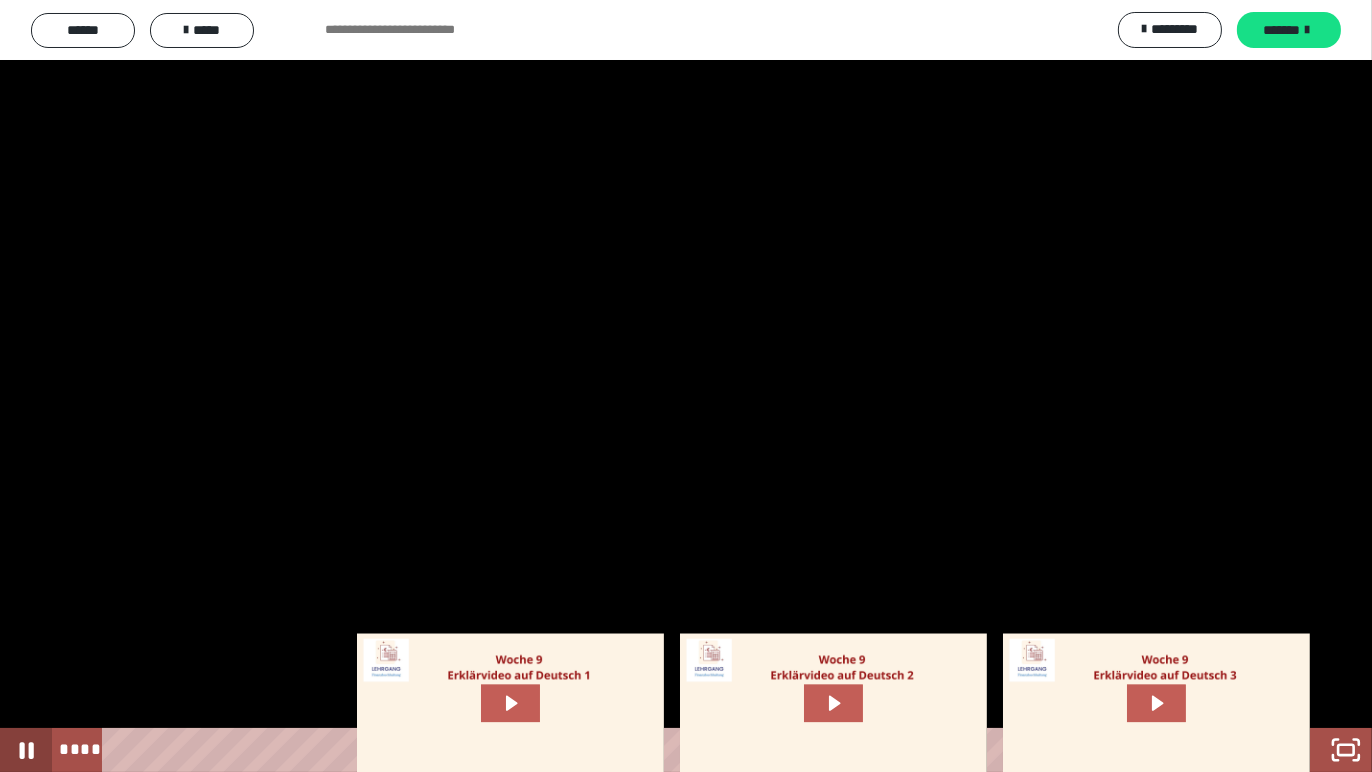 click 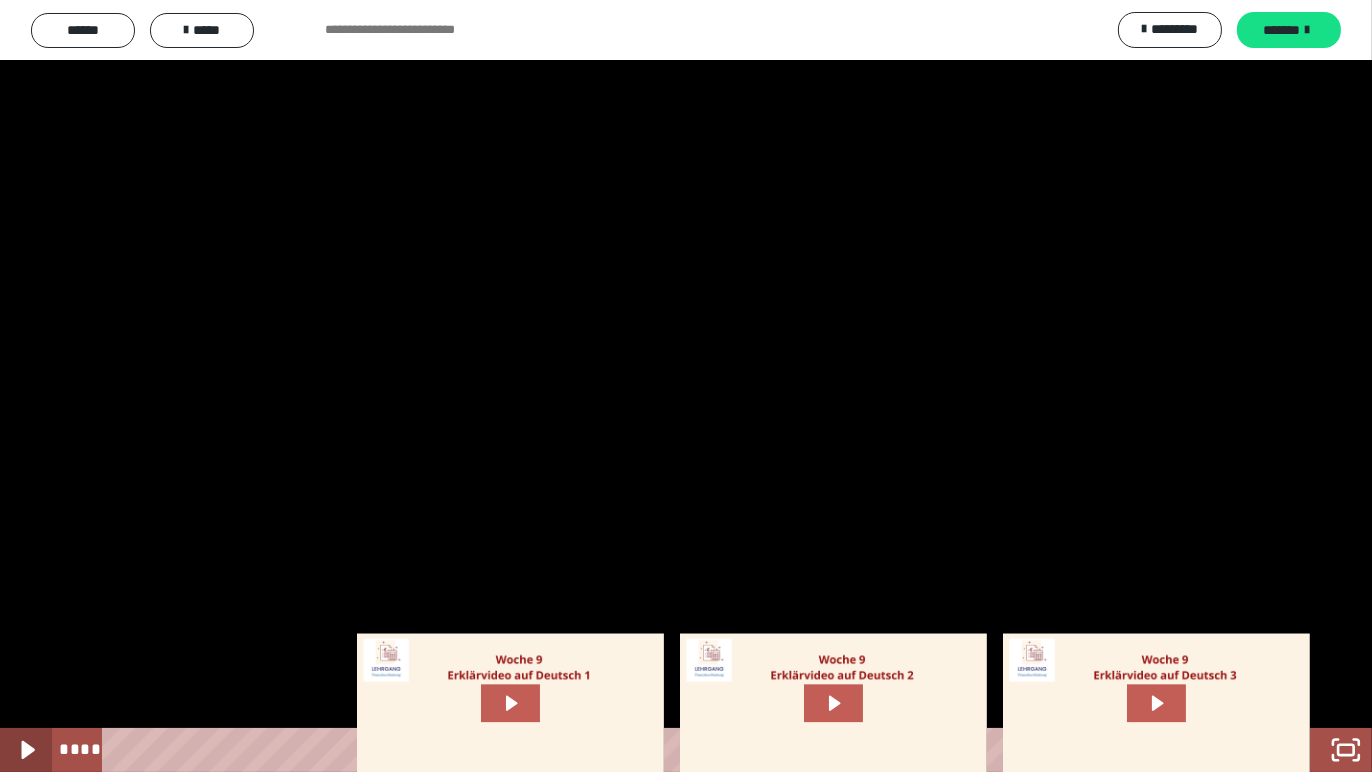 click 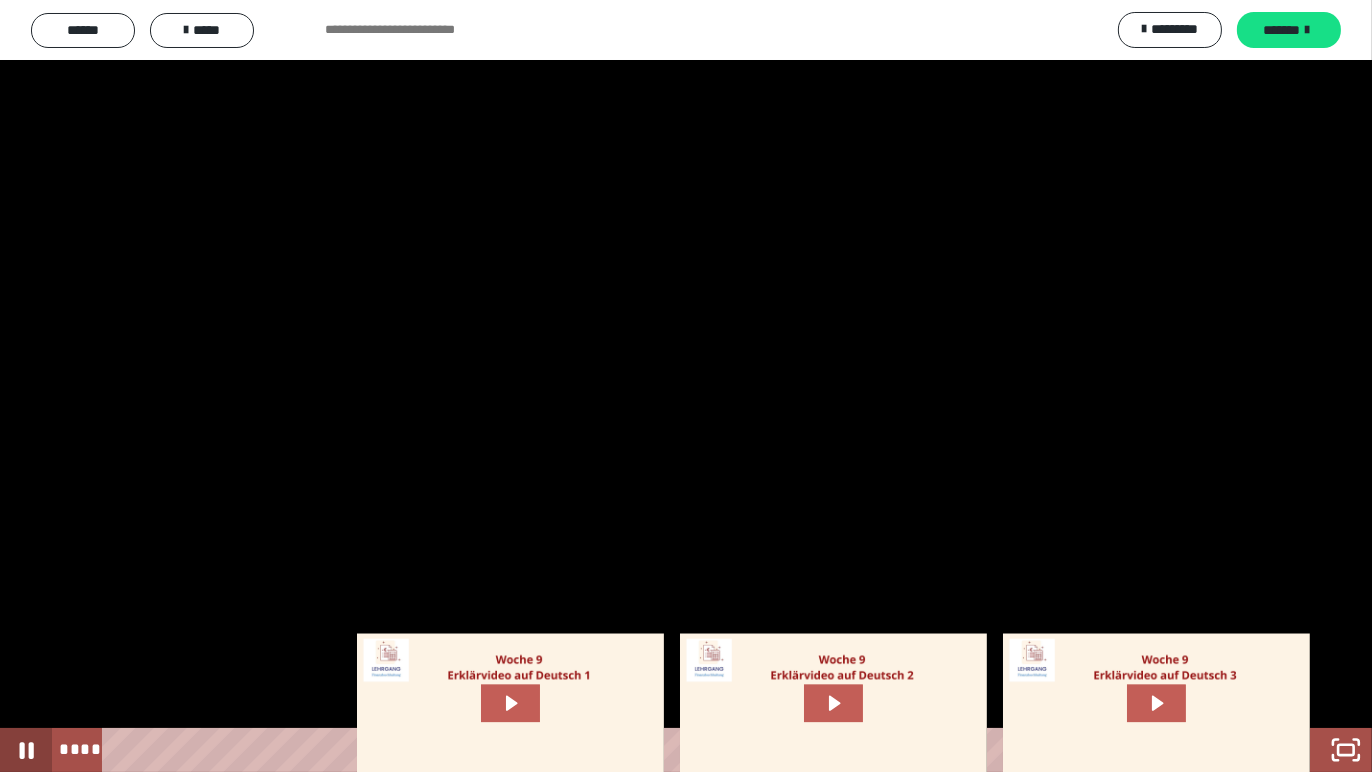 click 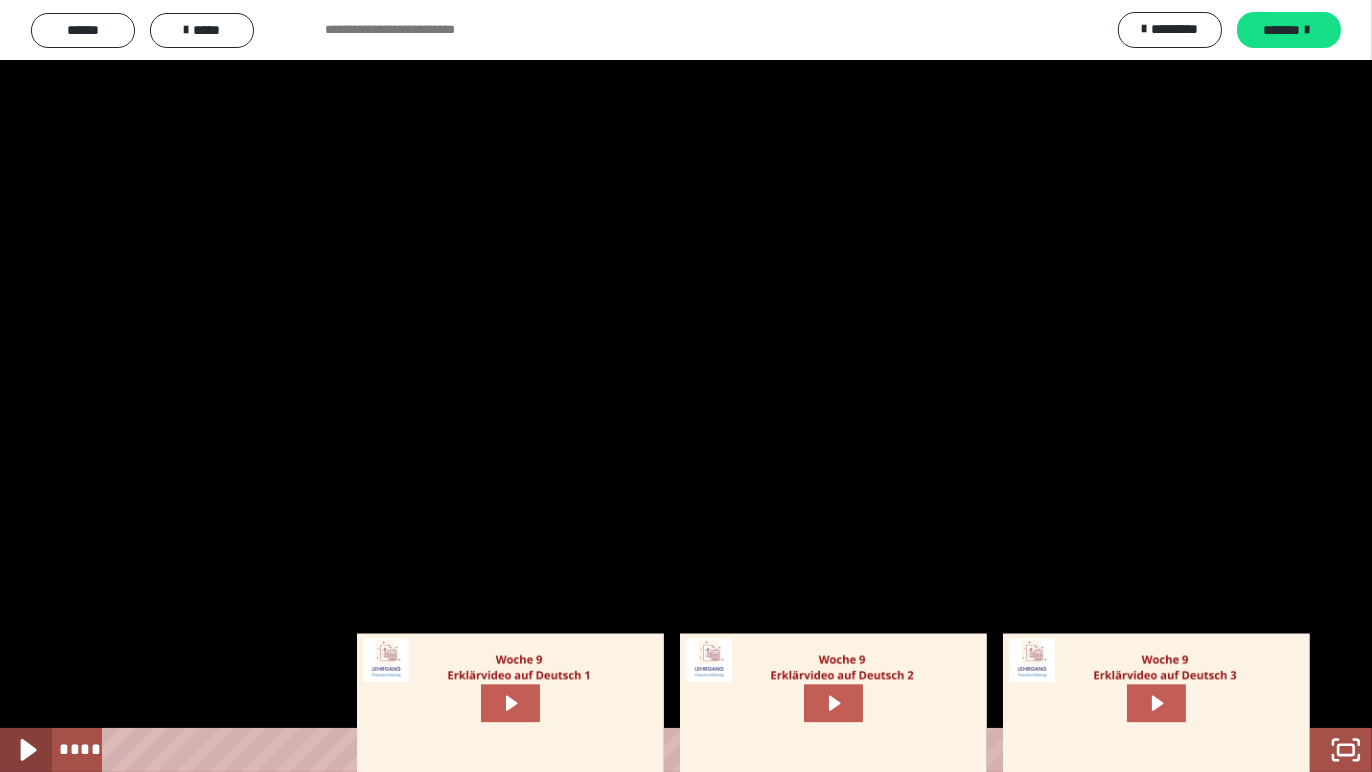 click 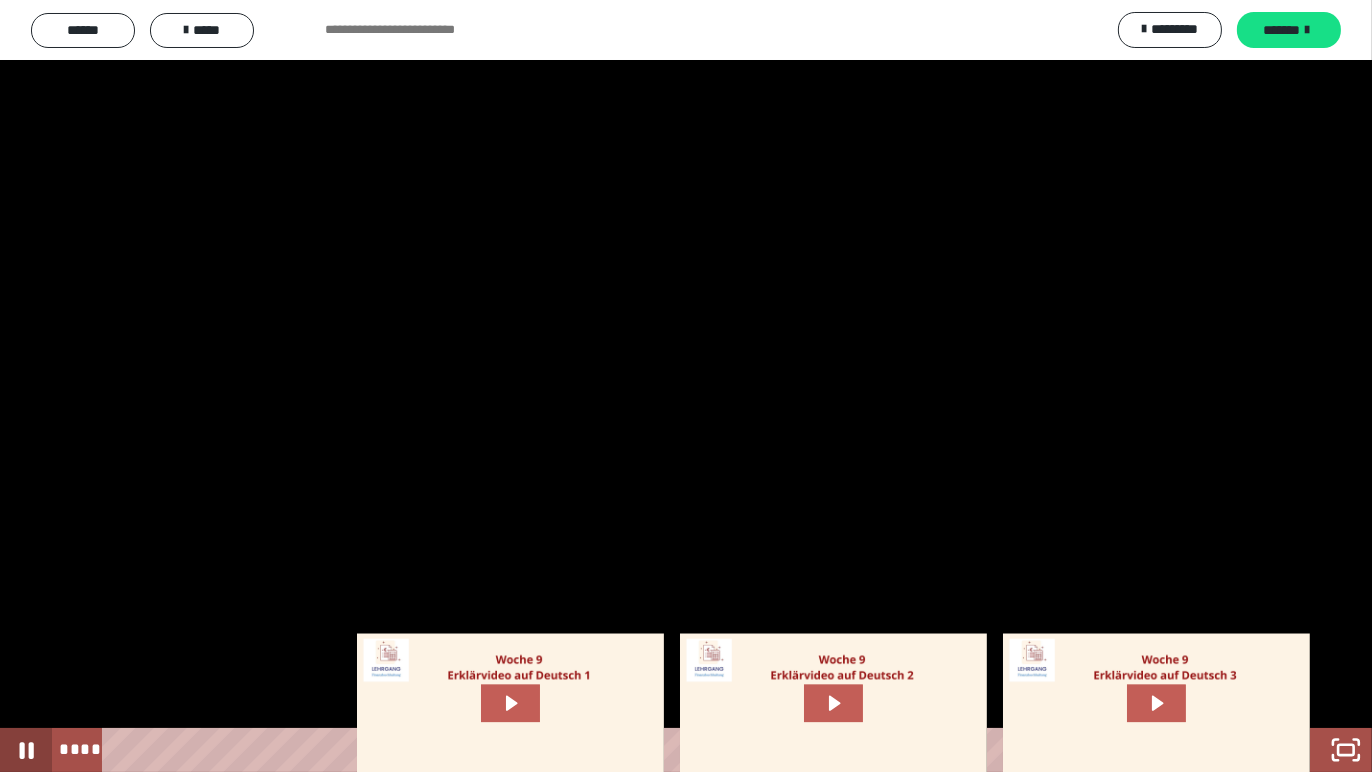 click 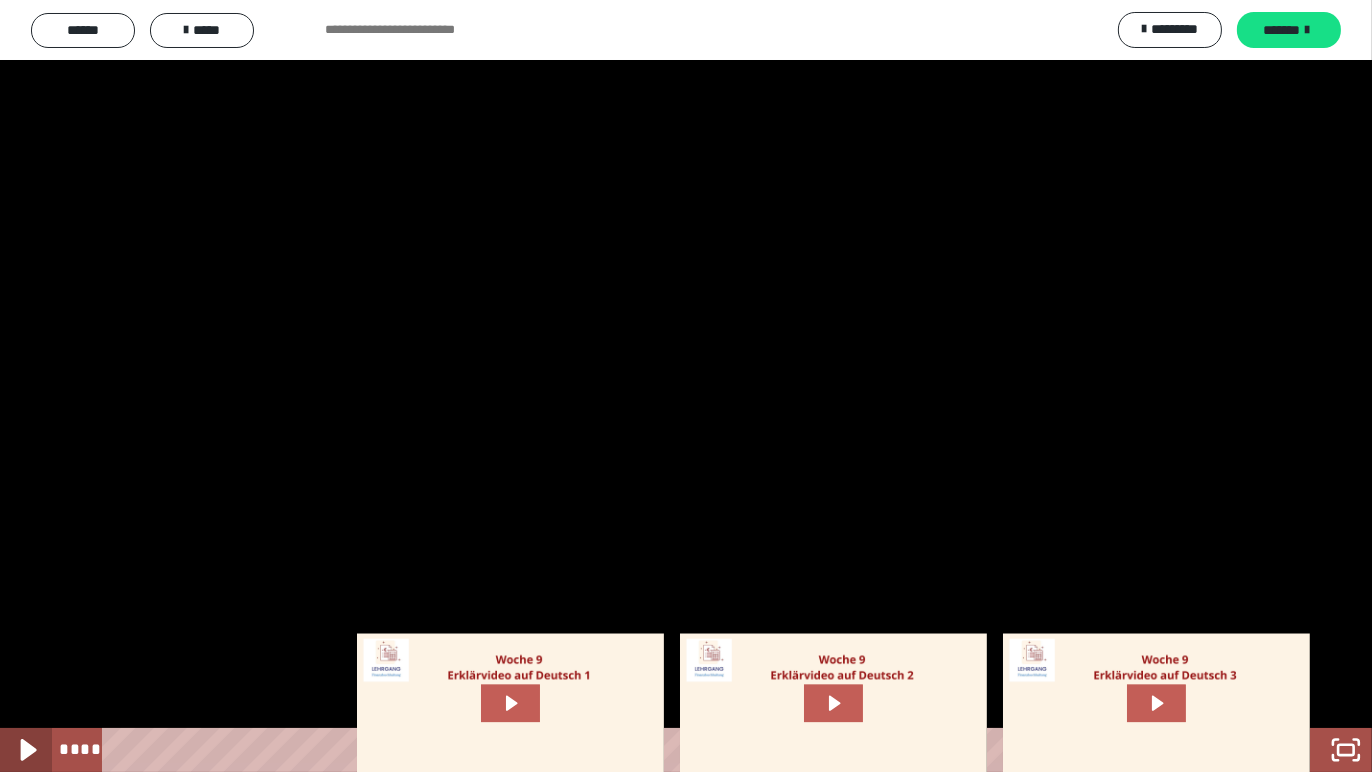click 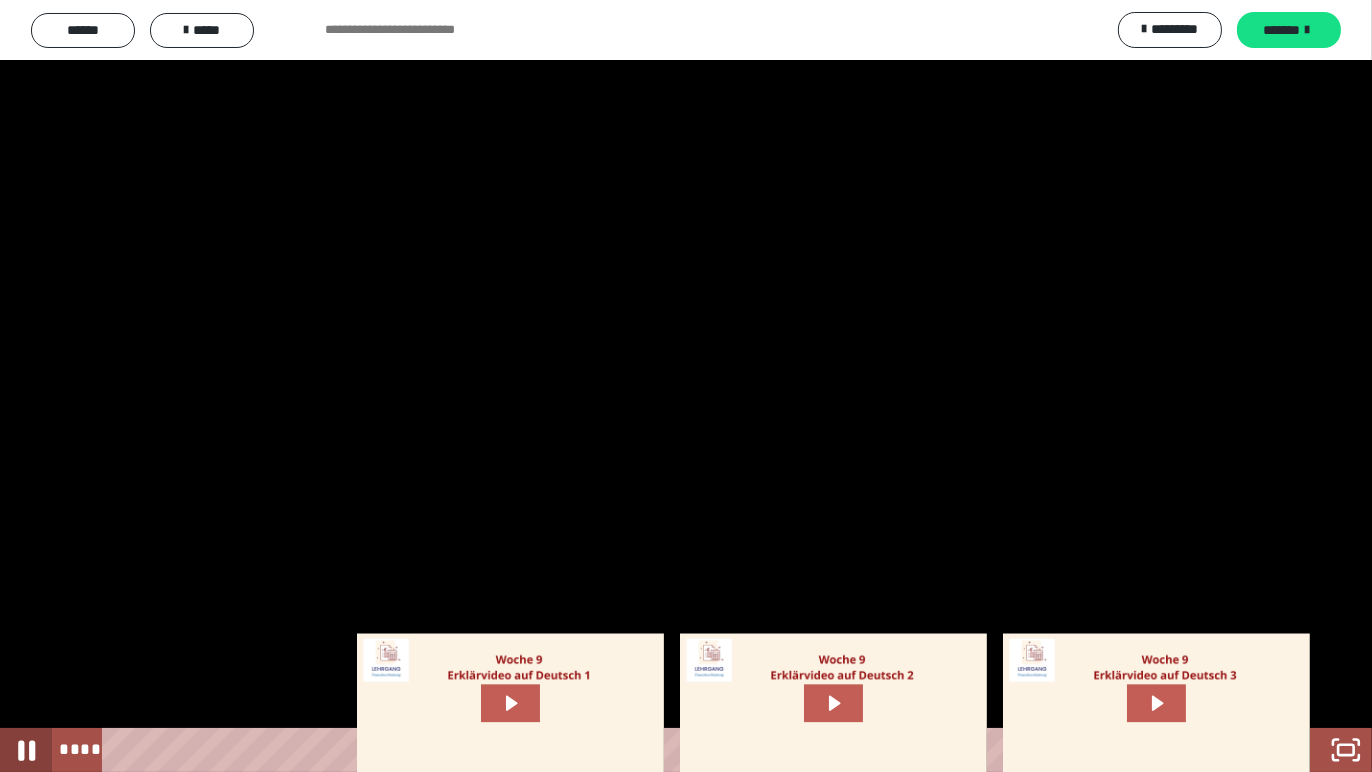 click 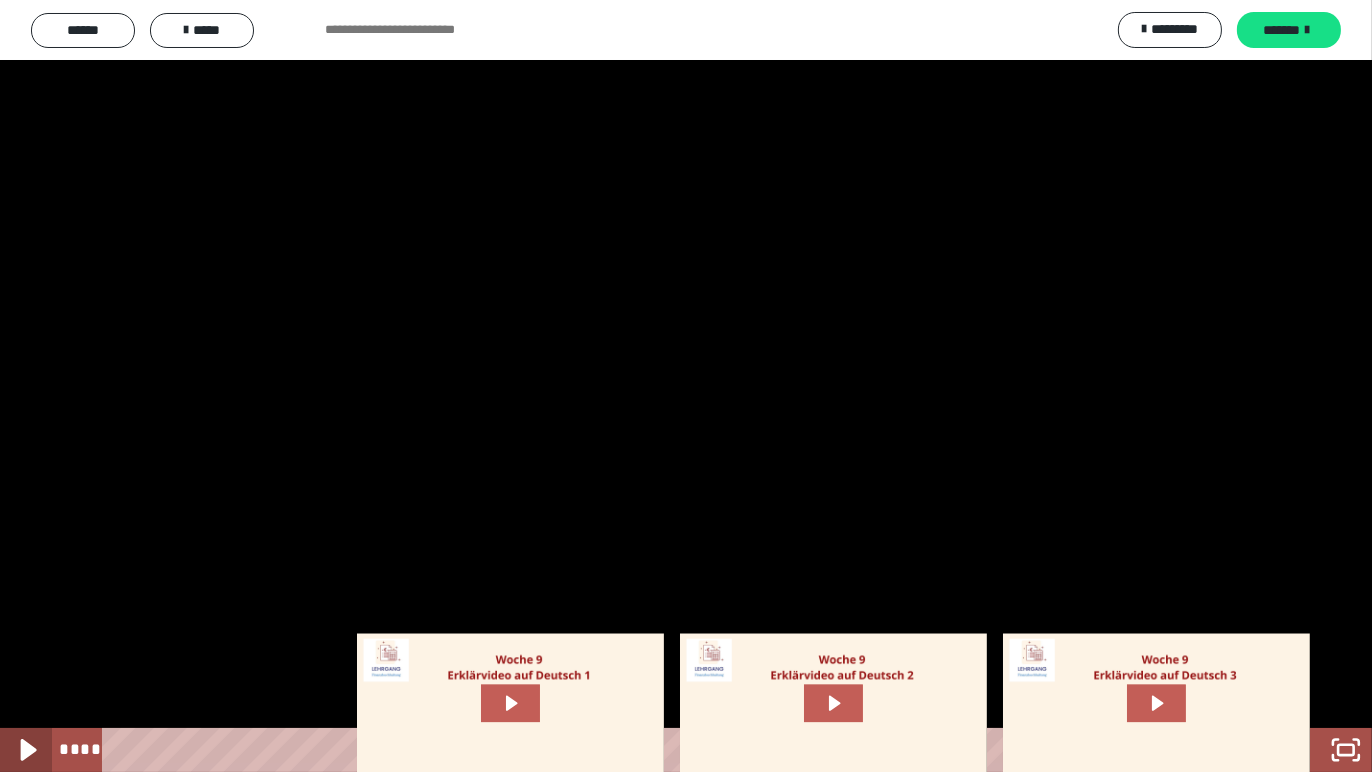 click 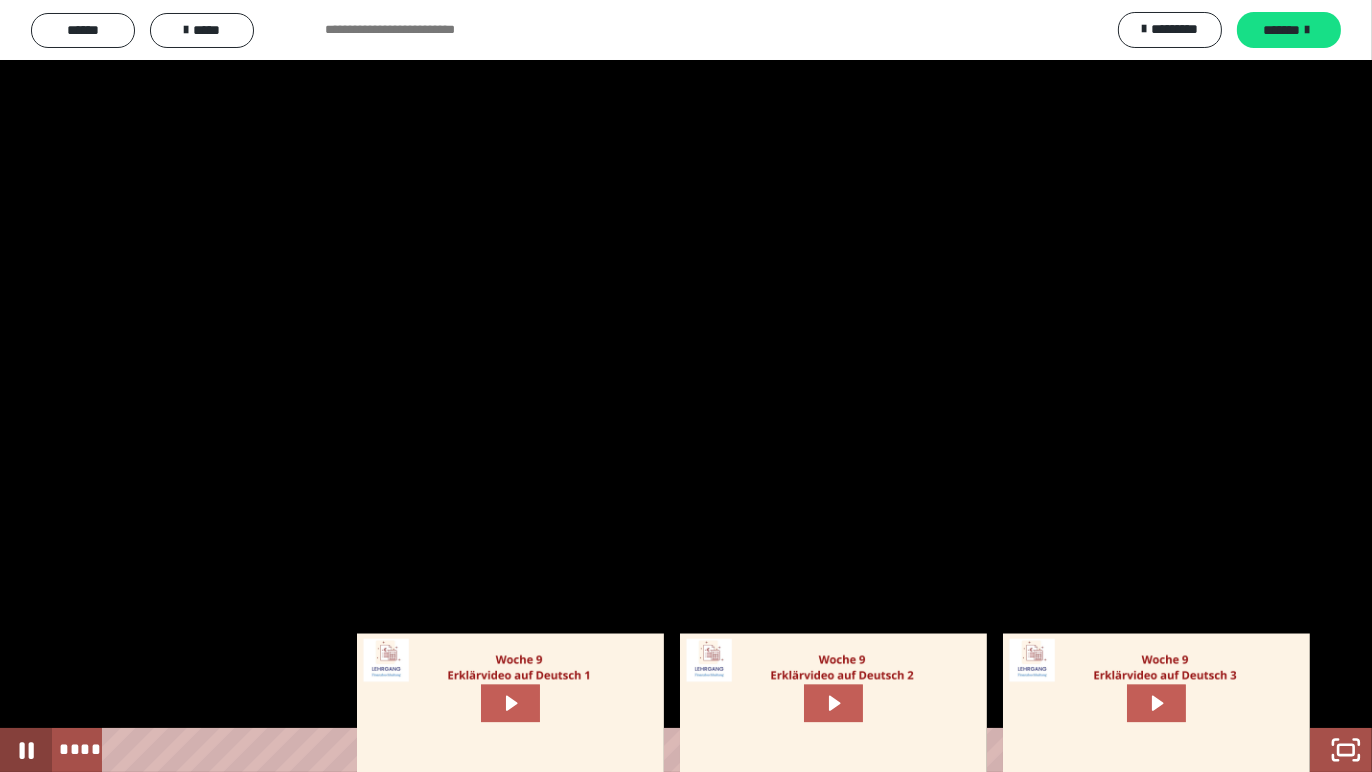click 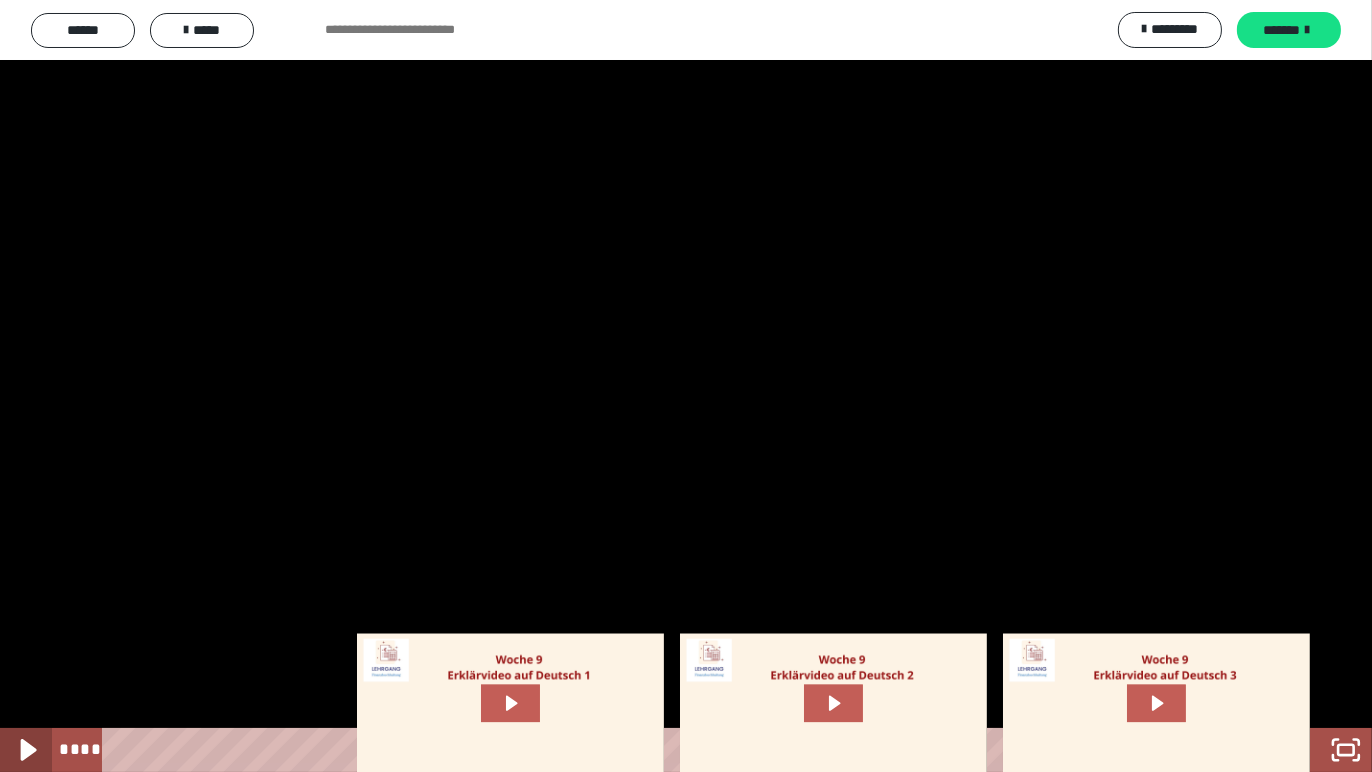click 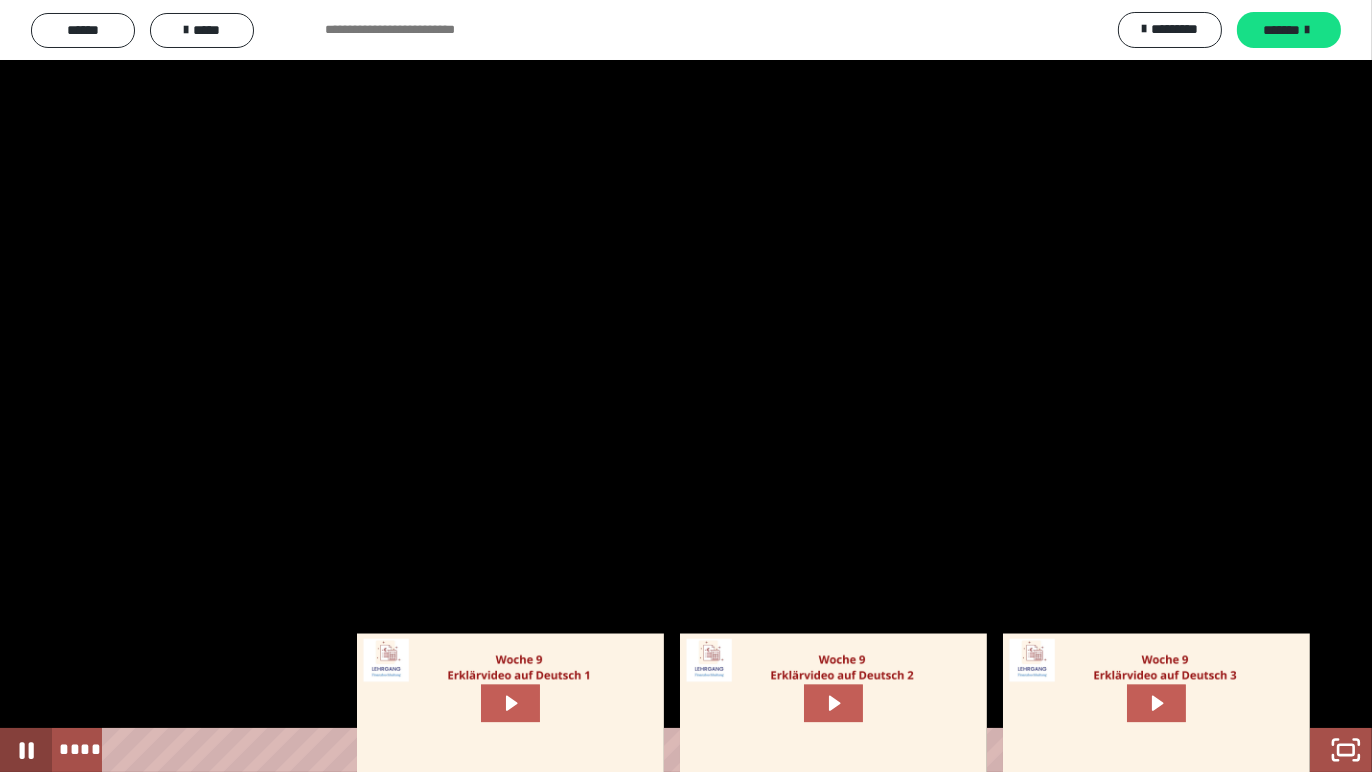 click 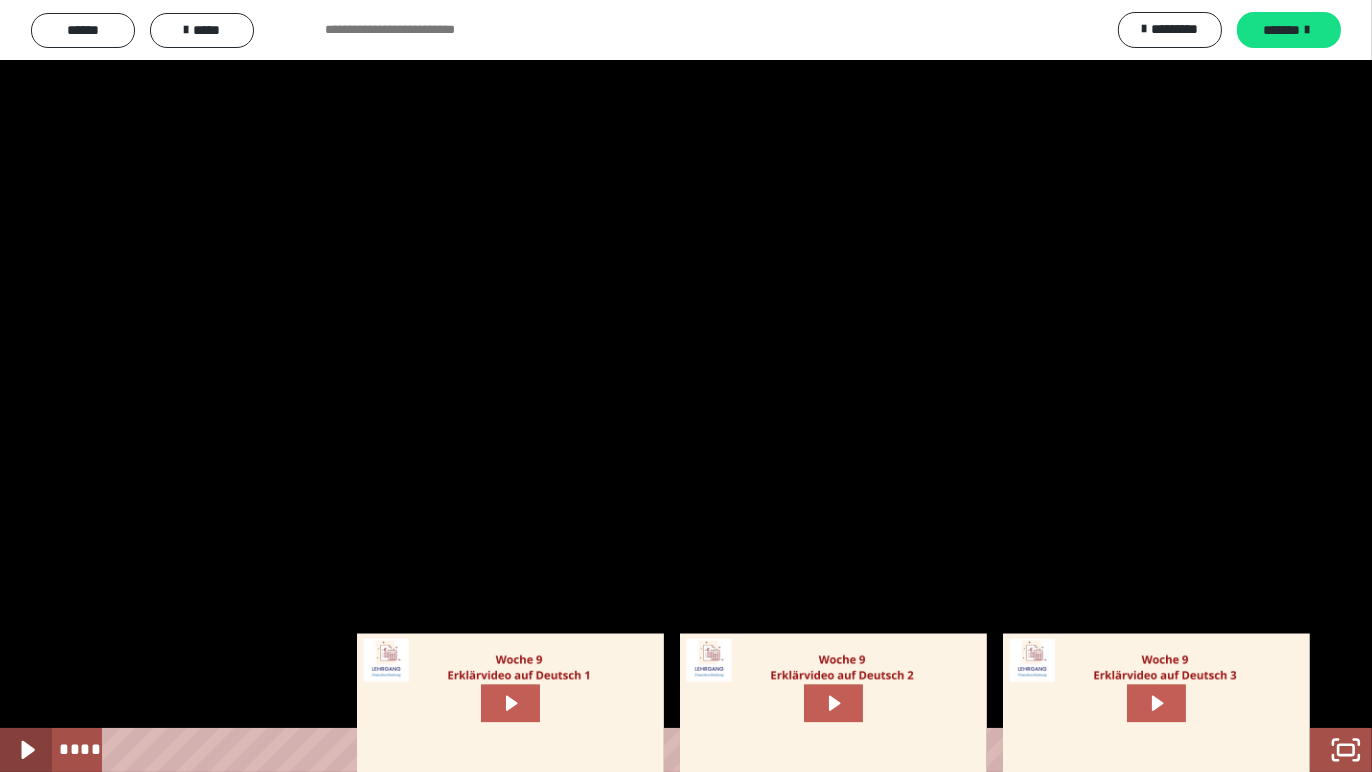 click 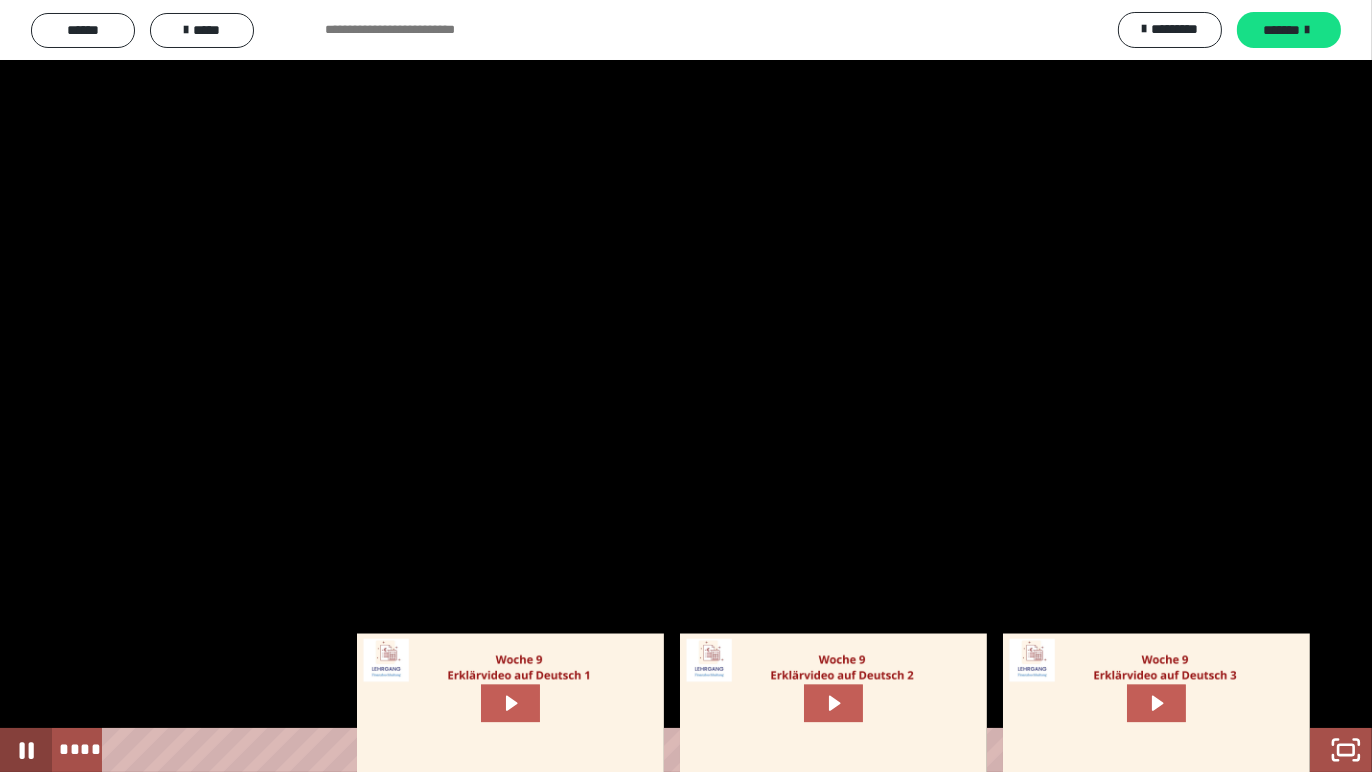 click 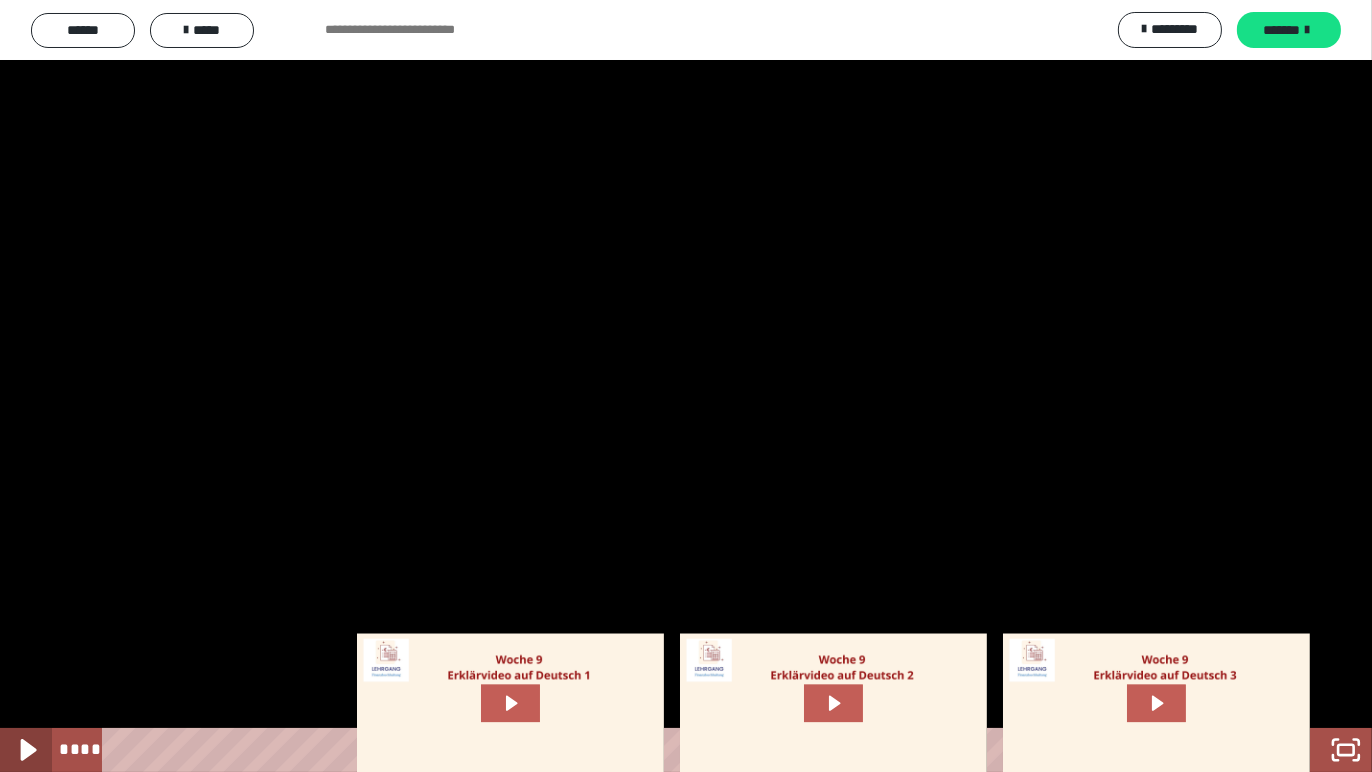click 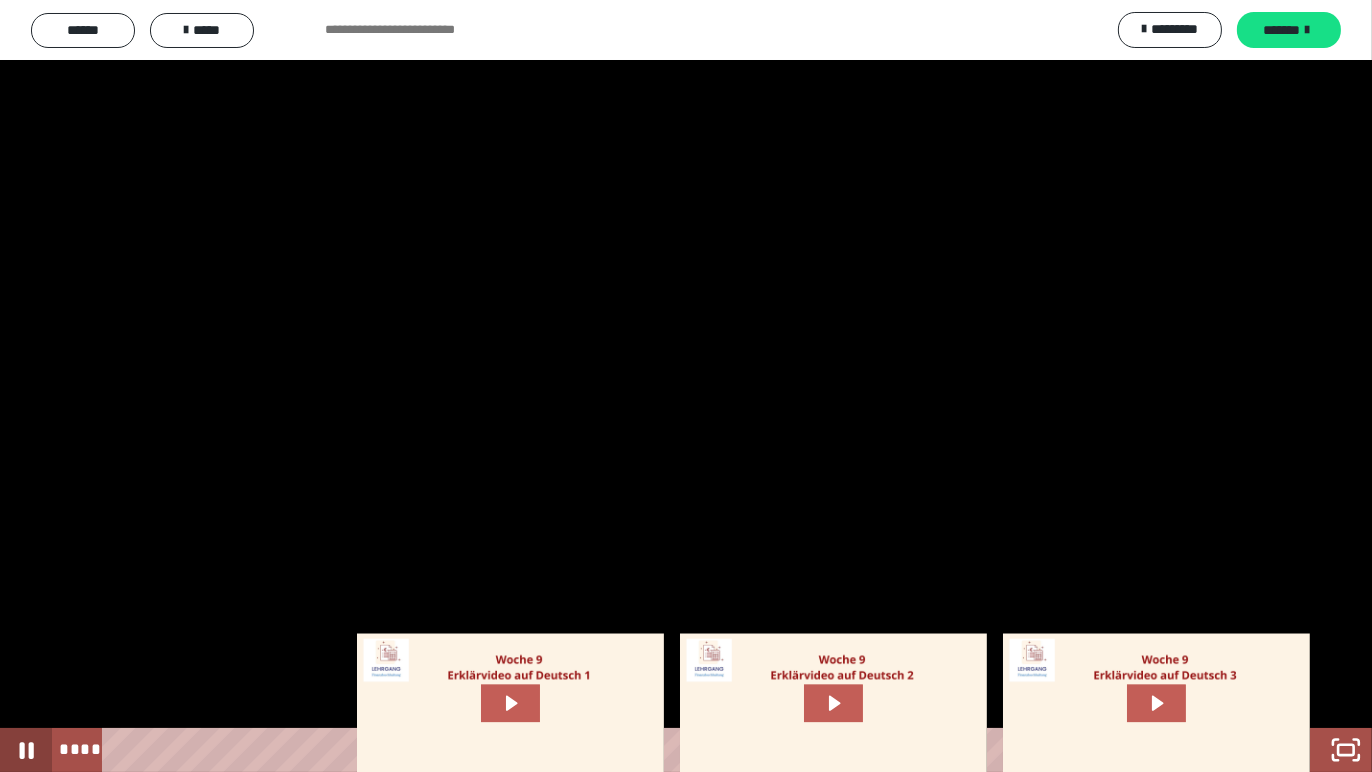 click 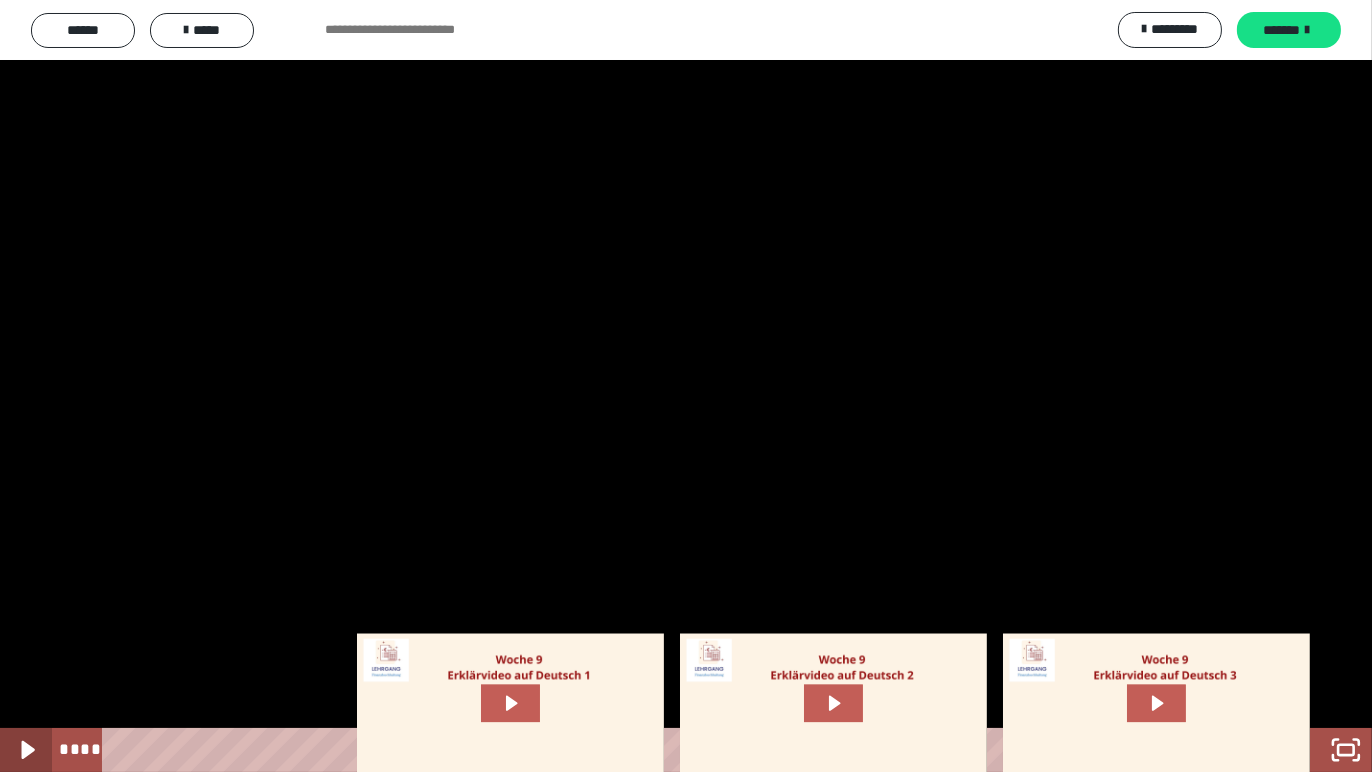 click 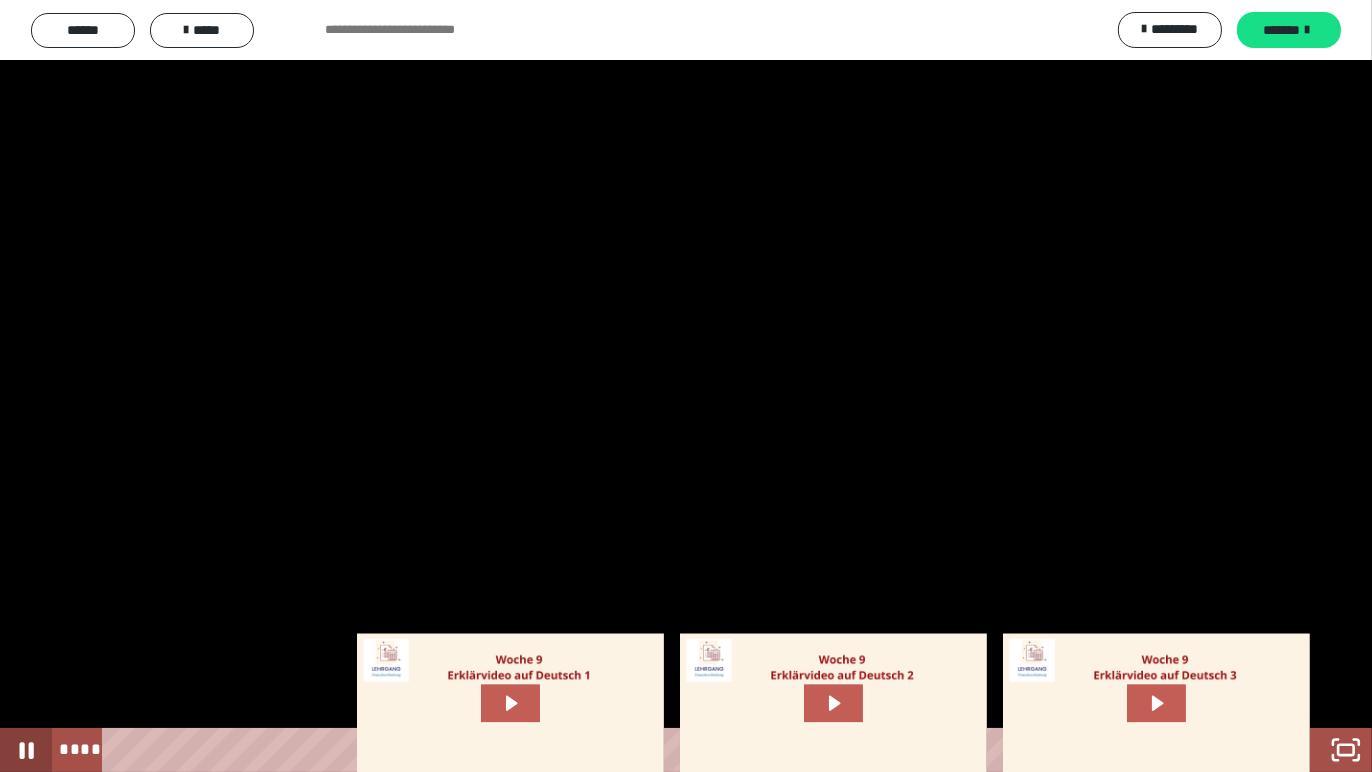 click 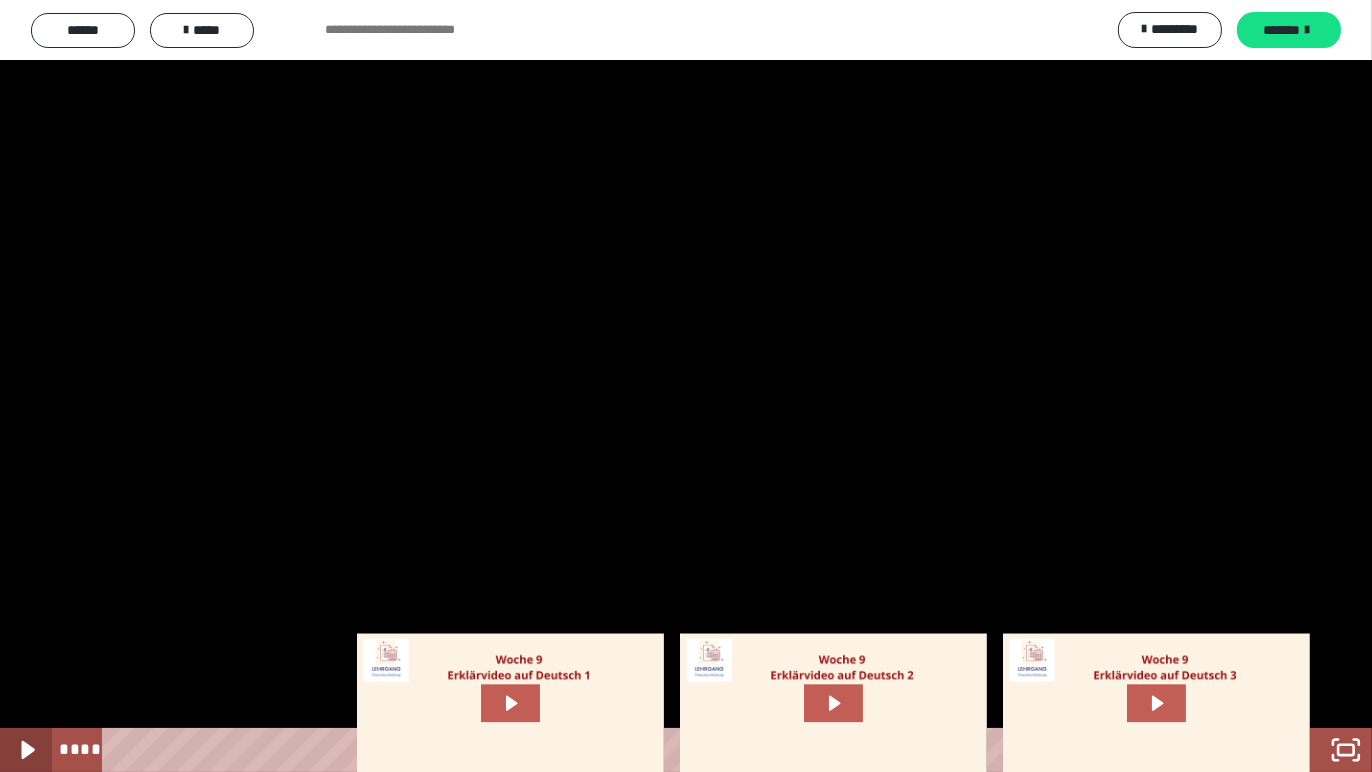 click 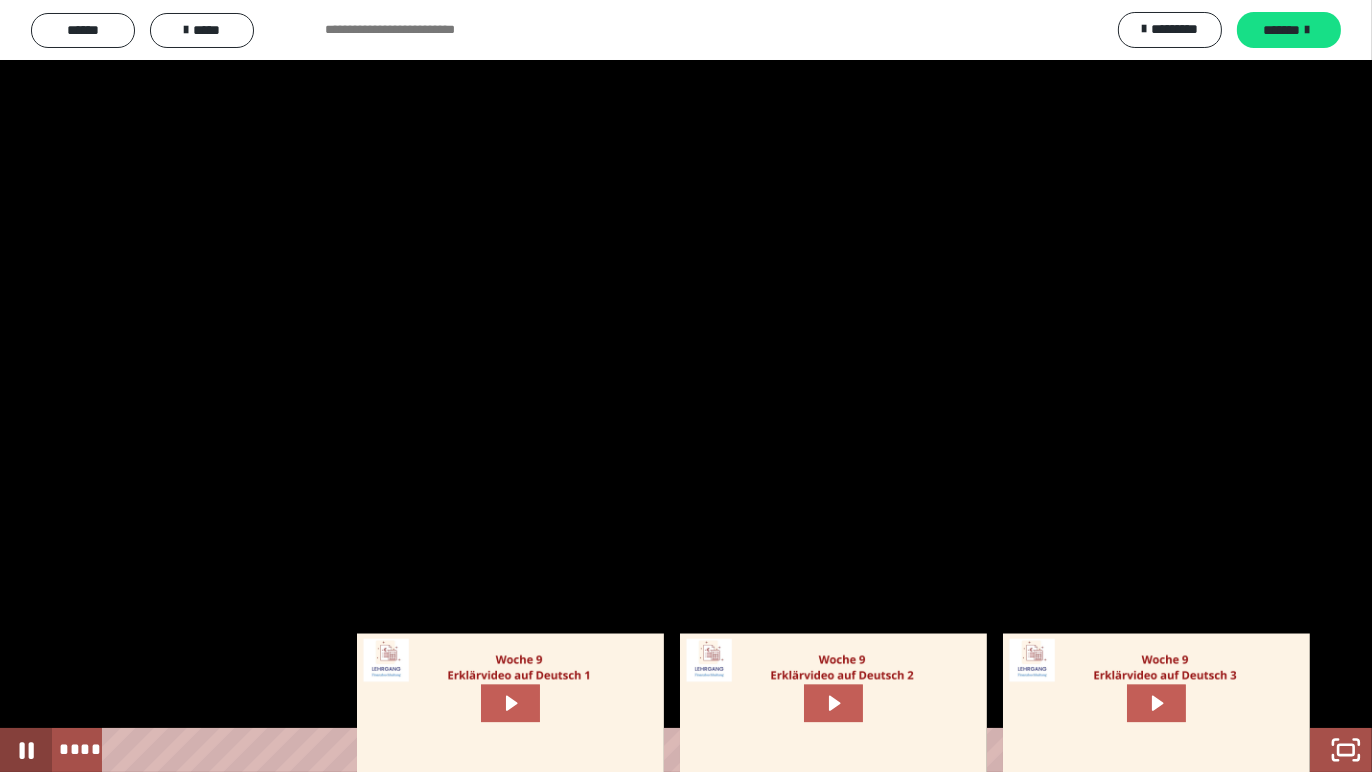 click 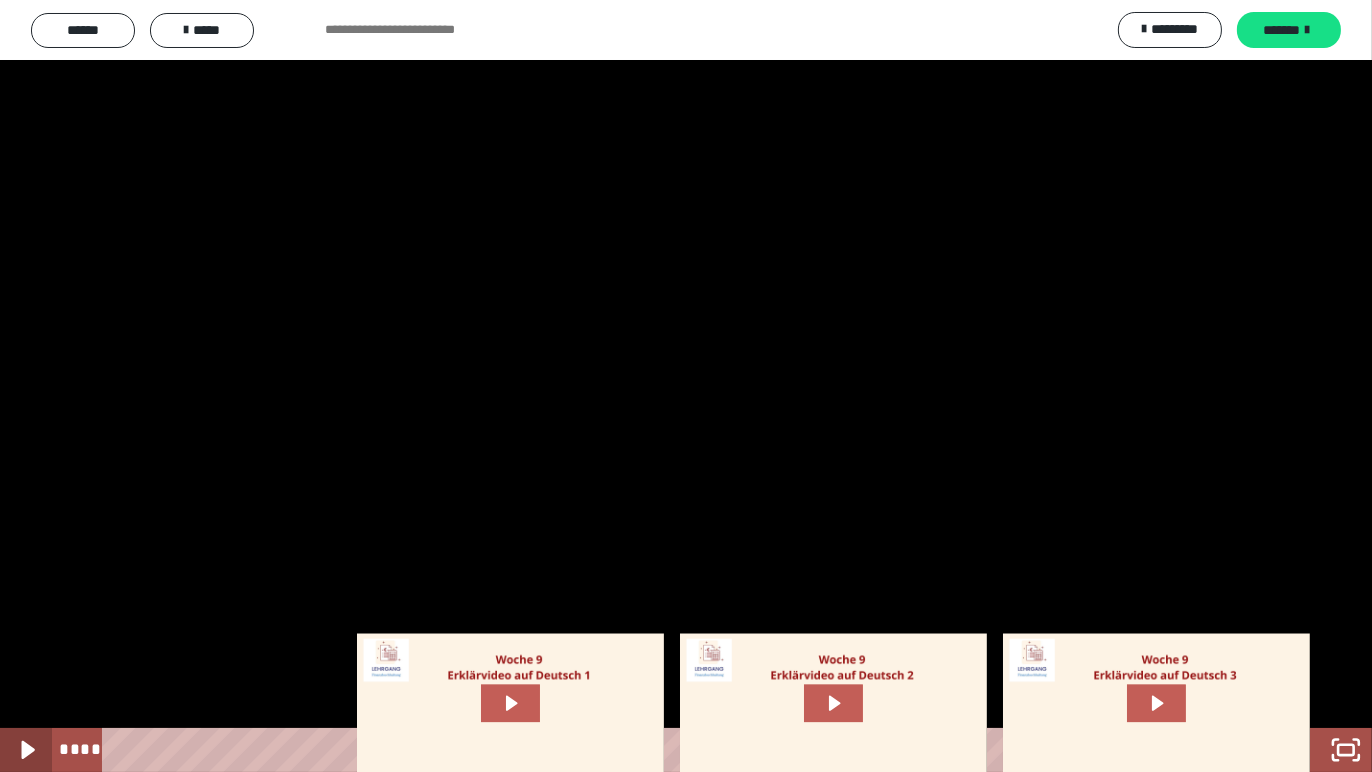click 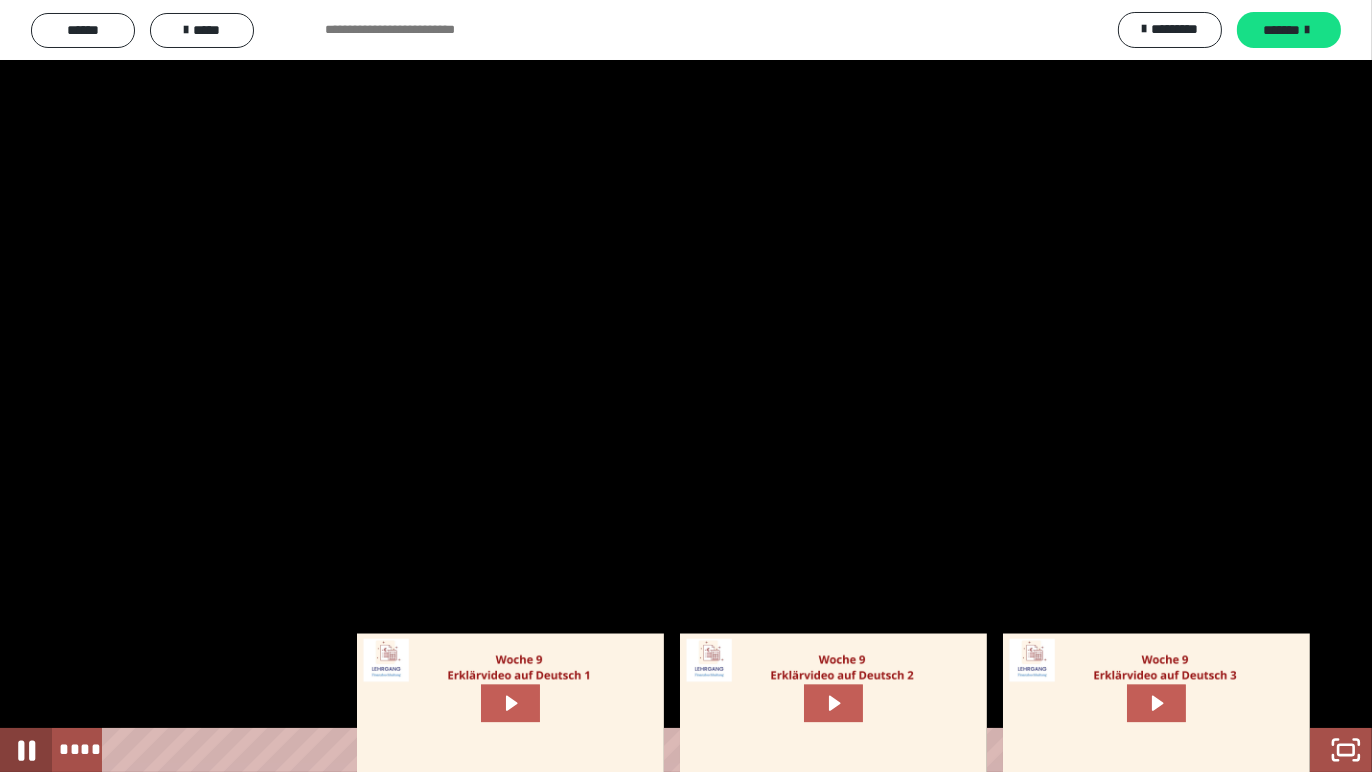 click 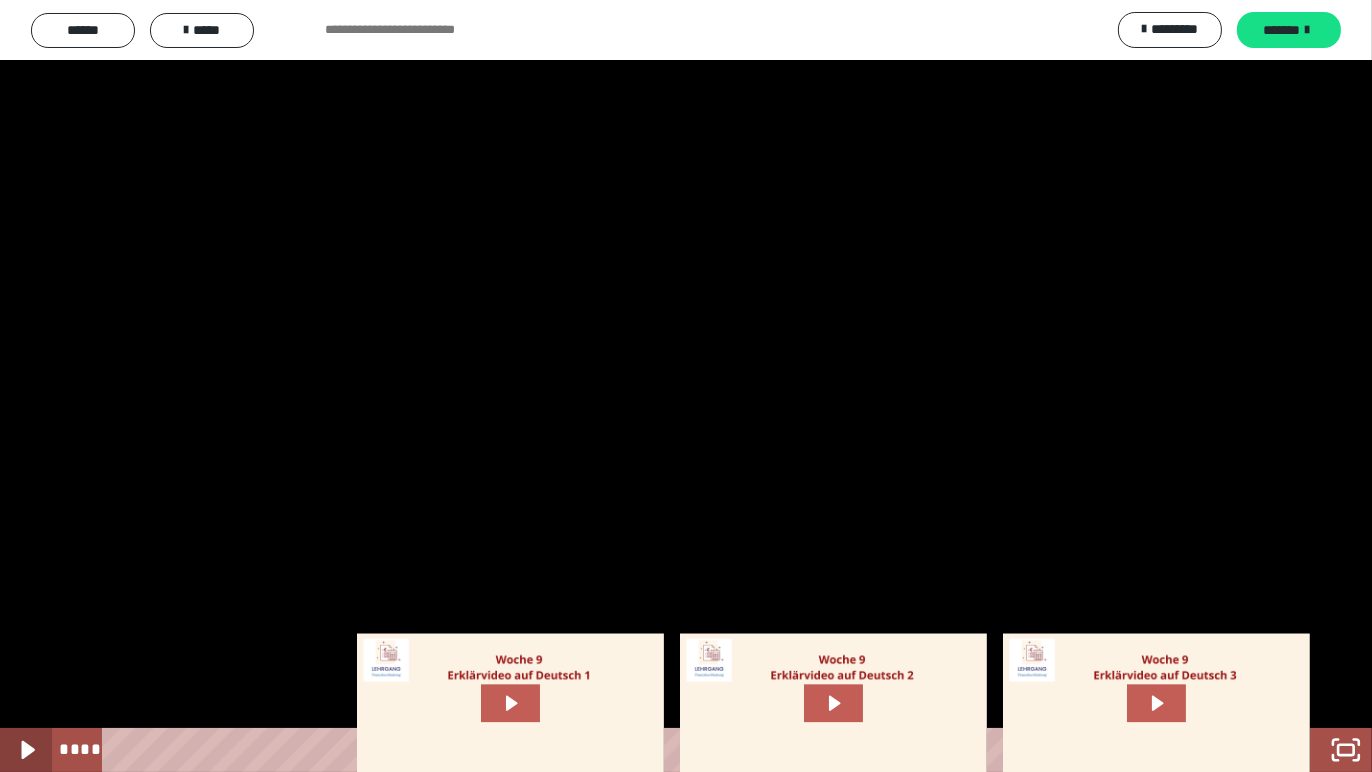 click 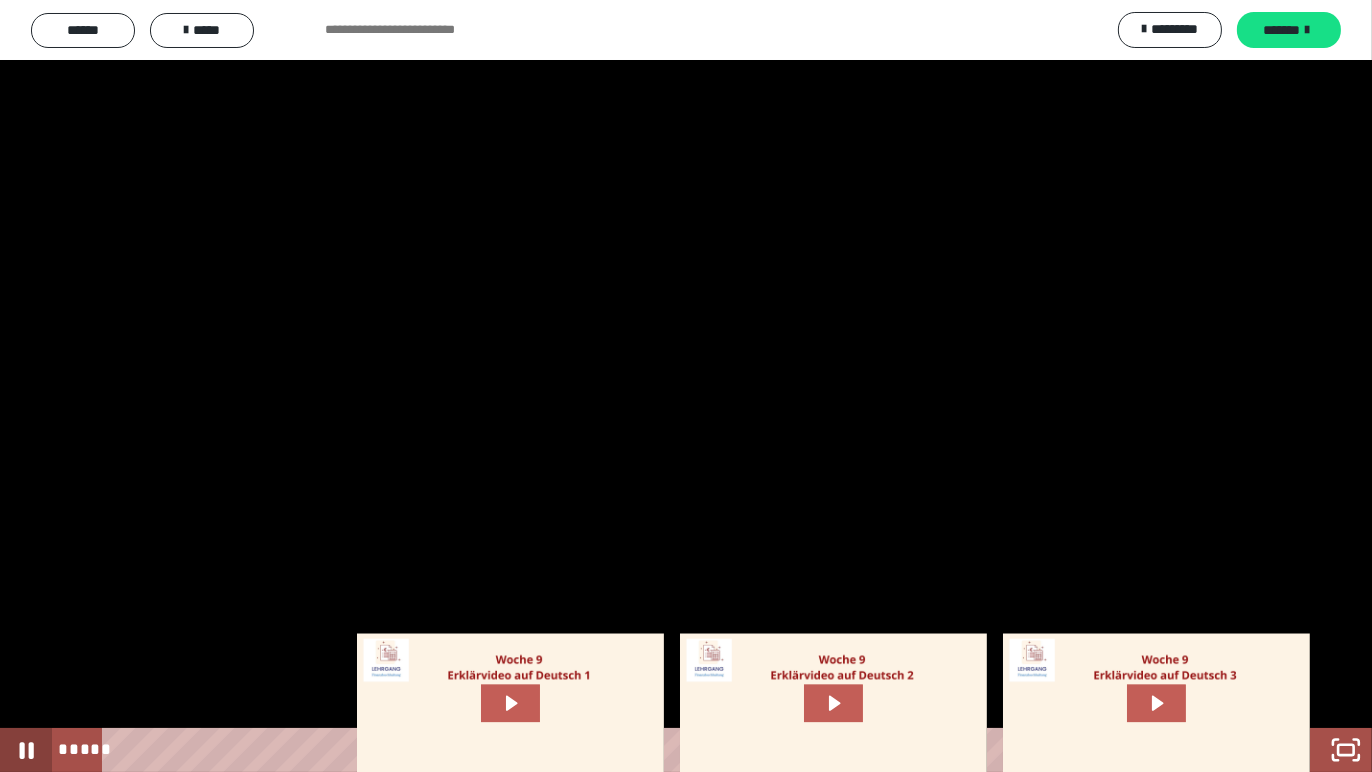 click 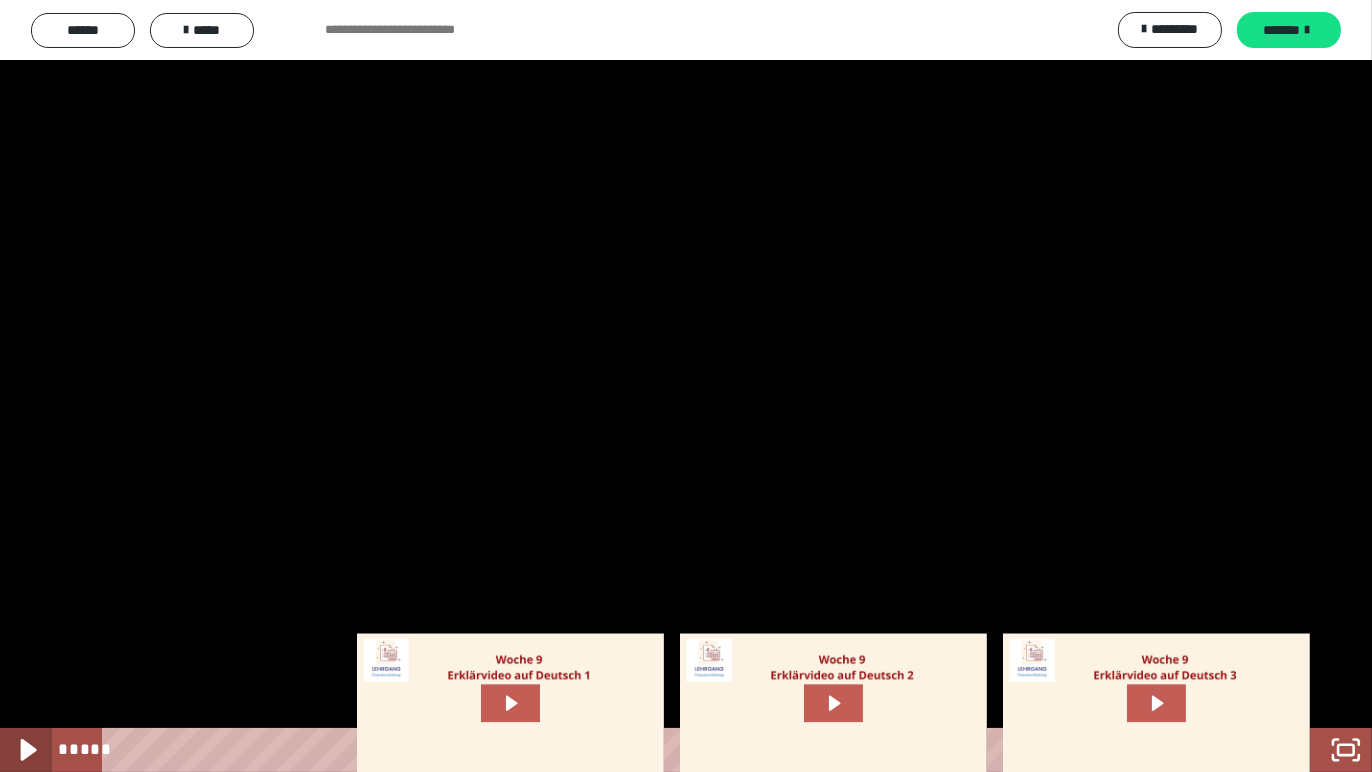 click 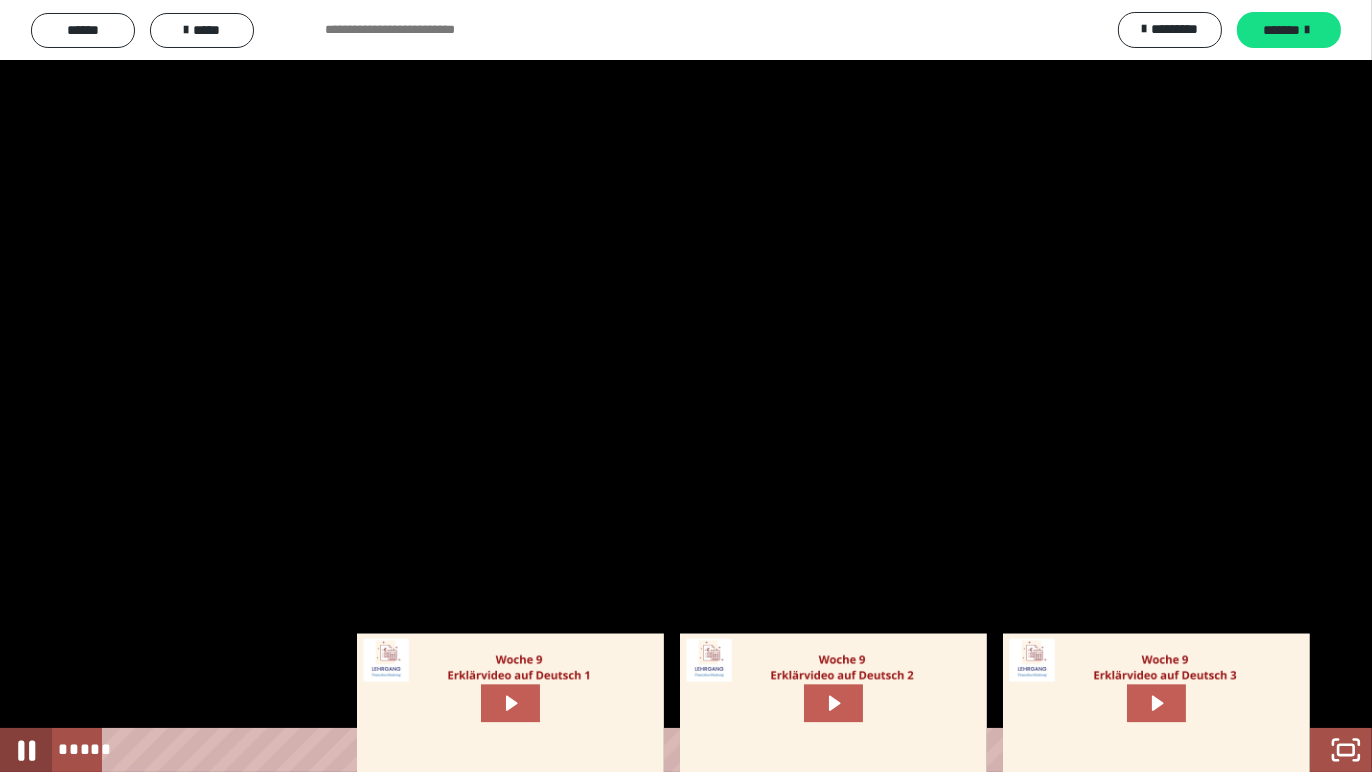 click 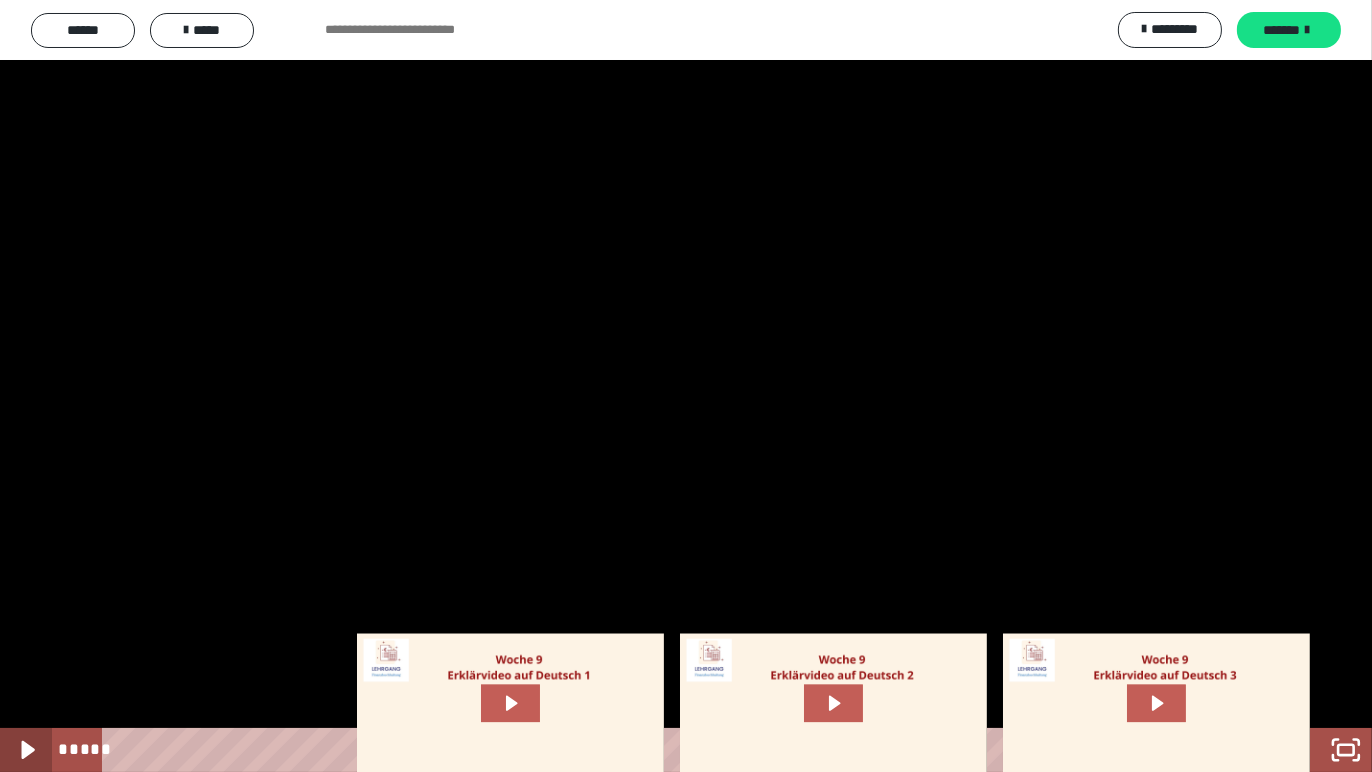 click 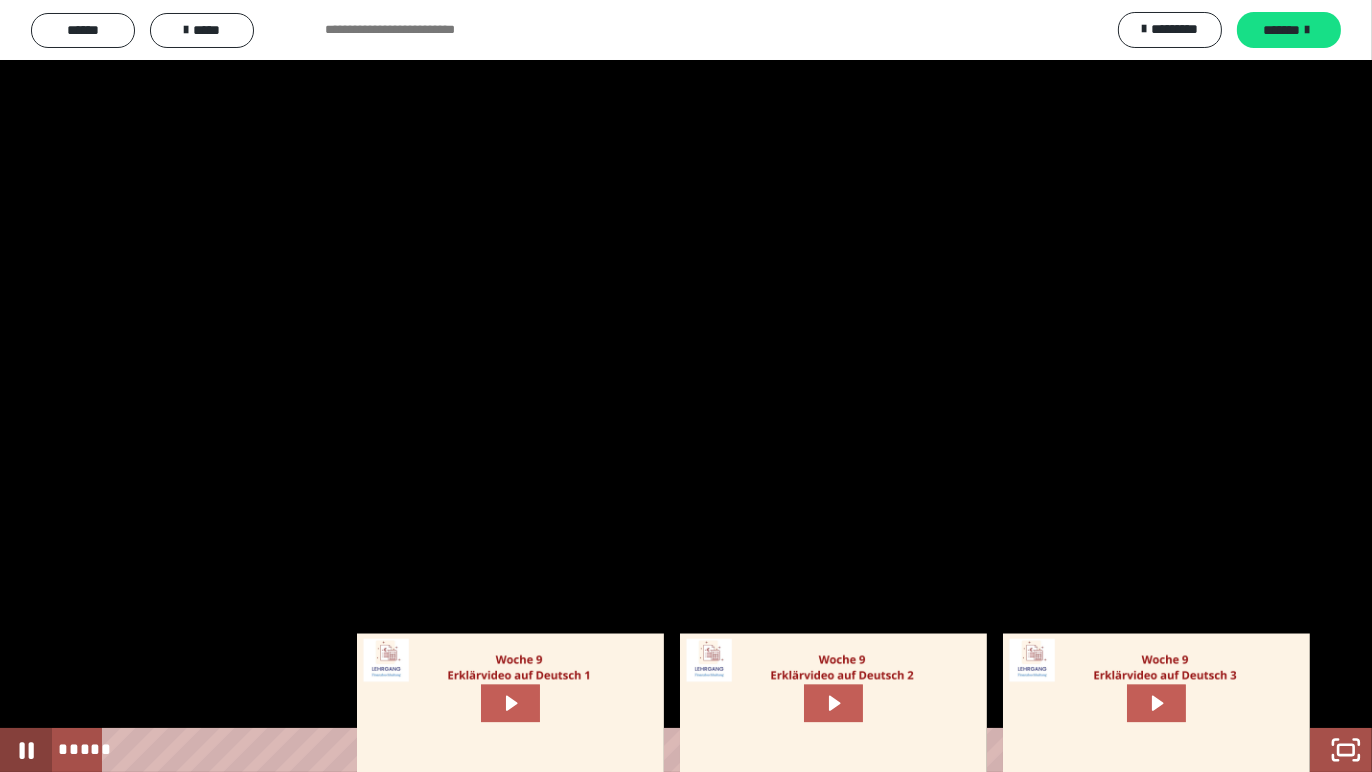click 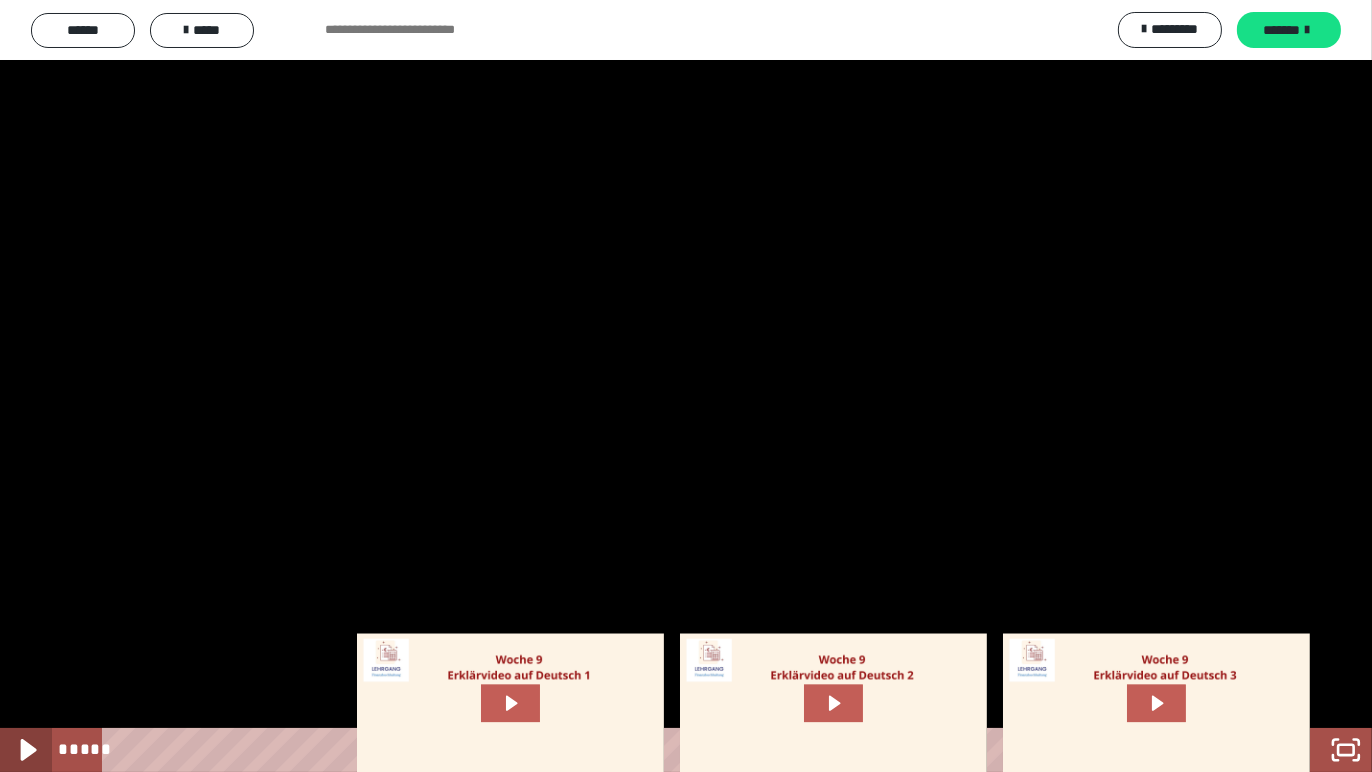 click 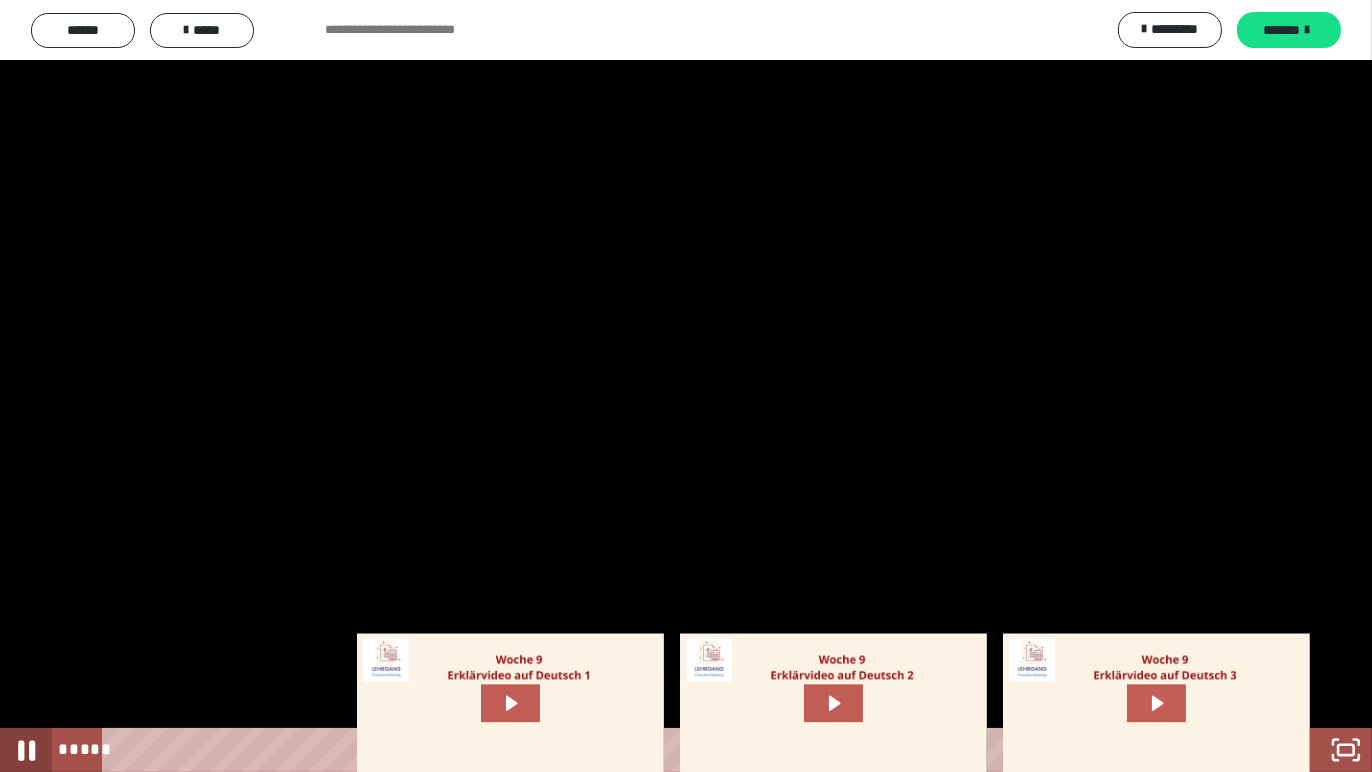 click 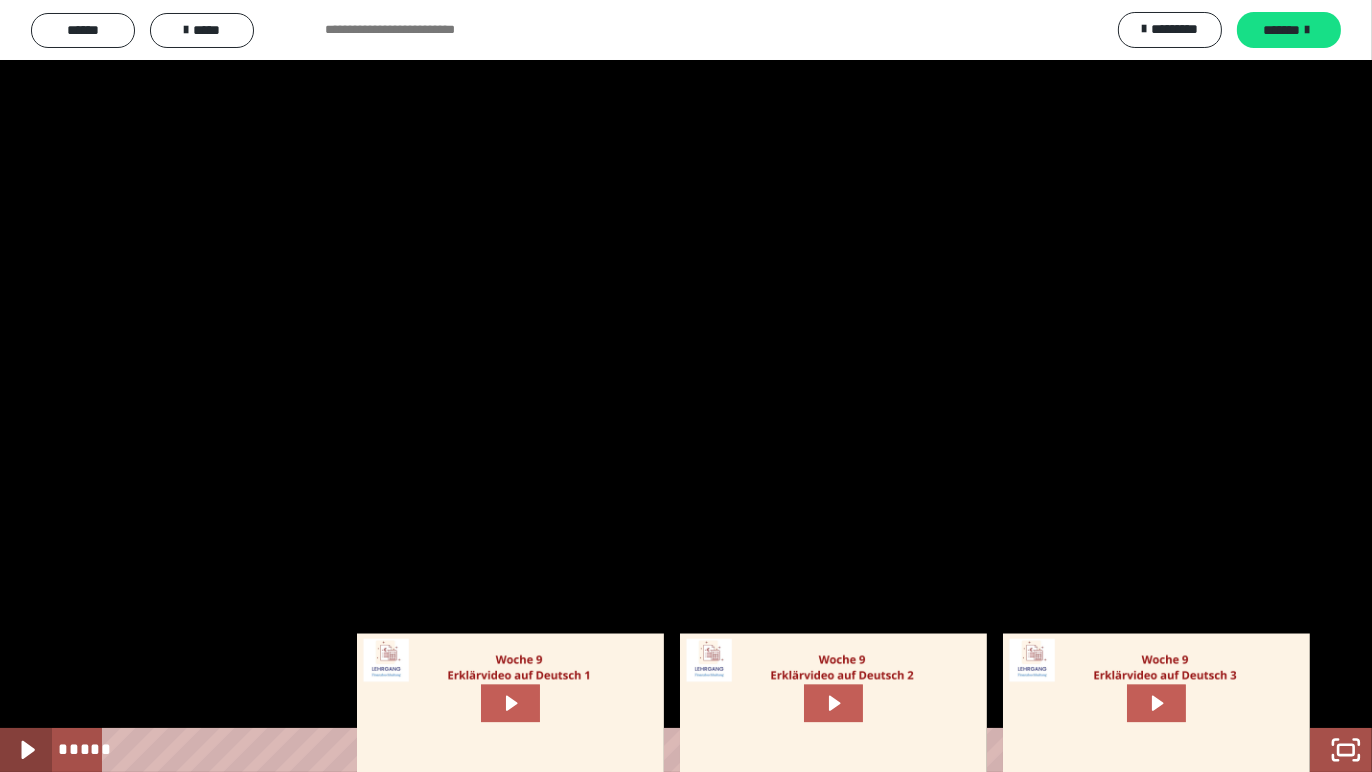 click 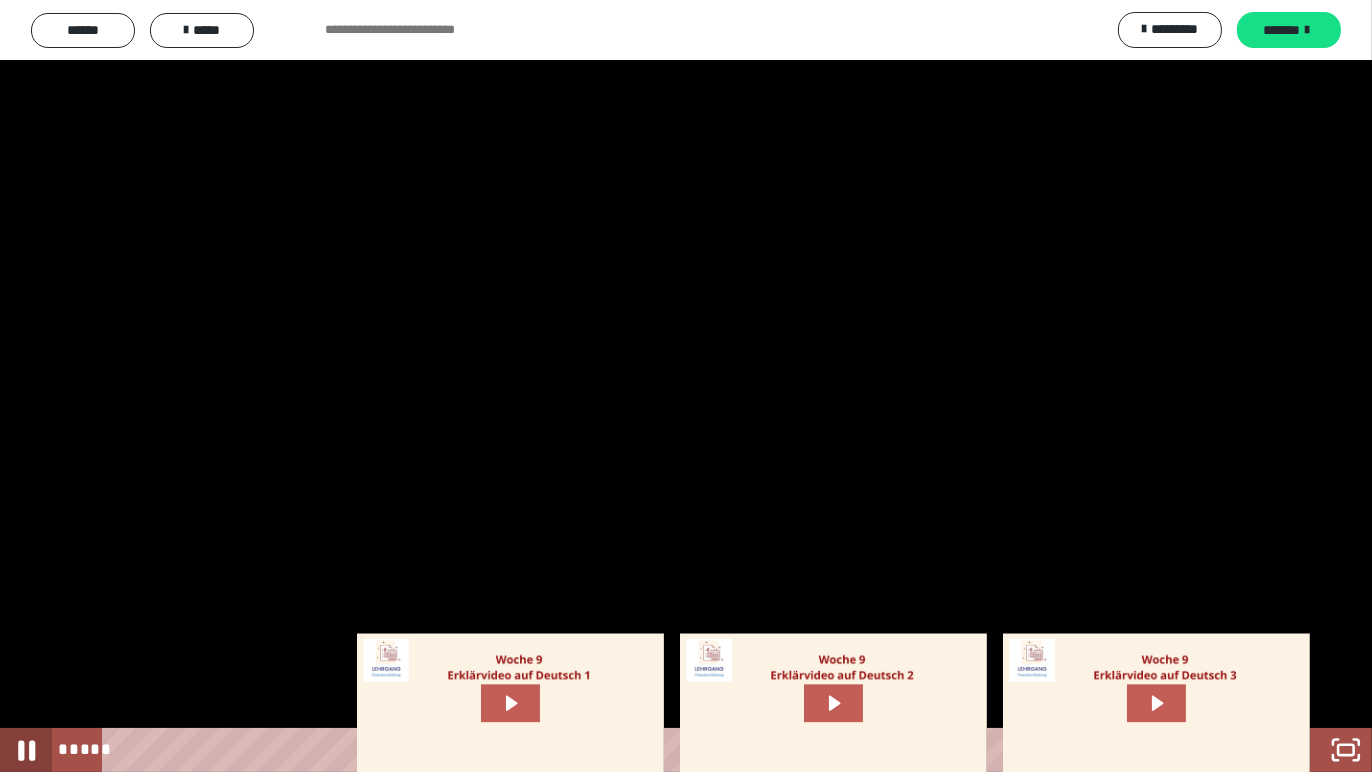 click 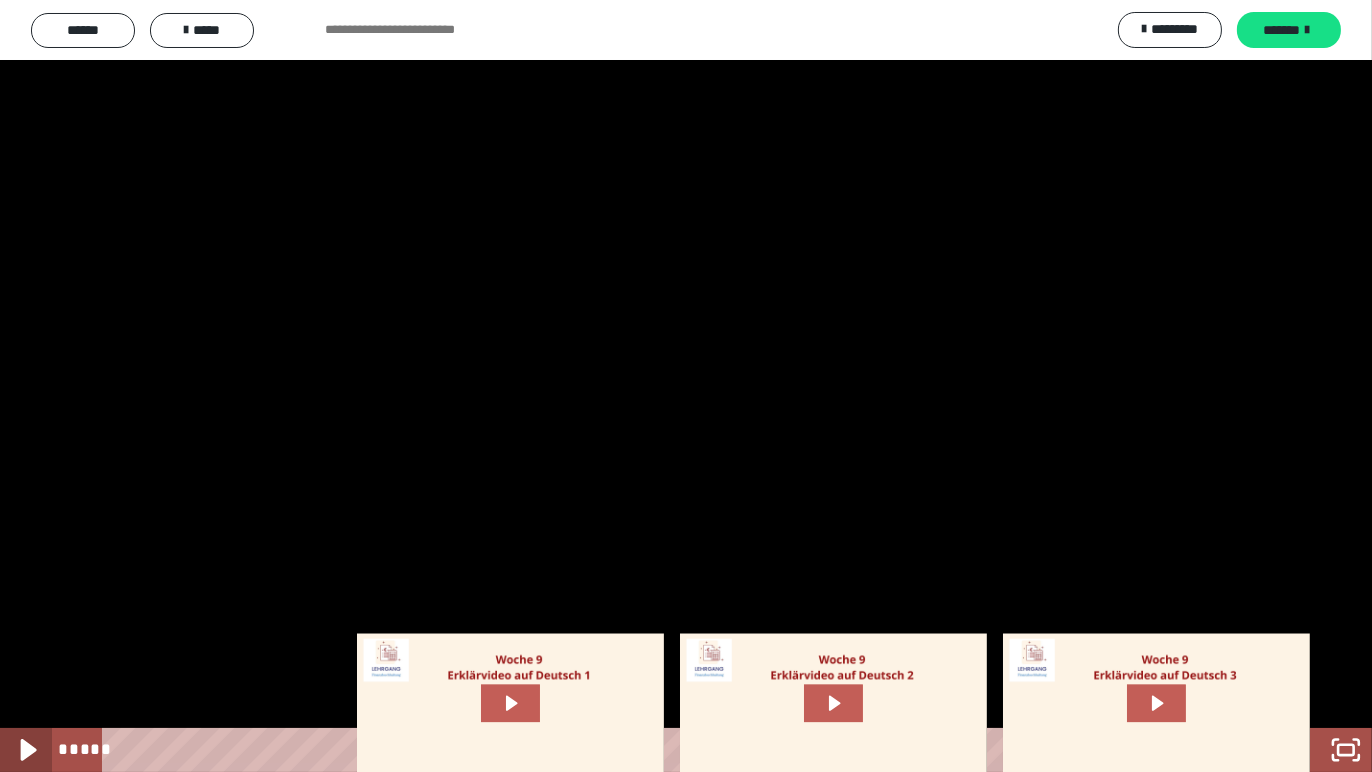 click 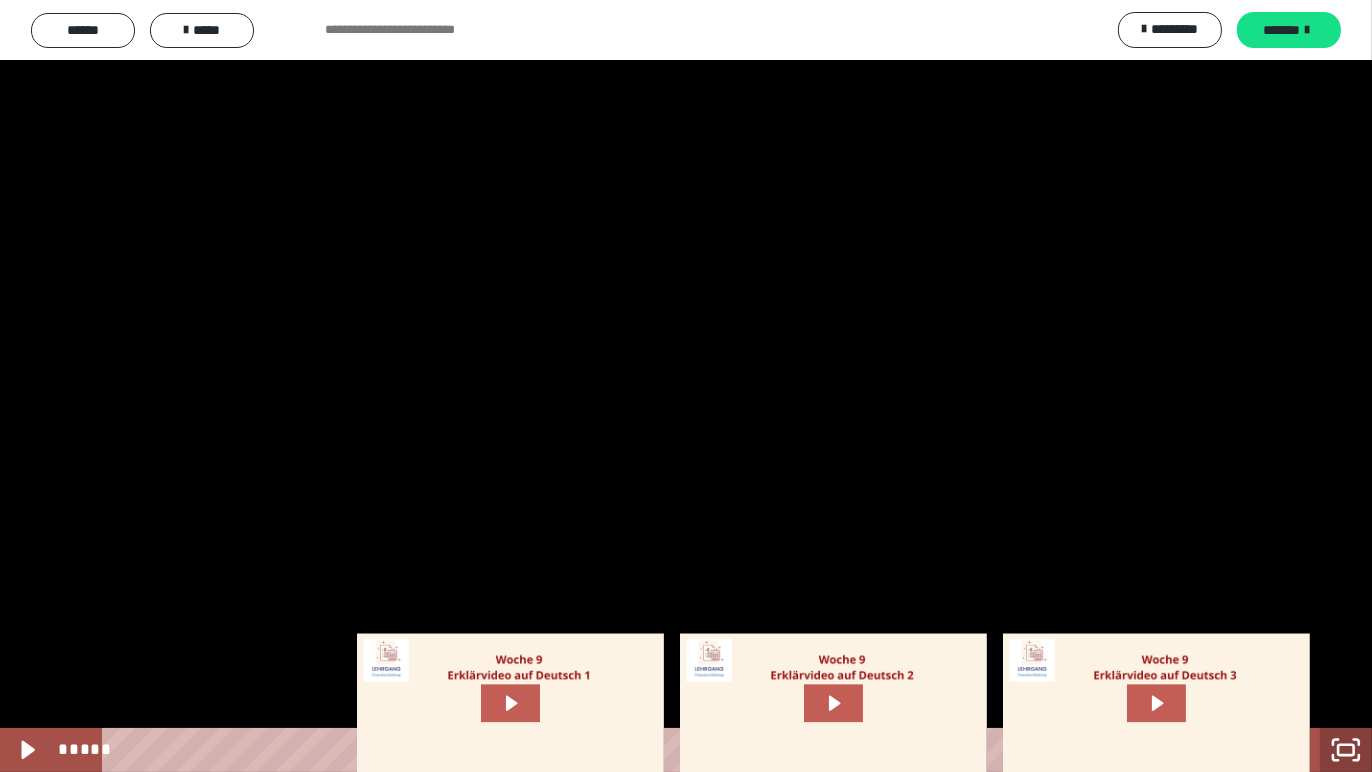 click 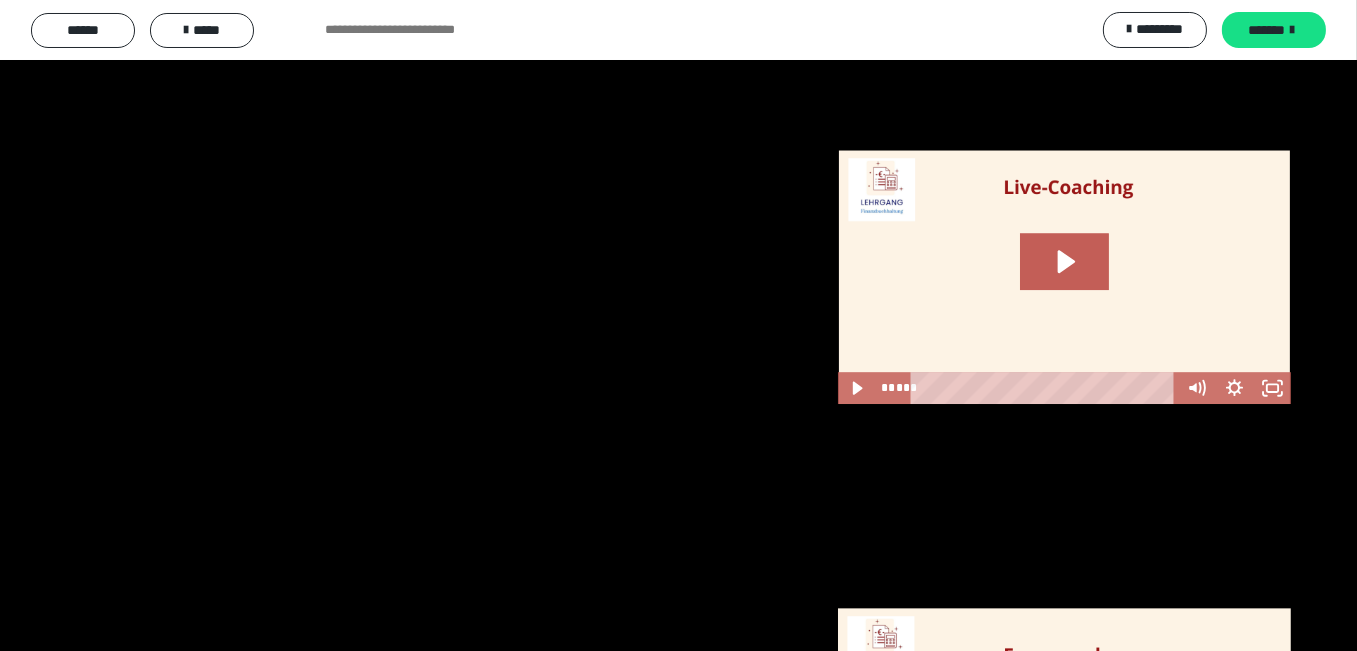 scroll, scrollTop: 7890, scrollLeft: 0, axis: vertical 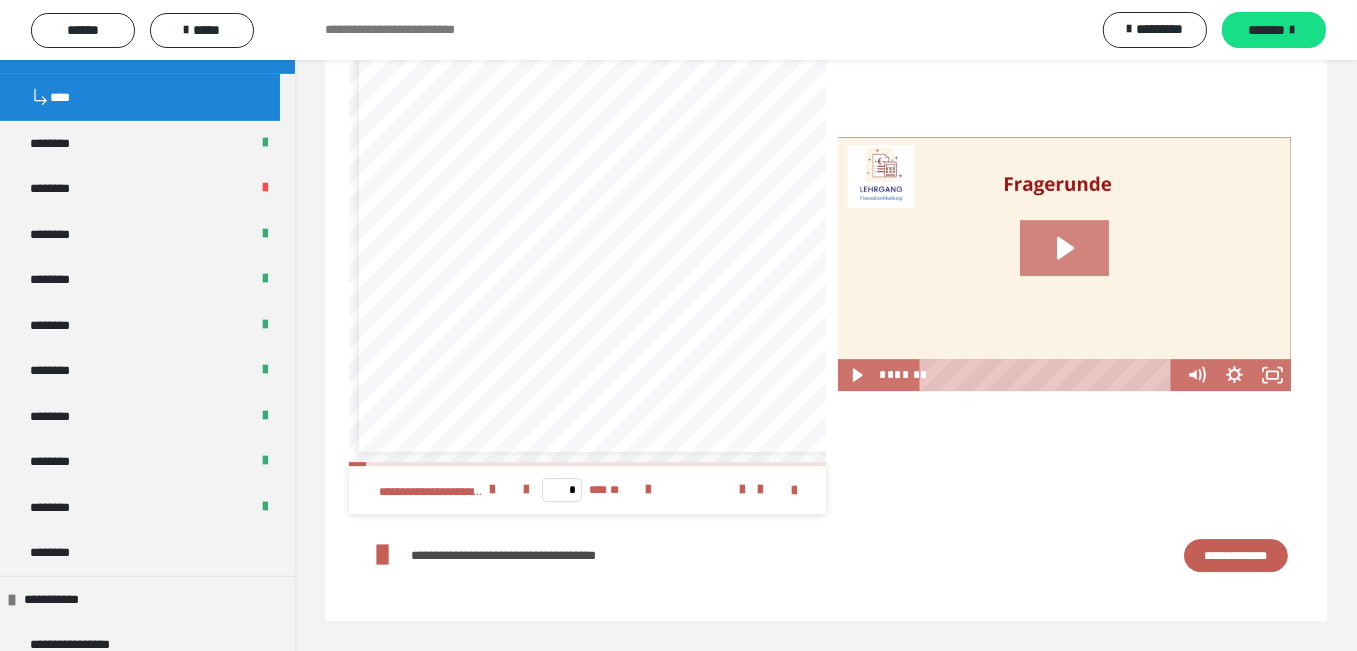 click 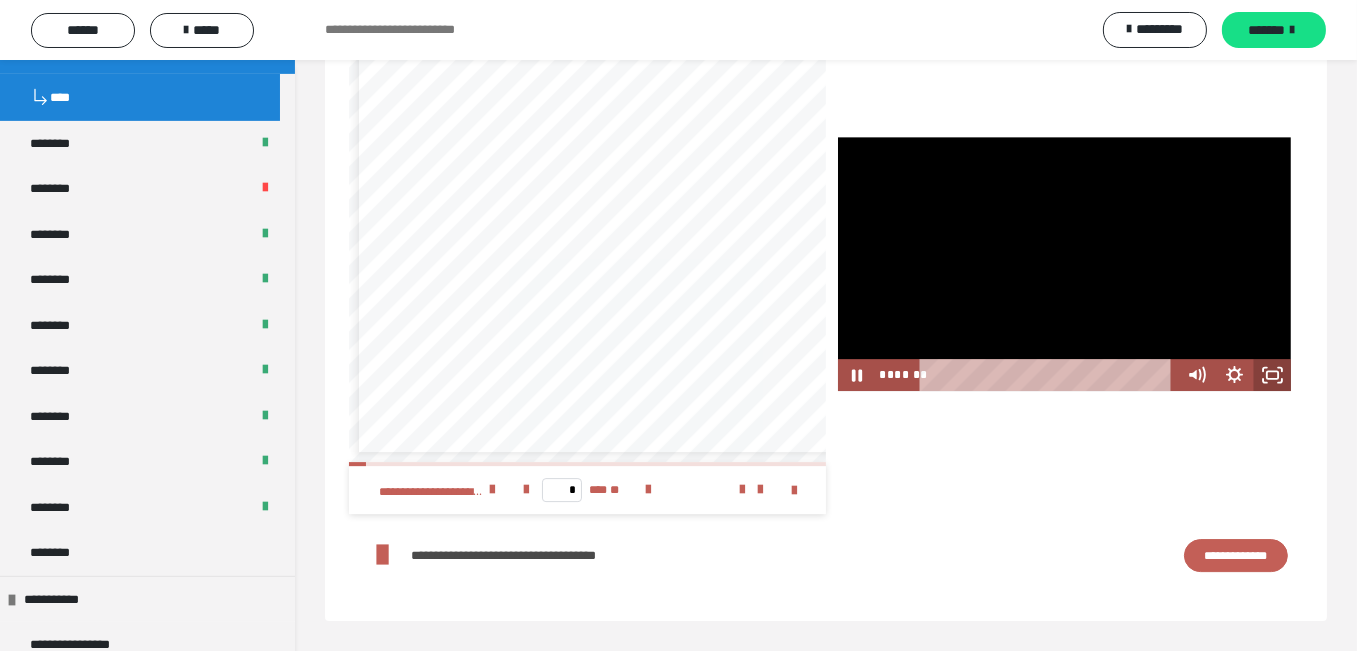 drag, startPoint x: 1277, startPoint y: 375, endPoint x: 1277, endPoint y: 462, distance: 87 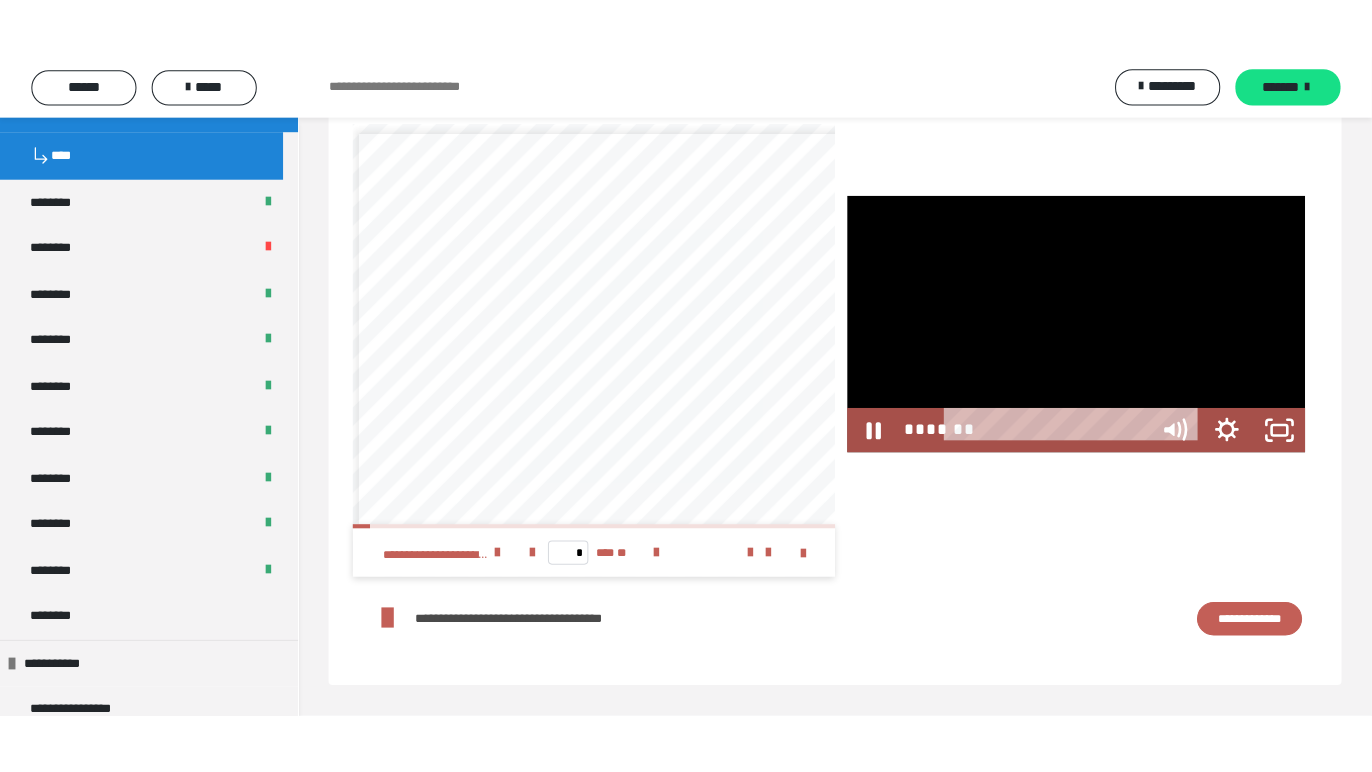 scroll, scrollTop: 7785, scrollLeft: 0, axis: vertical 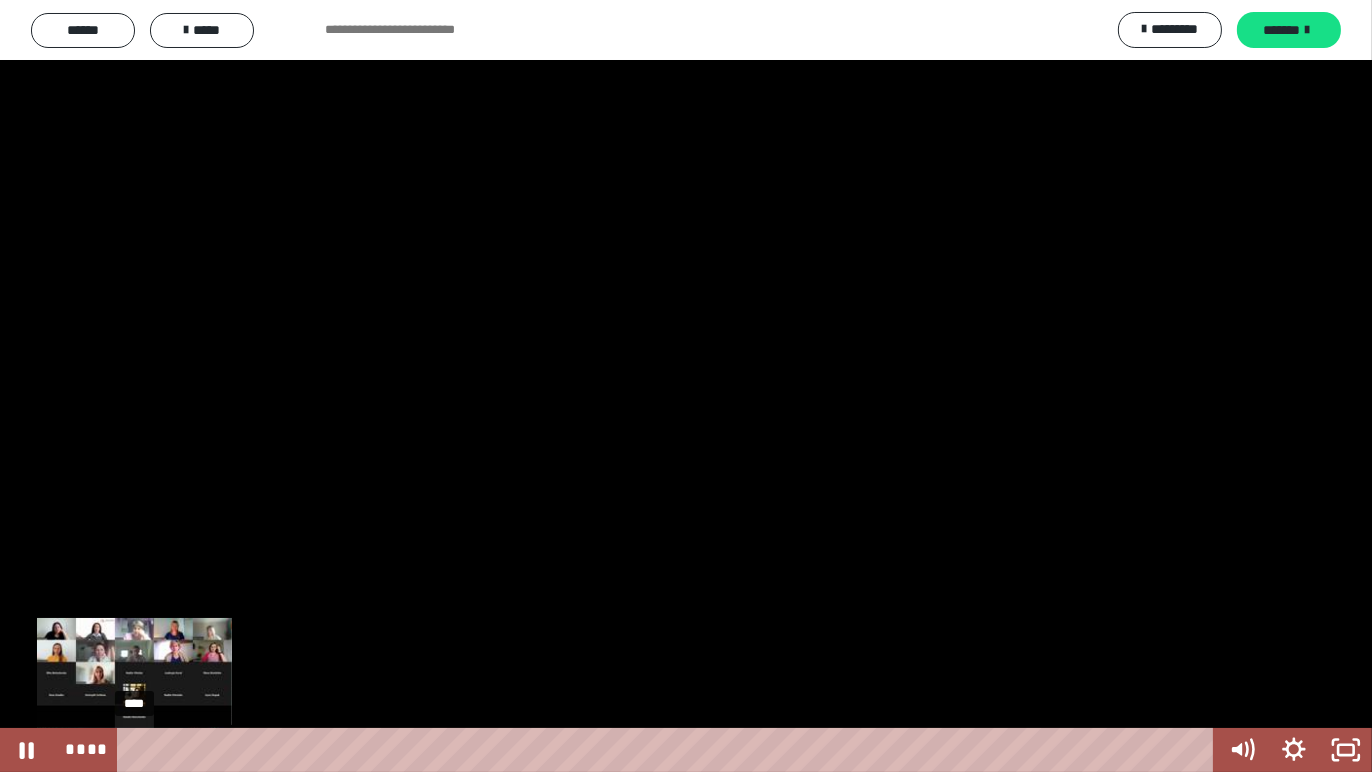 click on "****" at bounding box center [669, 750] 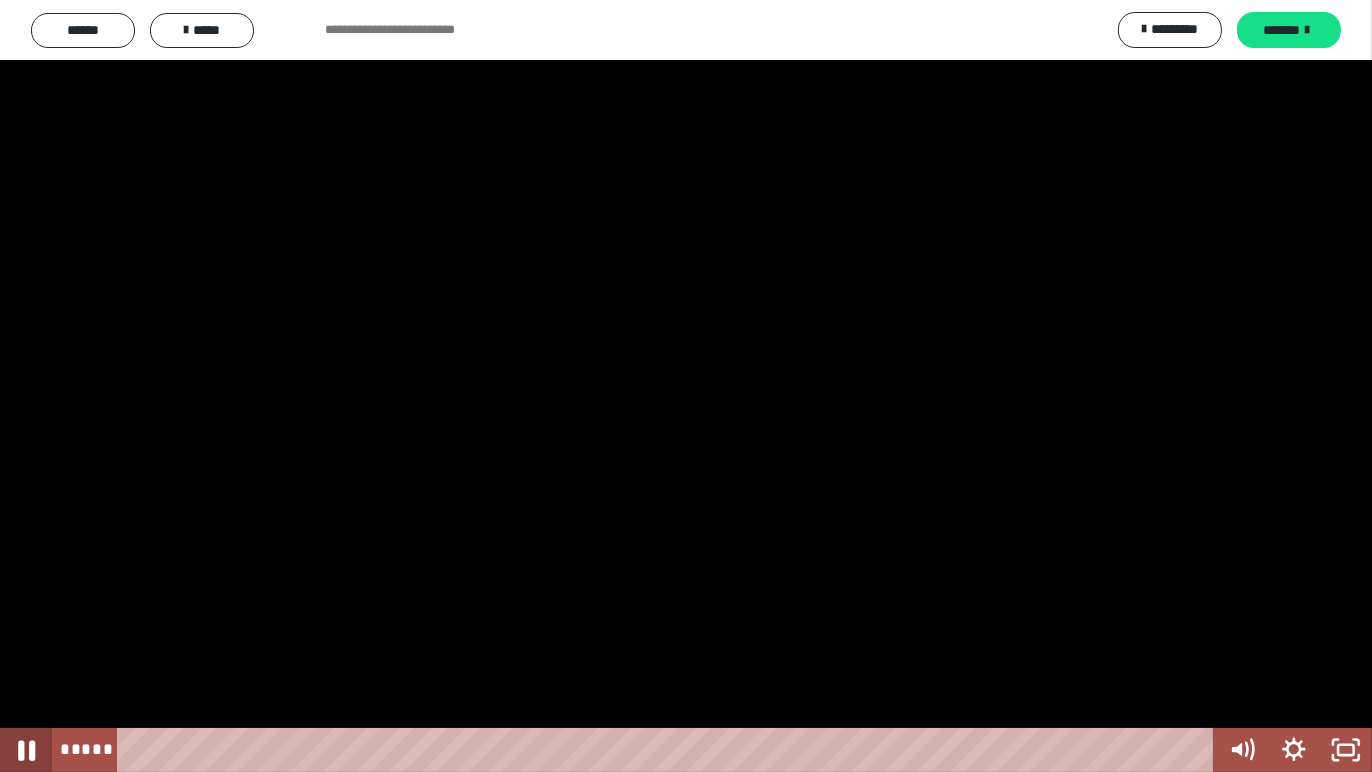 click 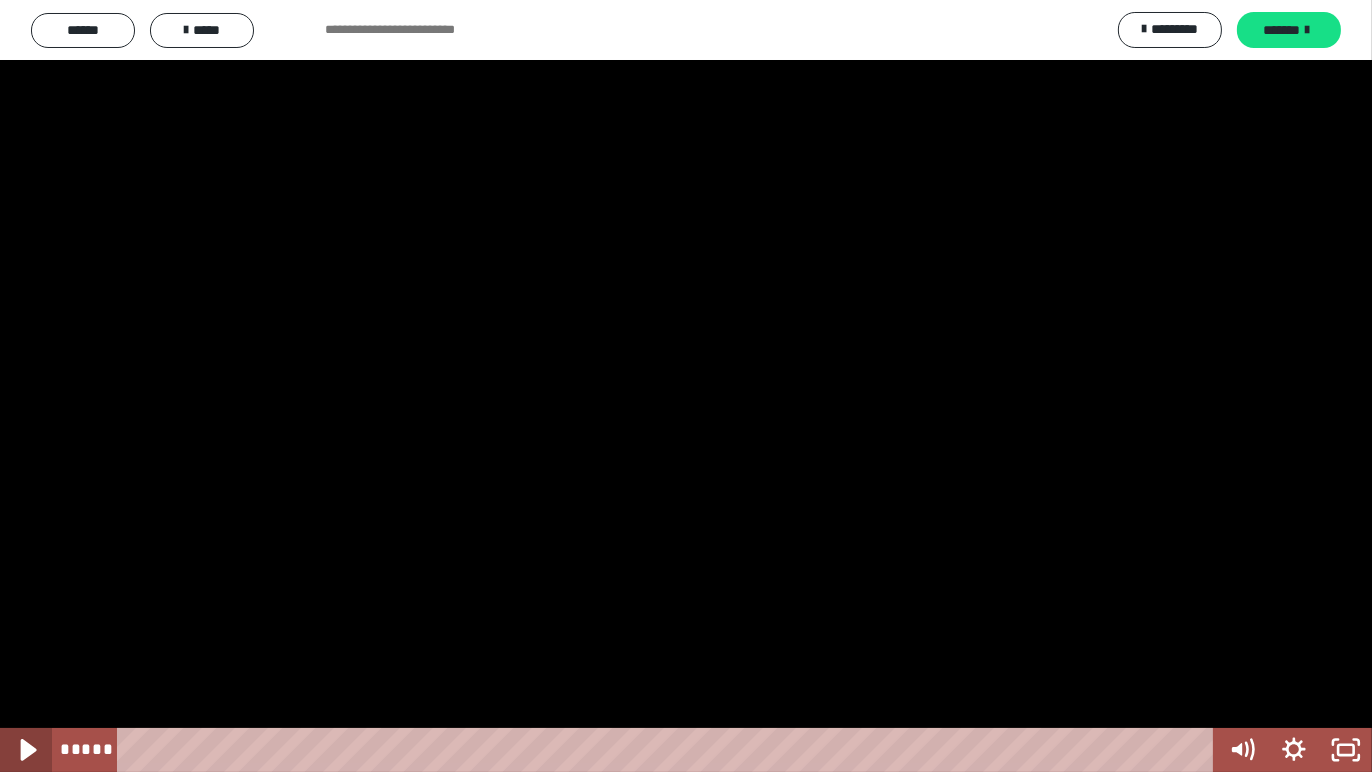 click 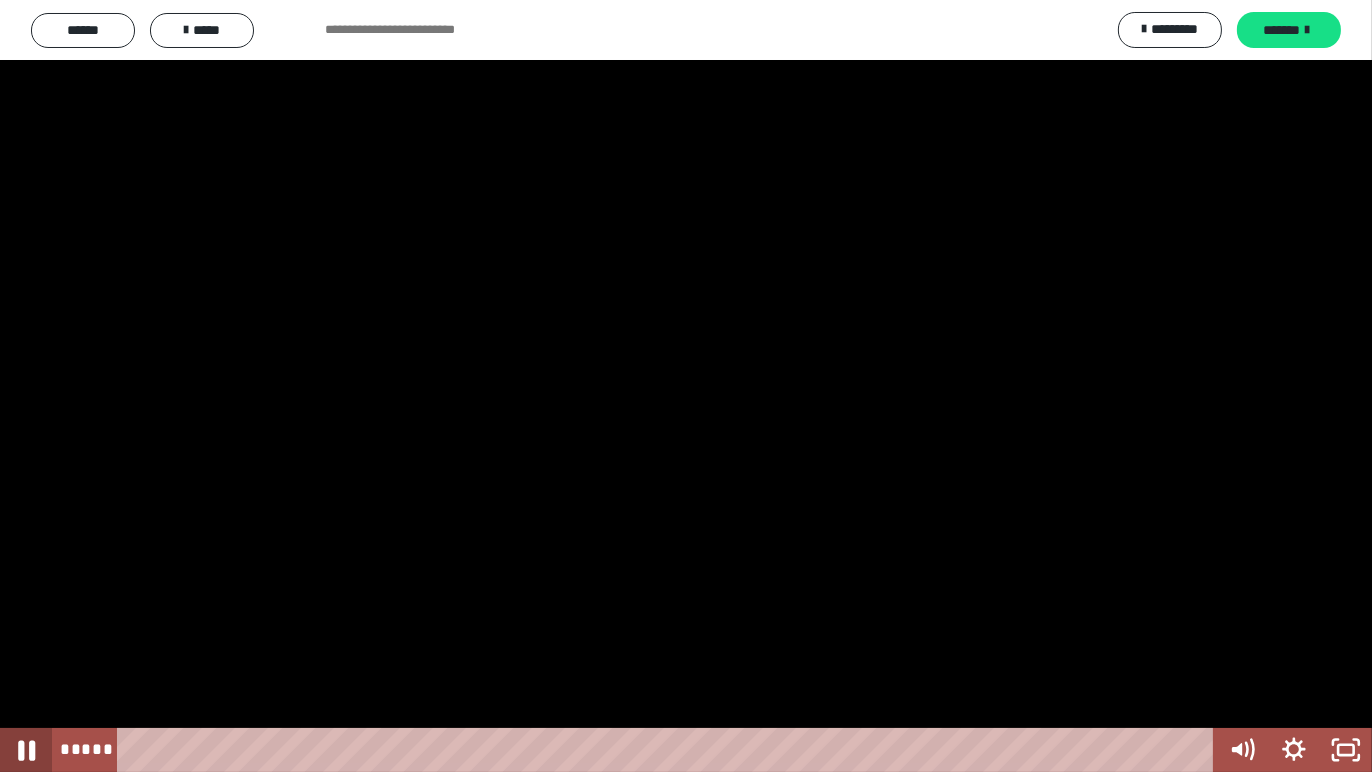 click 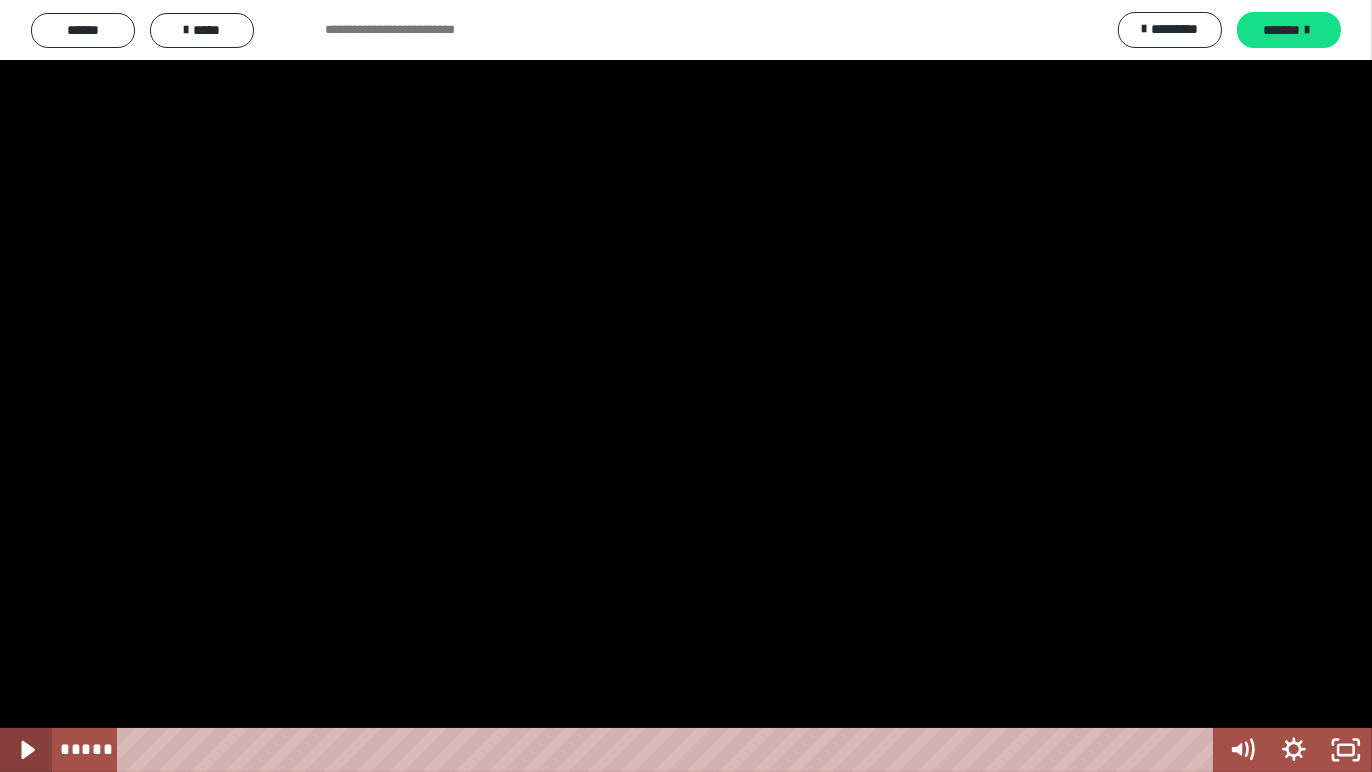 type 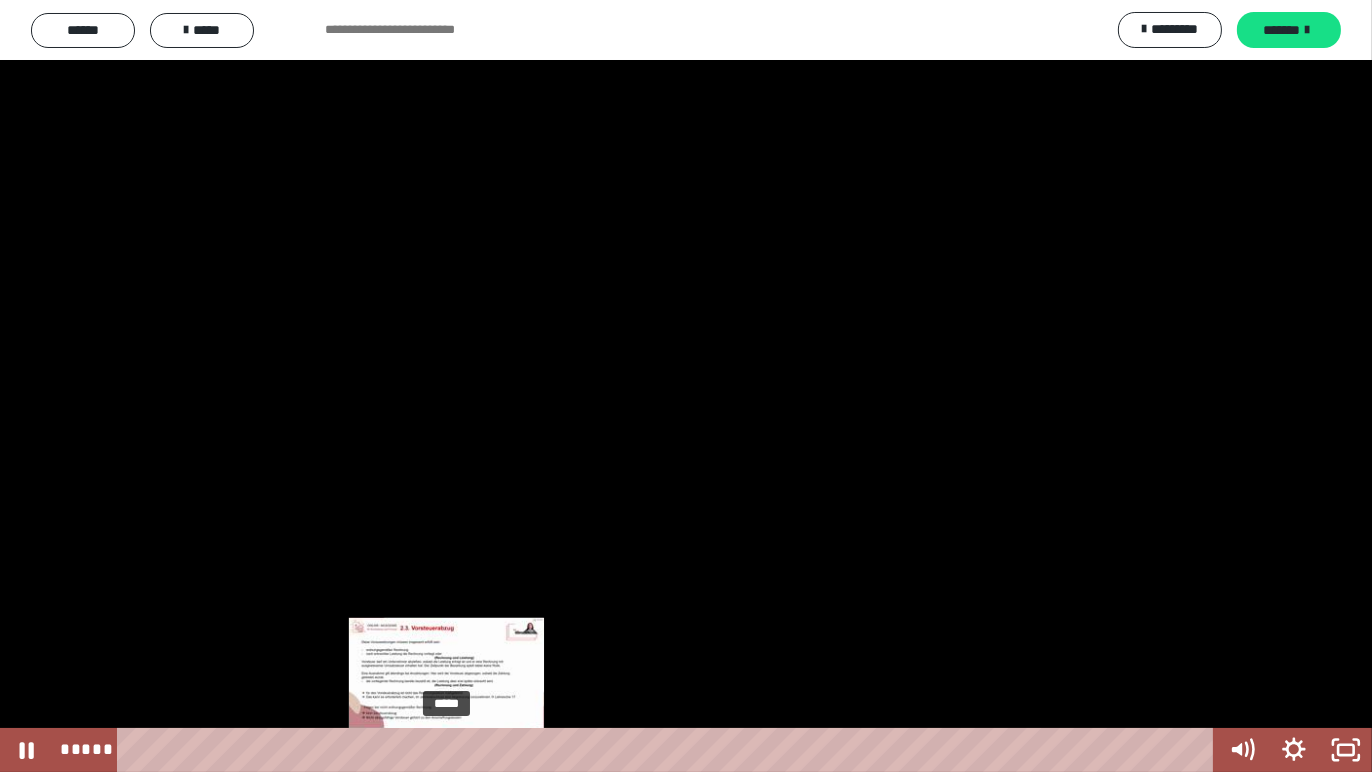 click on "*****" at bounding box center [669, 750] 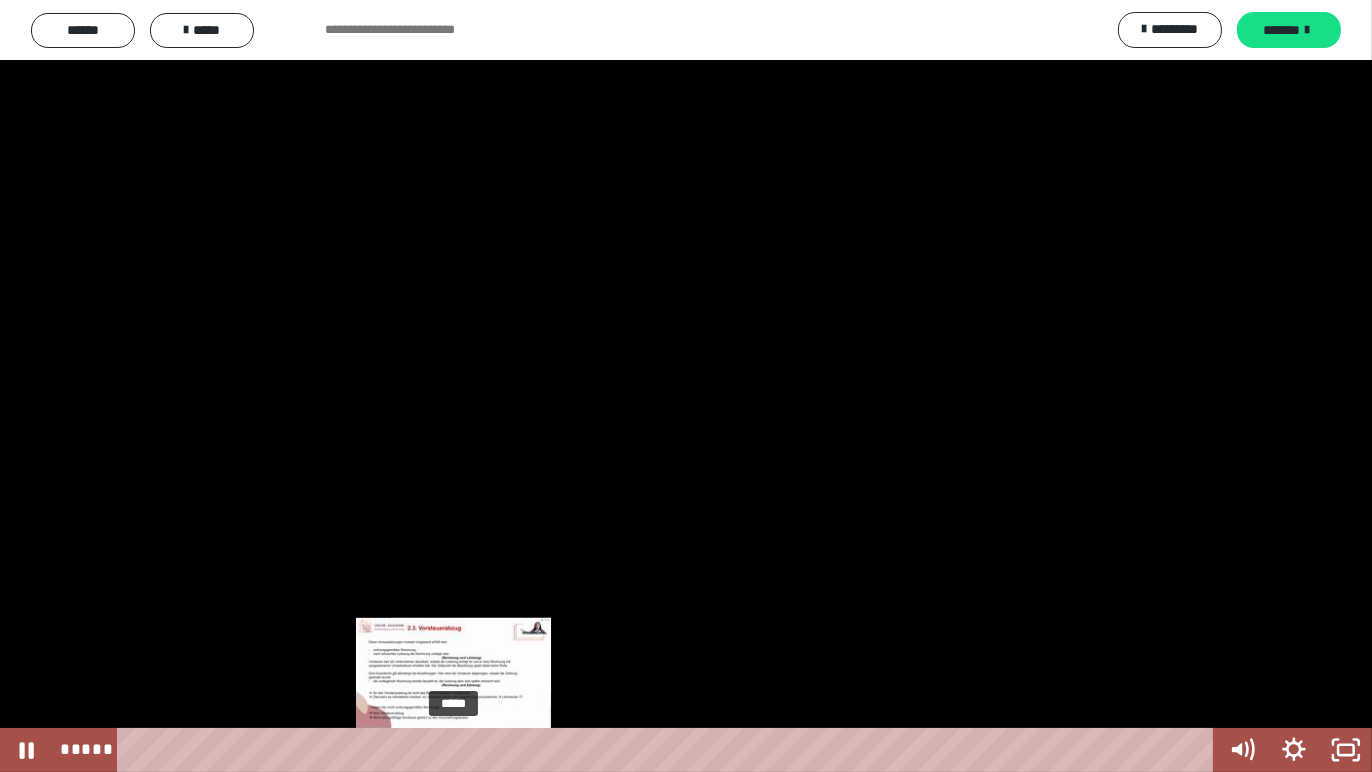 click at bounding box center [453, 750] 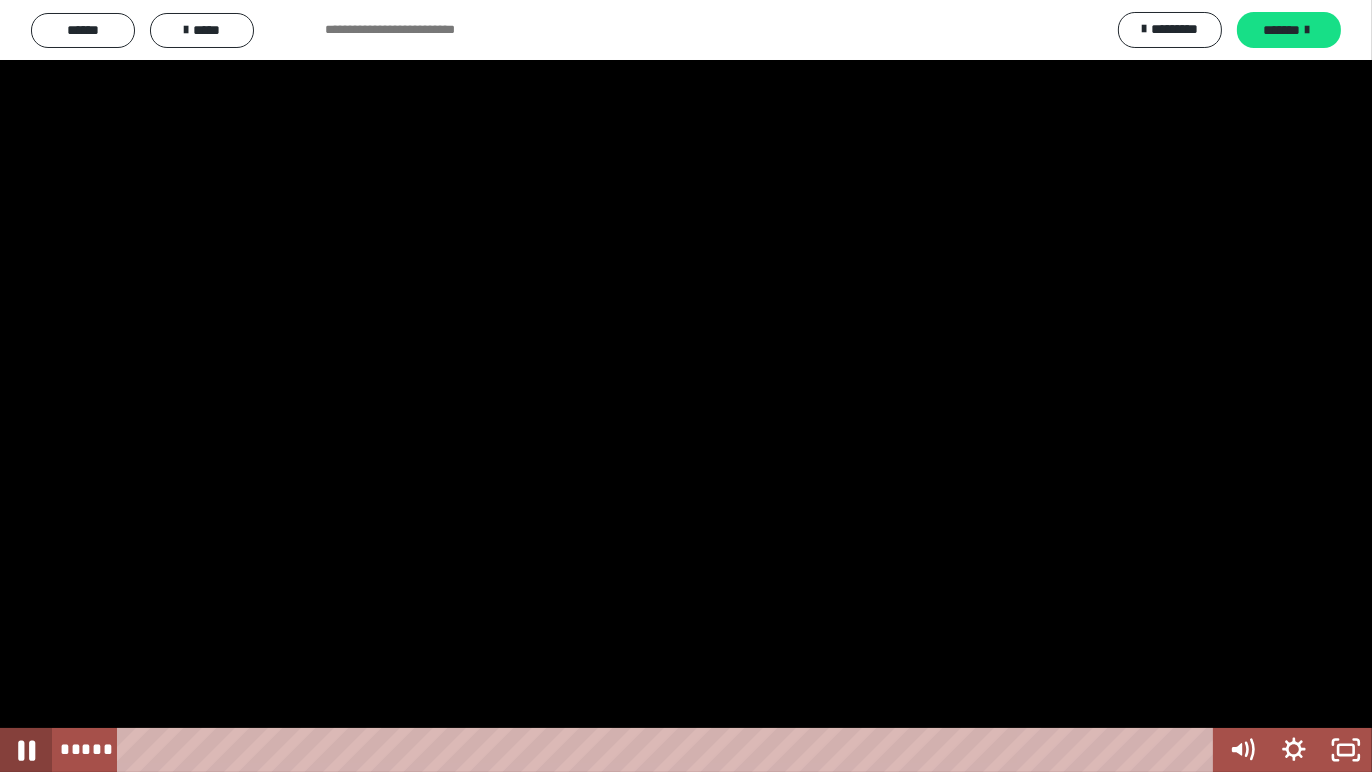 click 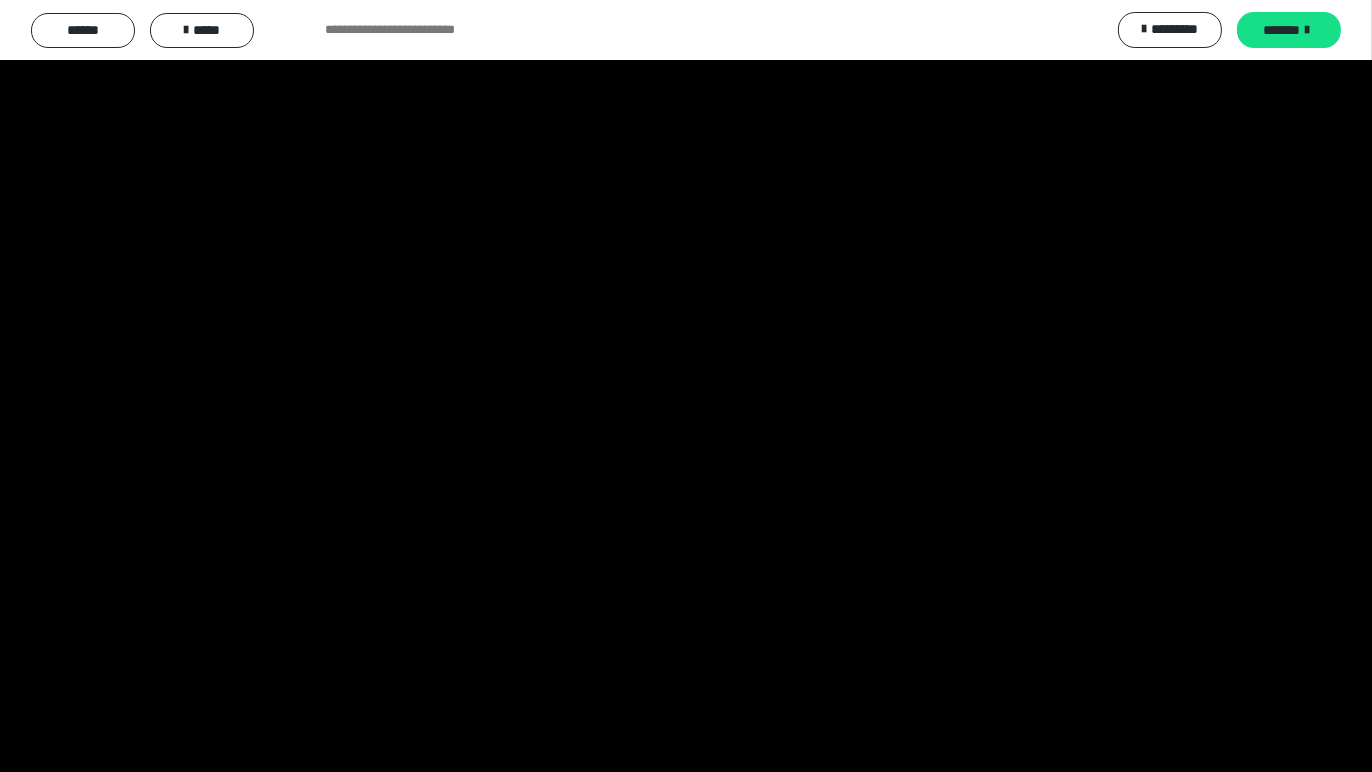 click at bounding box center (26, 750) 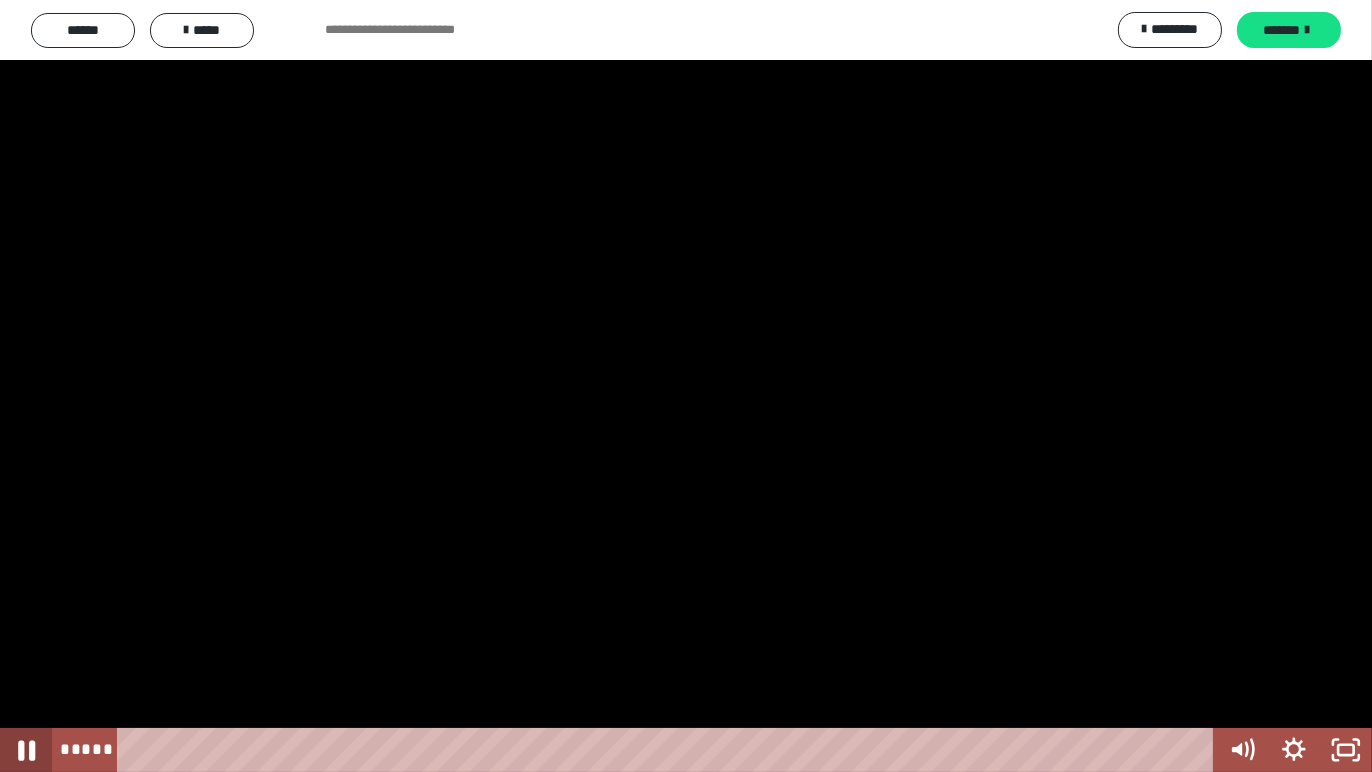 click 